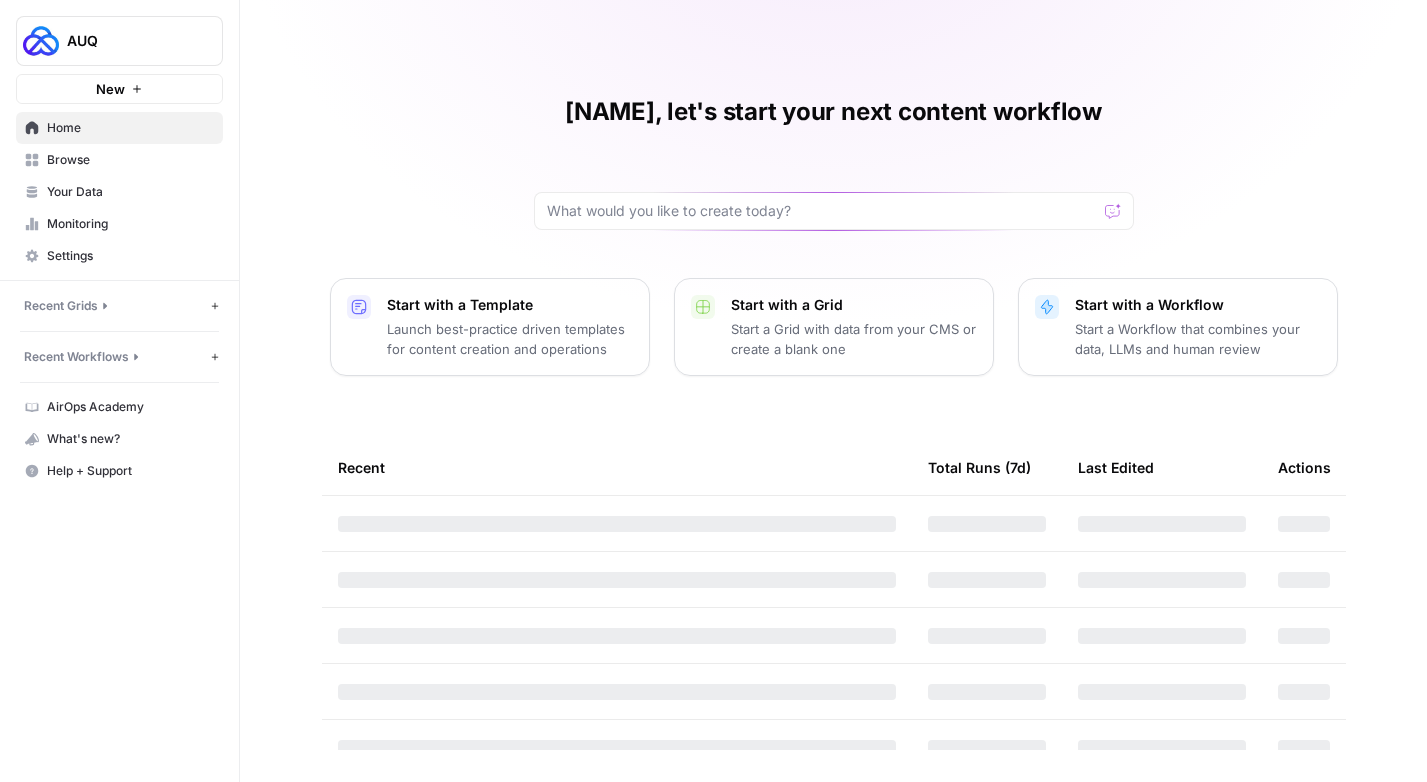 scroll, scrollTop: 0, scrollLeft: 0, axis: both 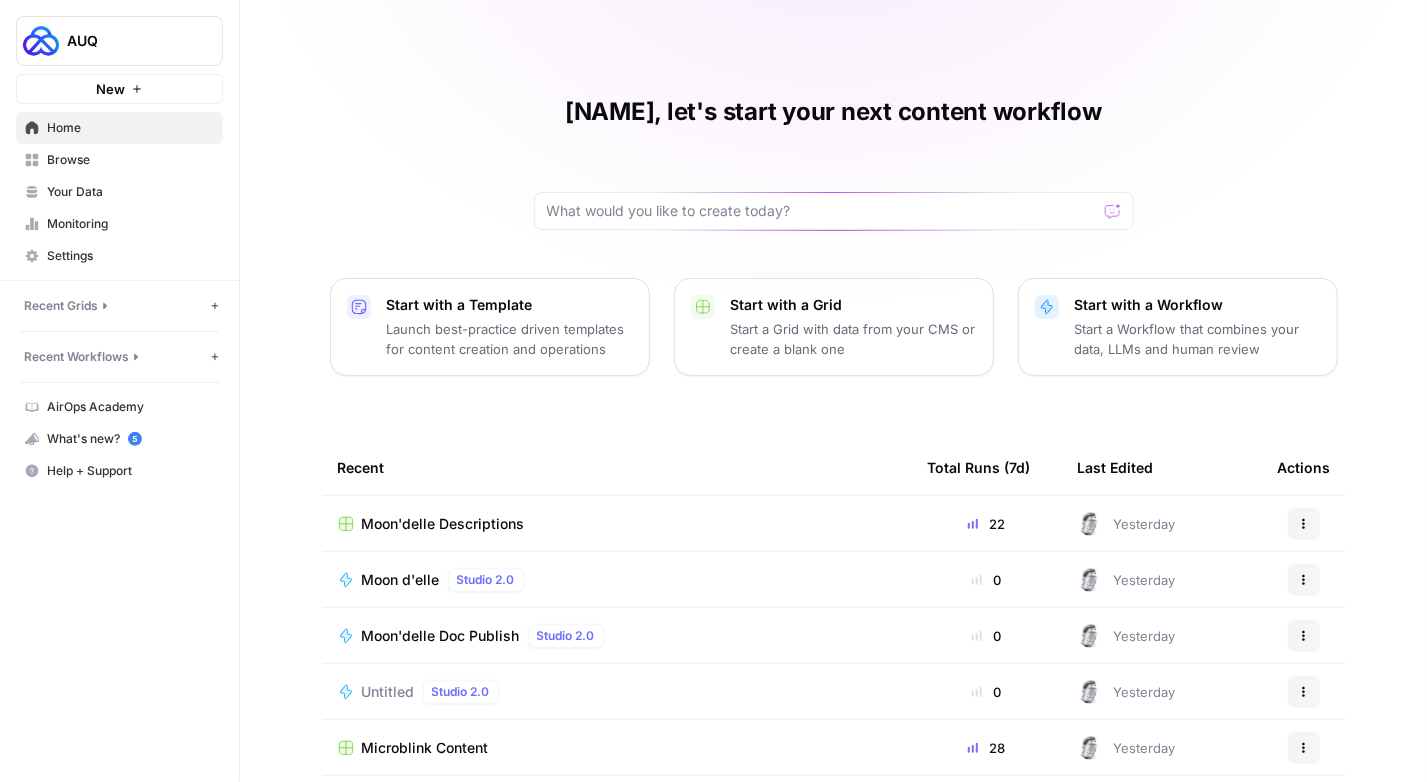 click on "Browse" at bounding box center [130, 160] 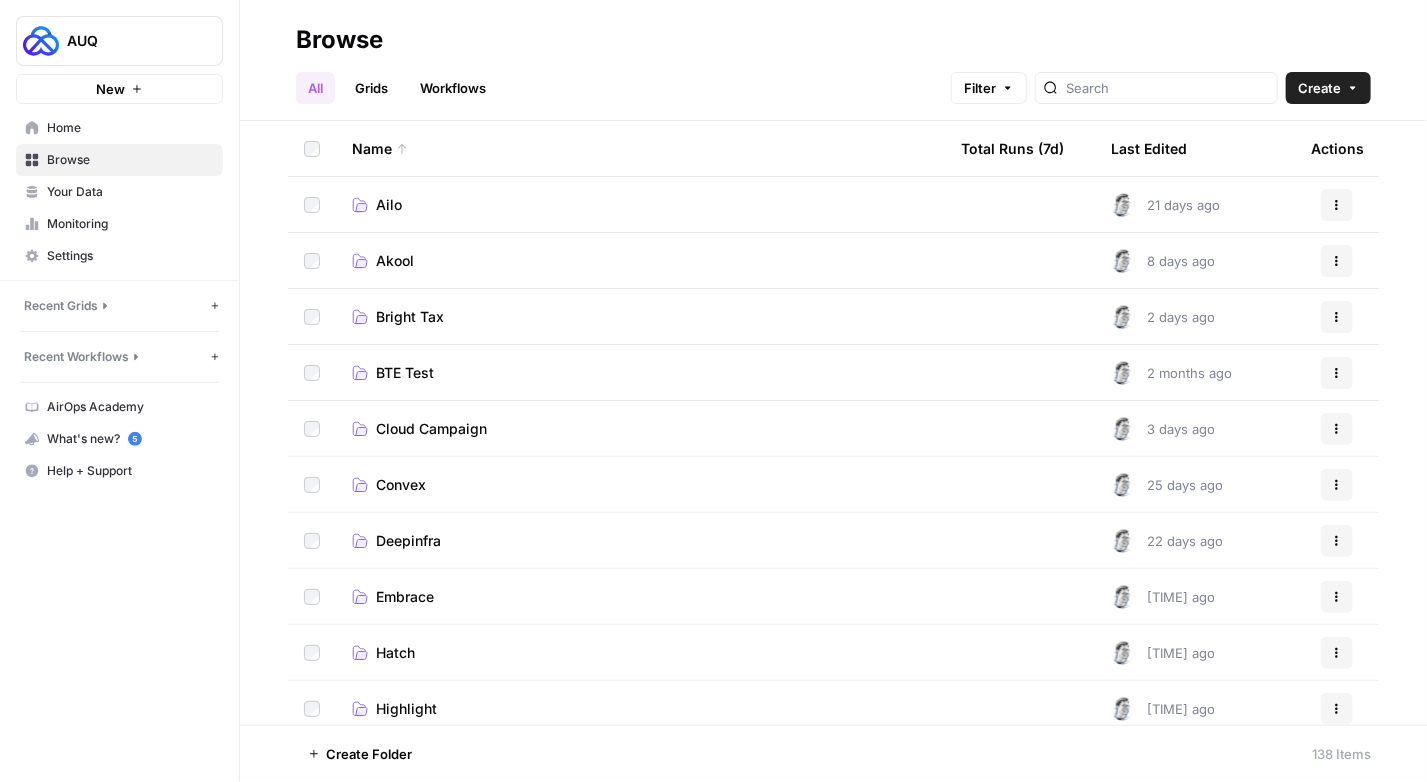 click on "Cloud Campaign" at bounding box center (640, 428) 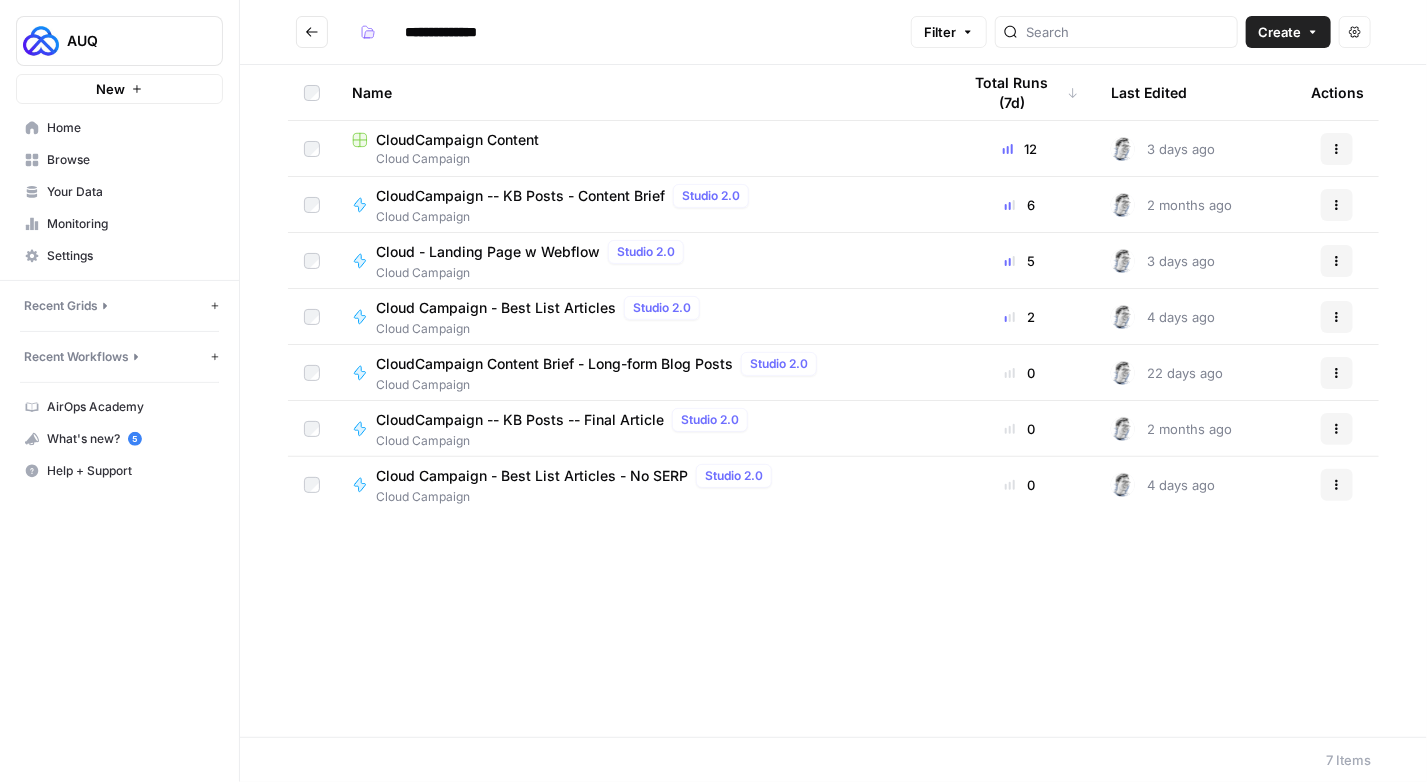 click on "CloudCampaign Content" at bounding box center [457, 140] 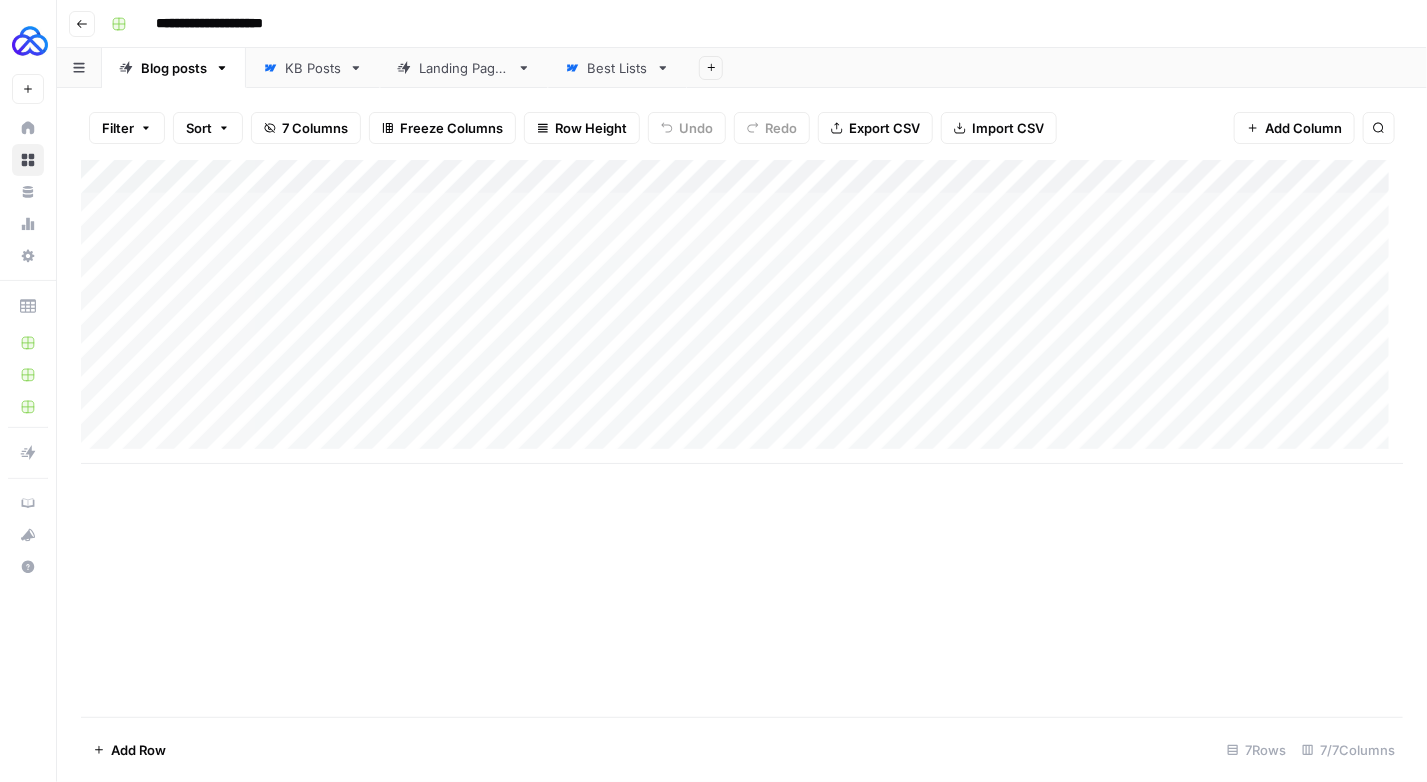 click on "KB Posts" at bounding box center (313, 68) 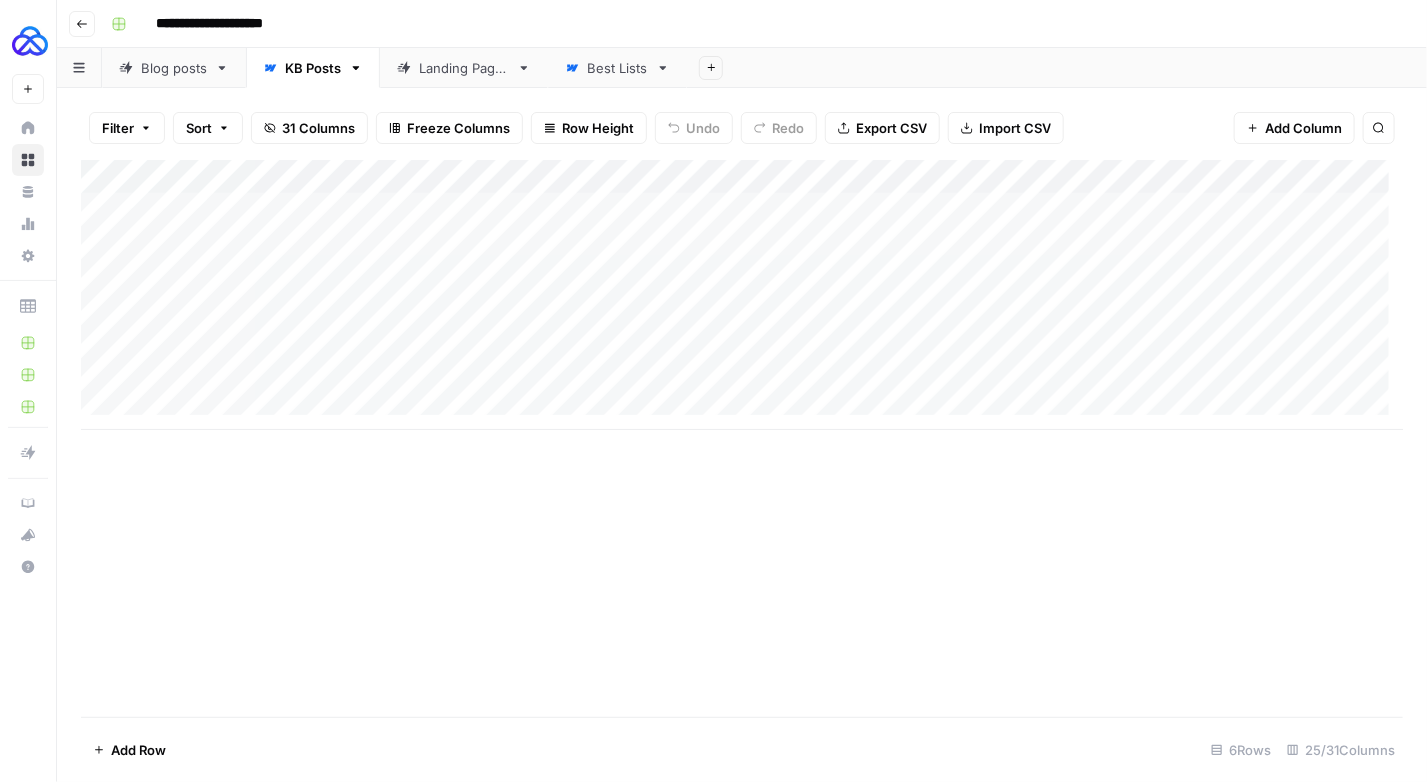 click on "Add Column" at bounding box center [742, 295] 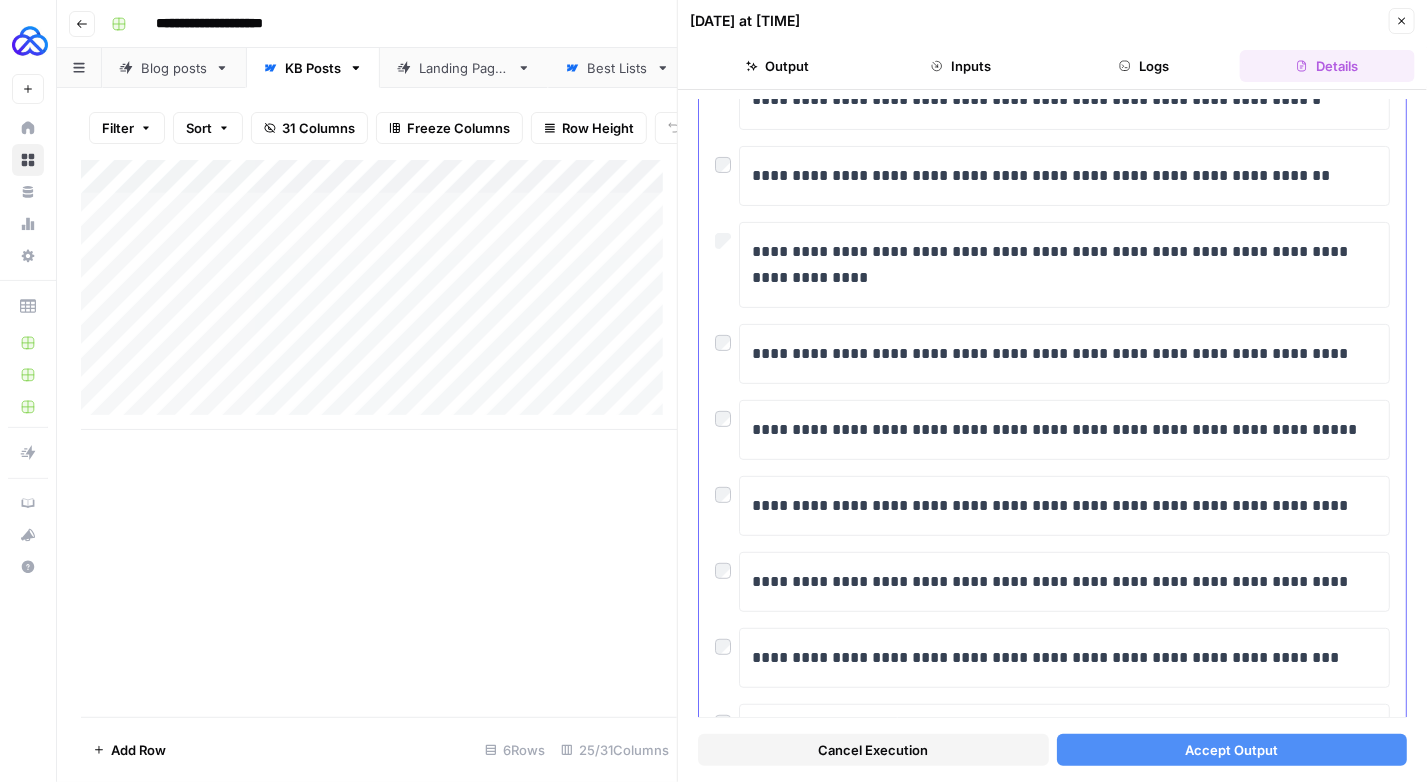 scroll, scrollTop: 300, scrollLeft: 0, axis: vertical 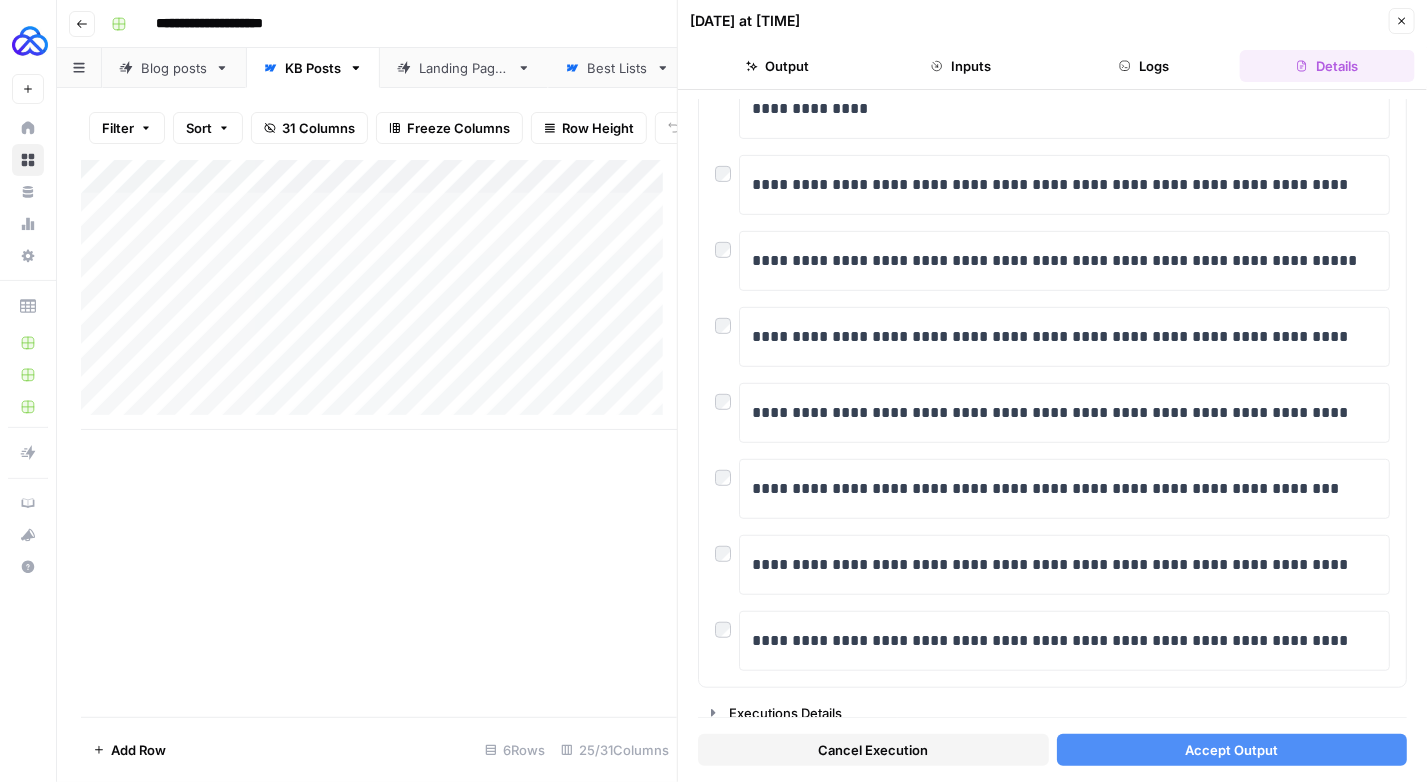 click on "Accept Output" at bounding box center (1231, 750) 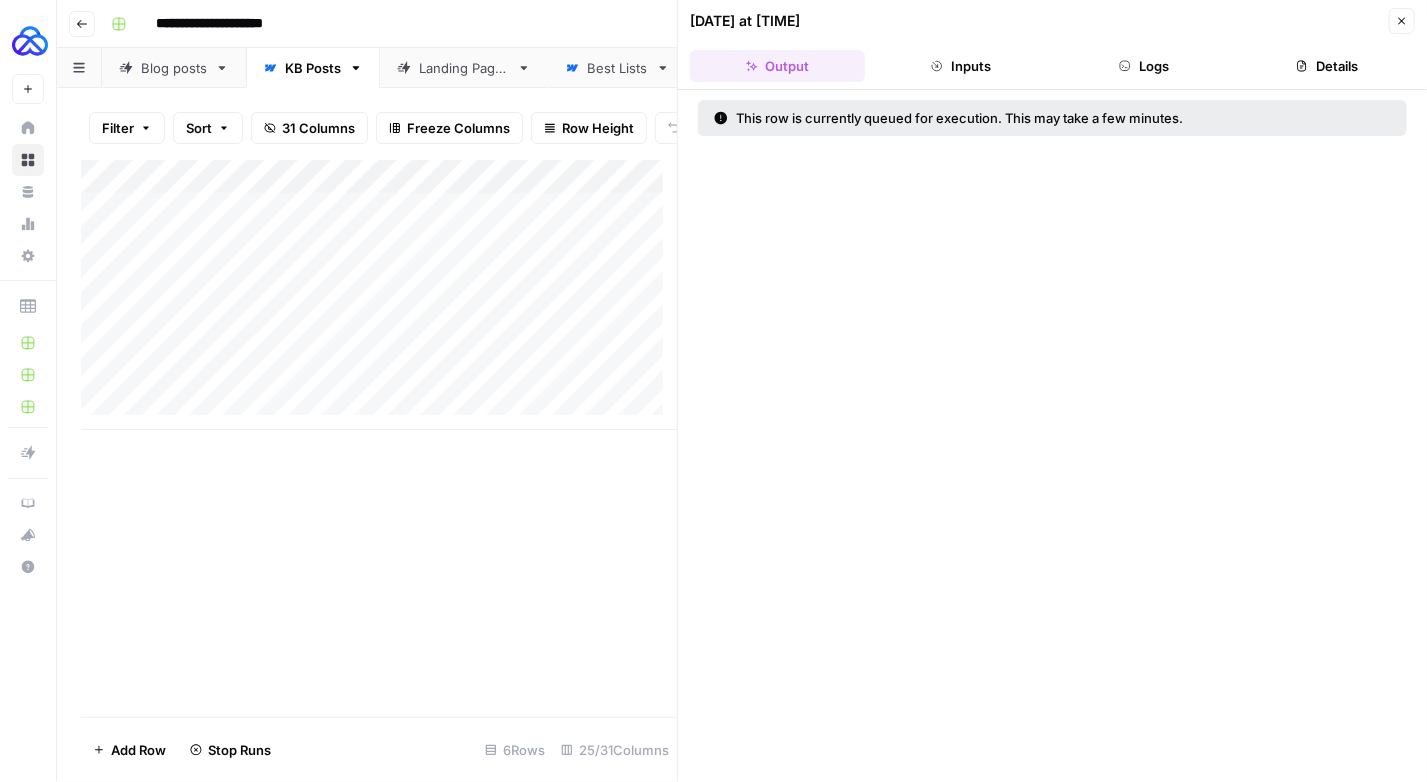click on "Close" at bounding box center [1402, 21] 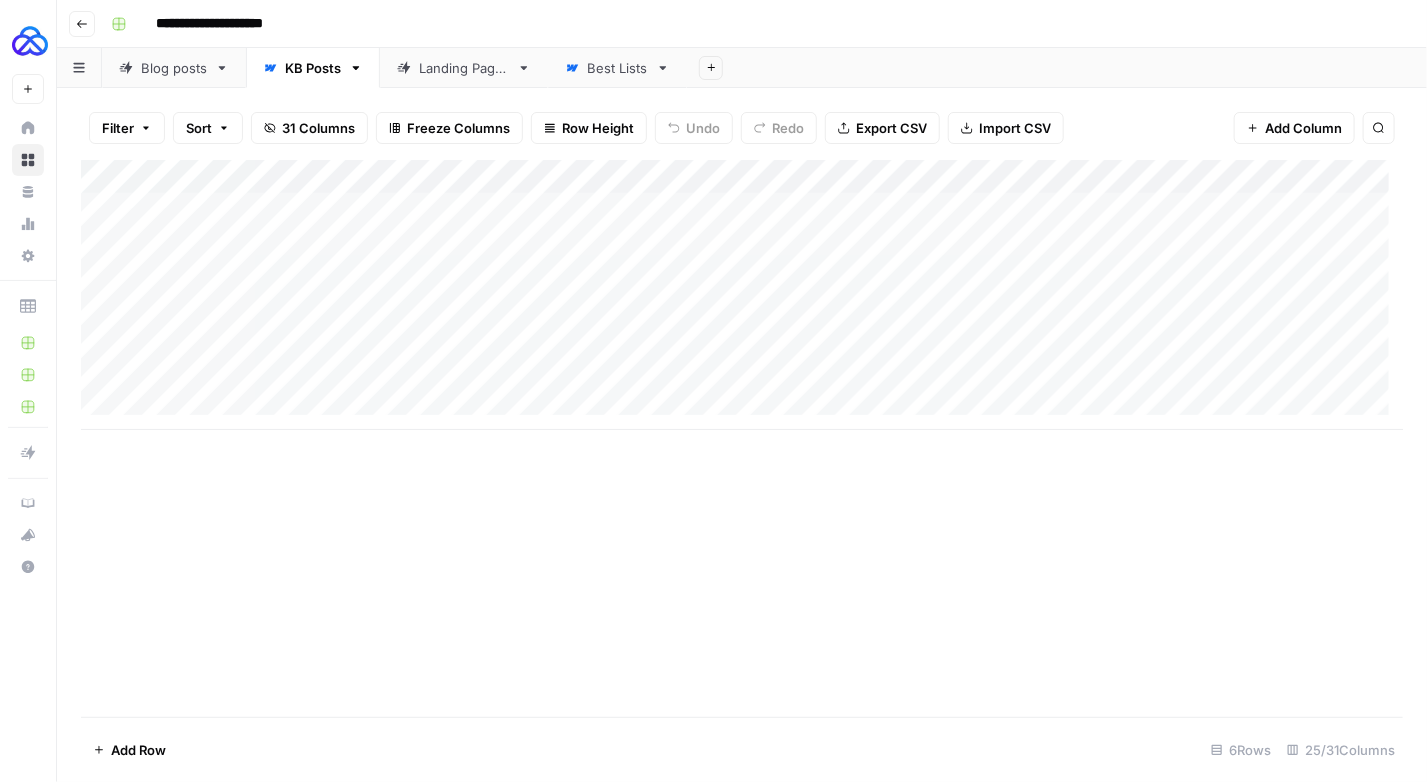 click on "Add Column" at bounding box center (742, 295) 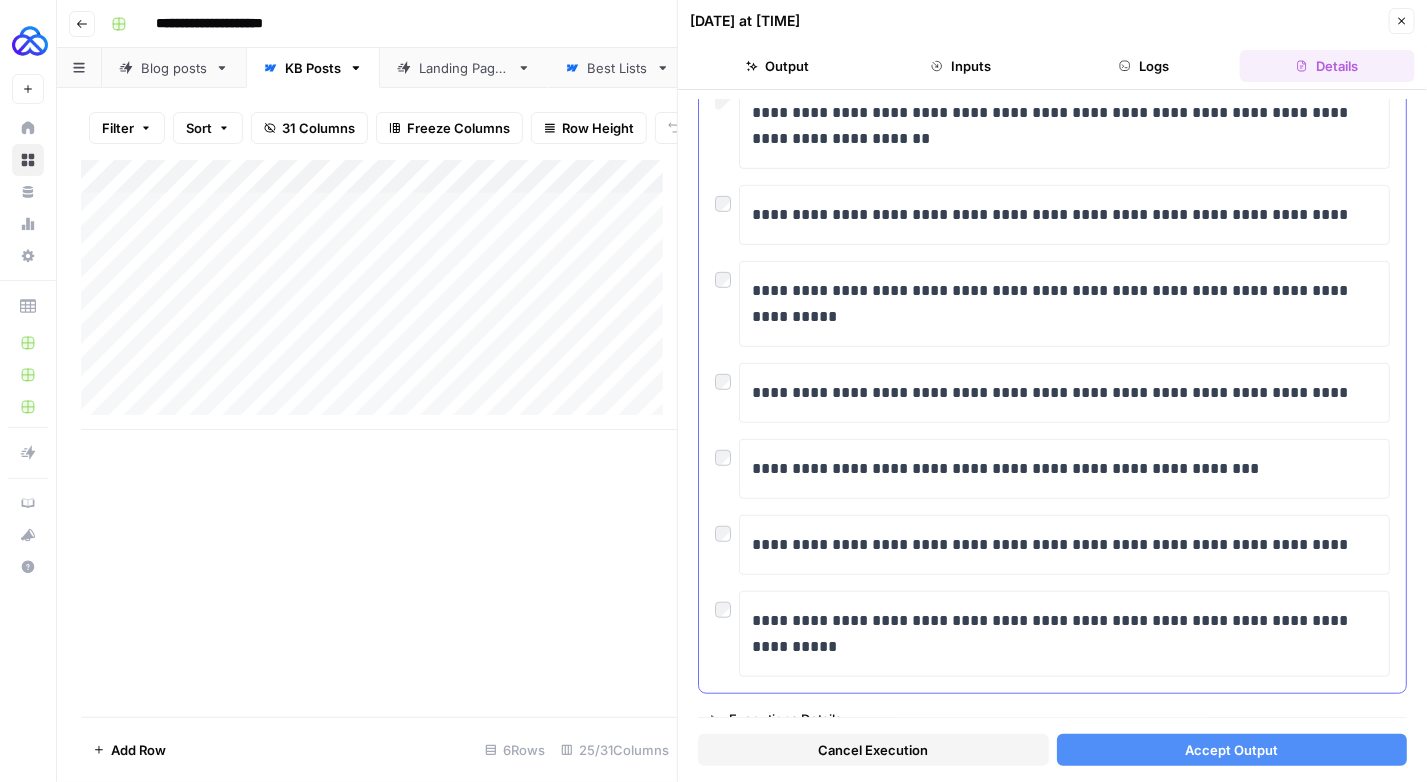 scroll, scrollTop: 447, scrollLeft: 0, axis: vertical 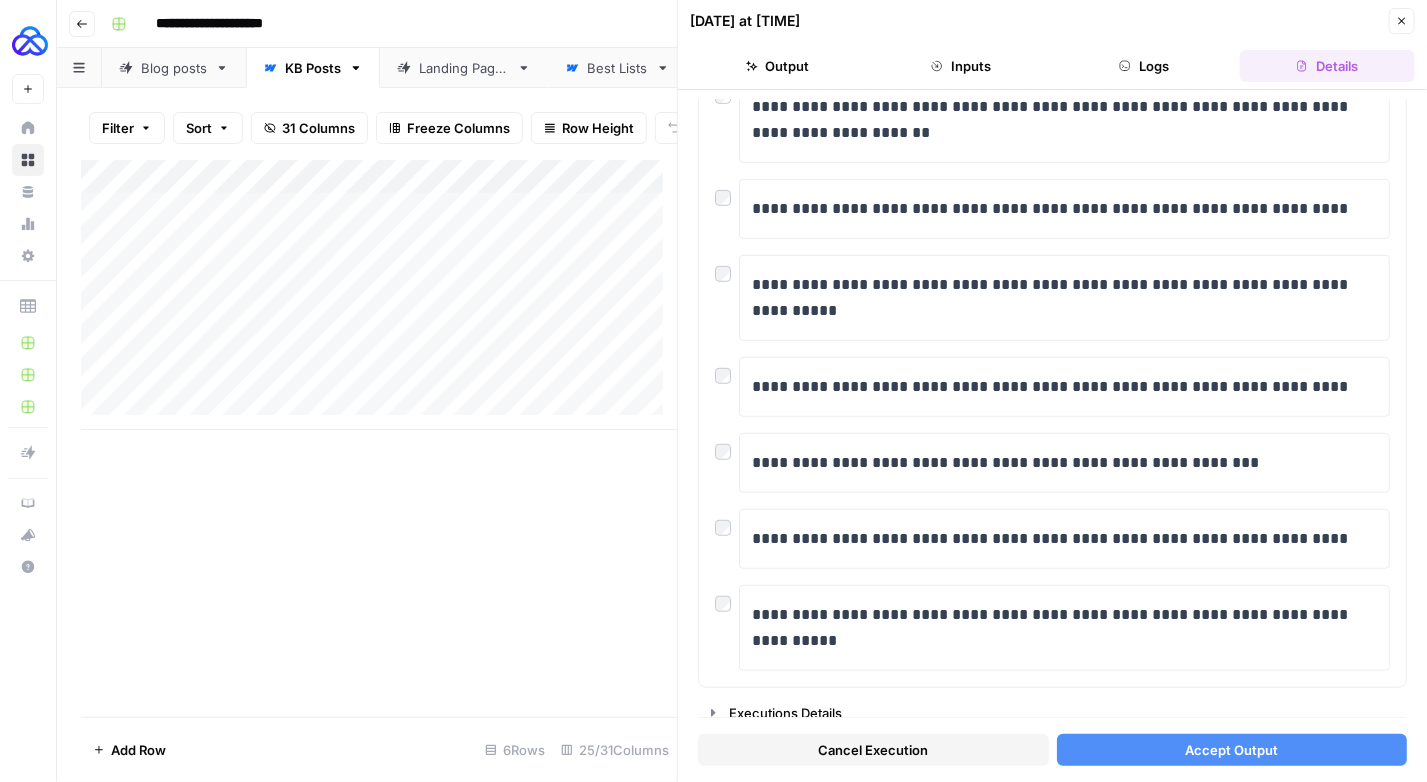 click on "Accept Output" at bounding box center (1231, 750) 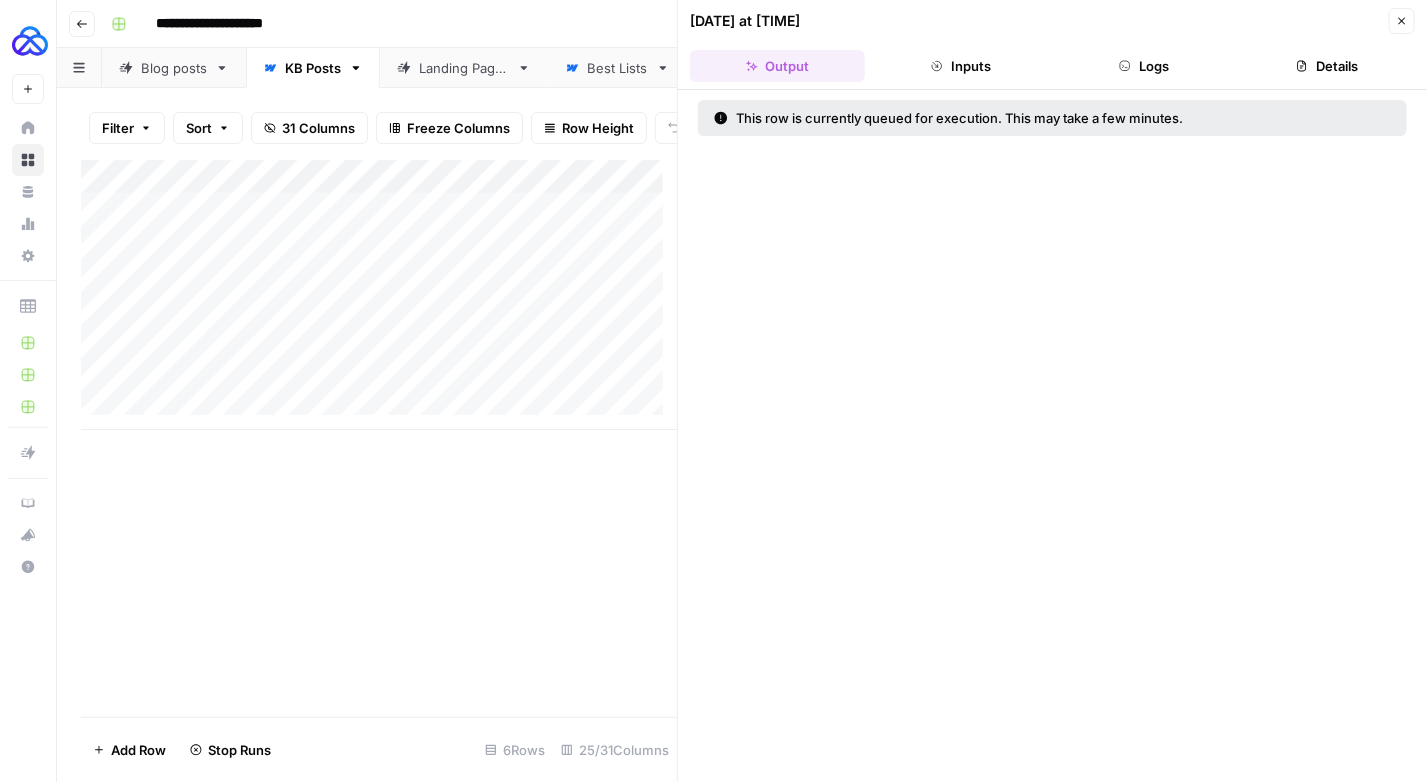 click 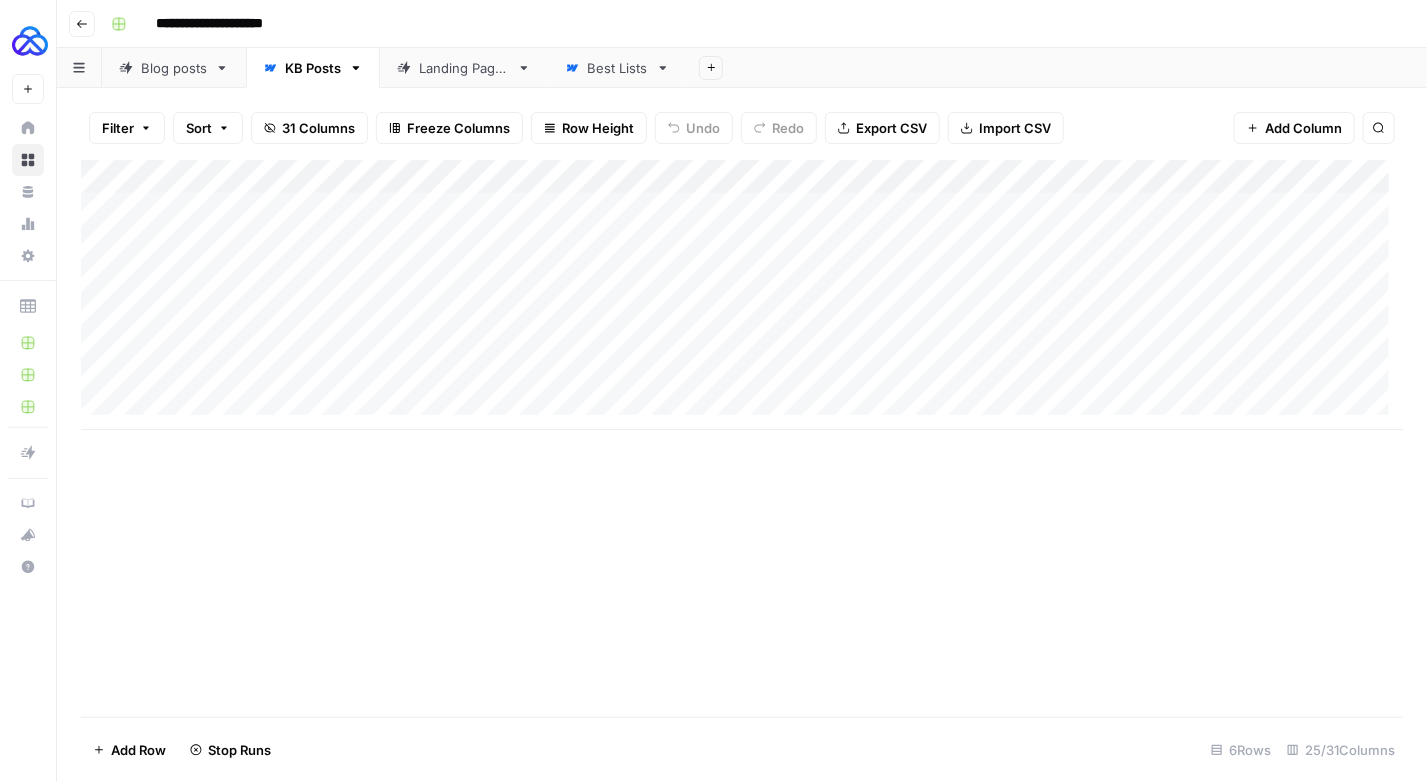click on "Add Column" at bounding box center (742, 295) 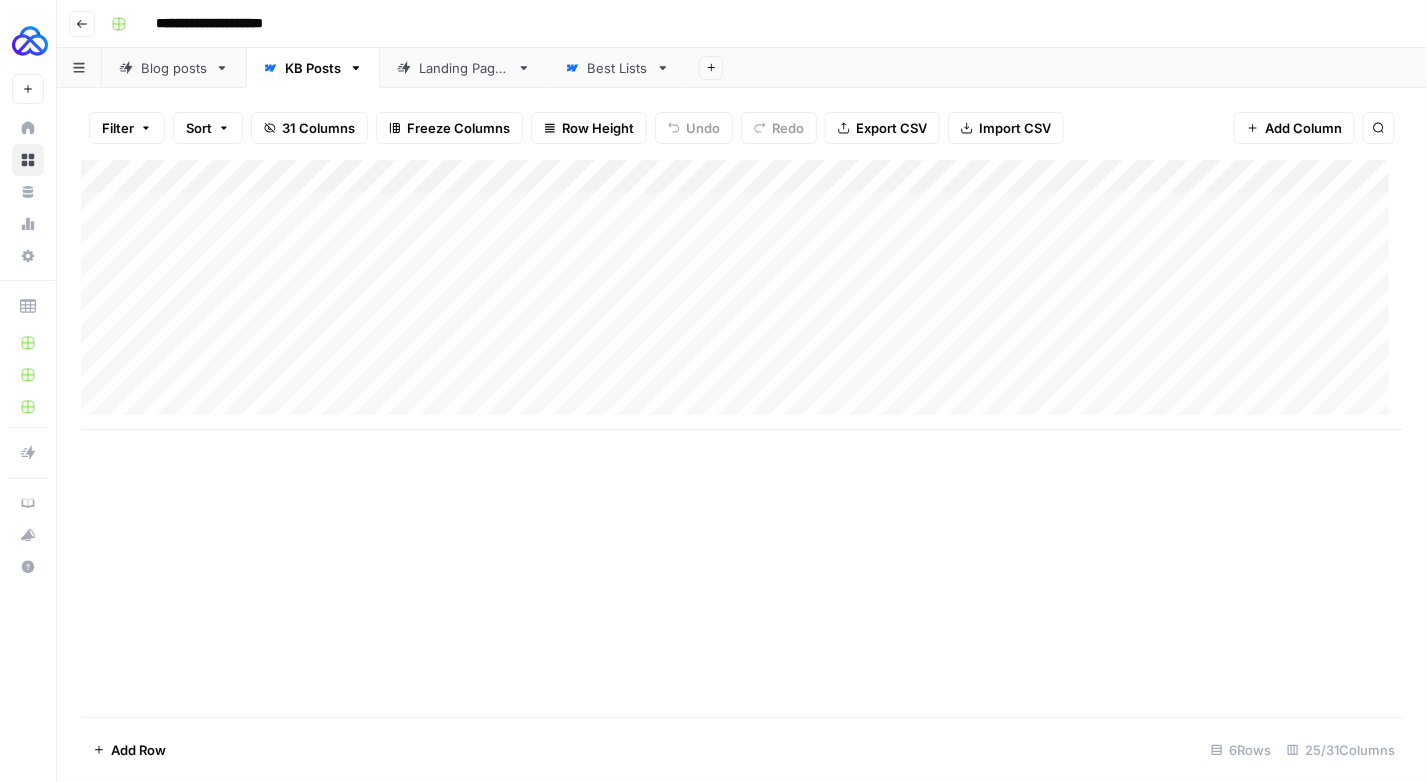 click on "Add Column" at bounding box center [742, 295] 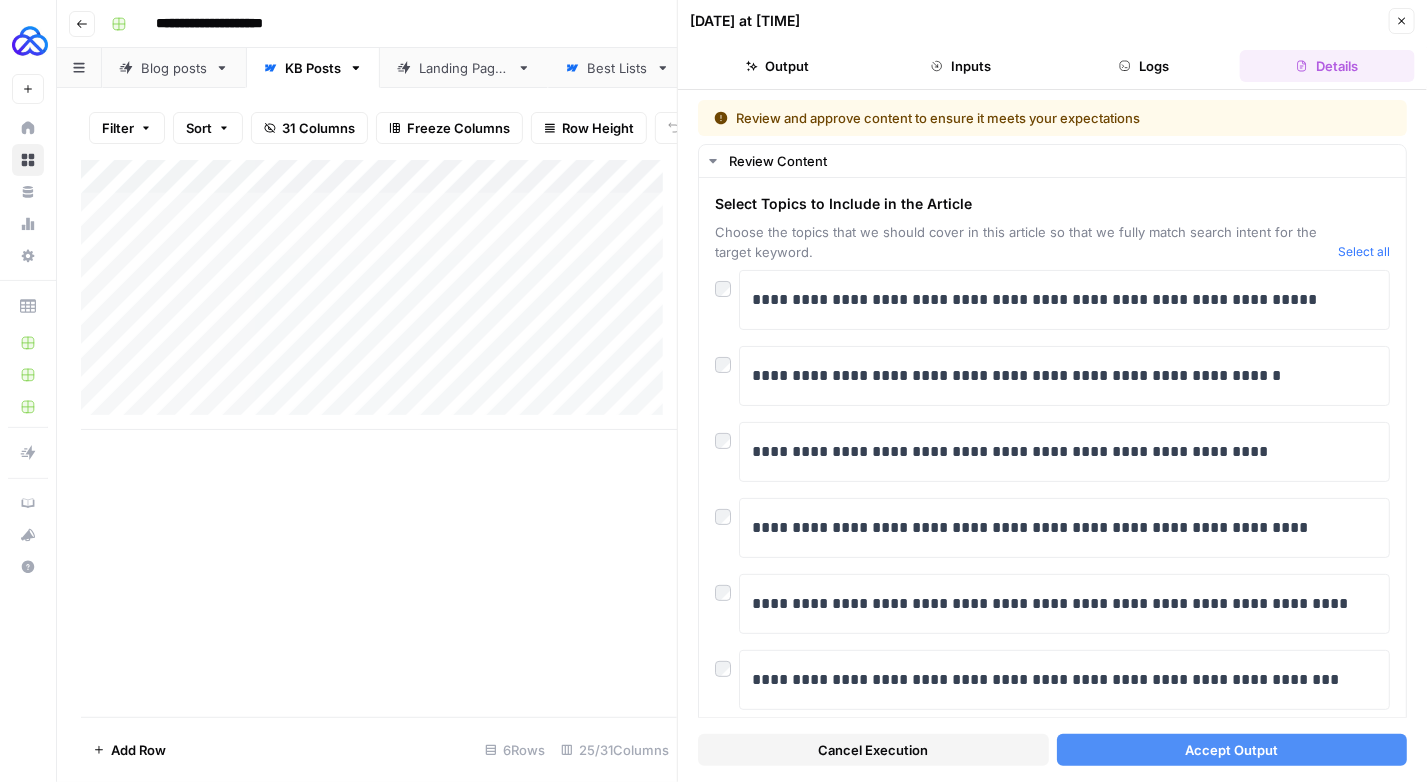 click at bounding box center [679, 276] 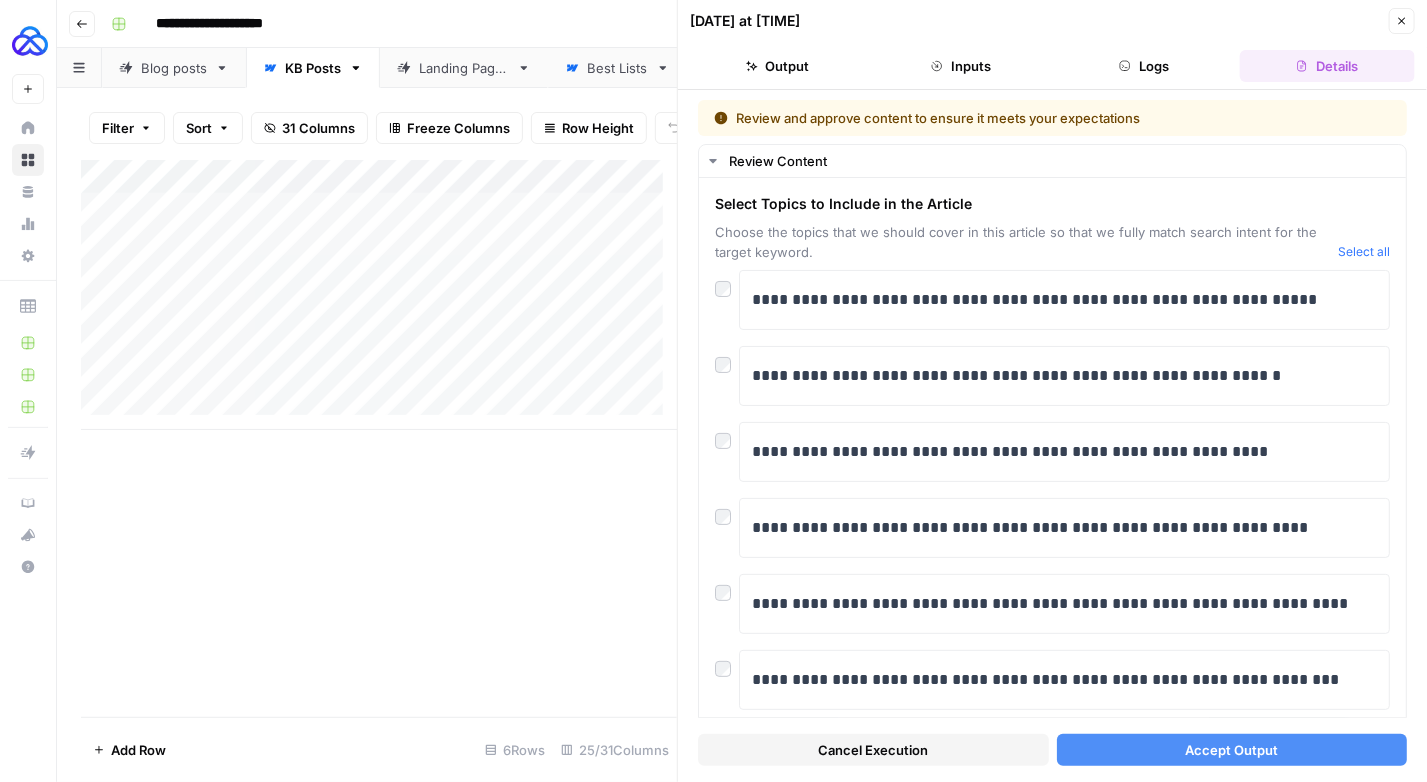 click at bounding box center (679, 276) 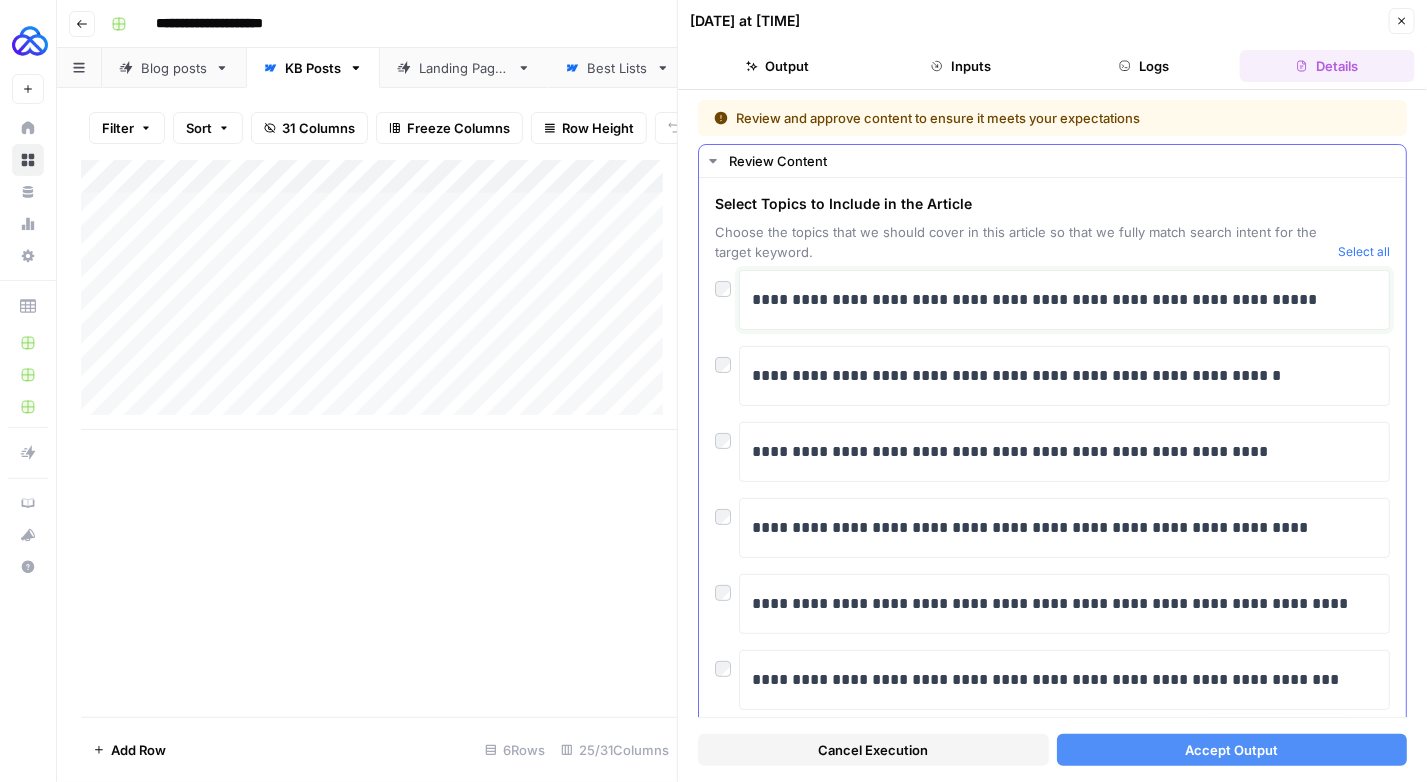 click on "**********" at bounding box center [1058, 300] 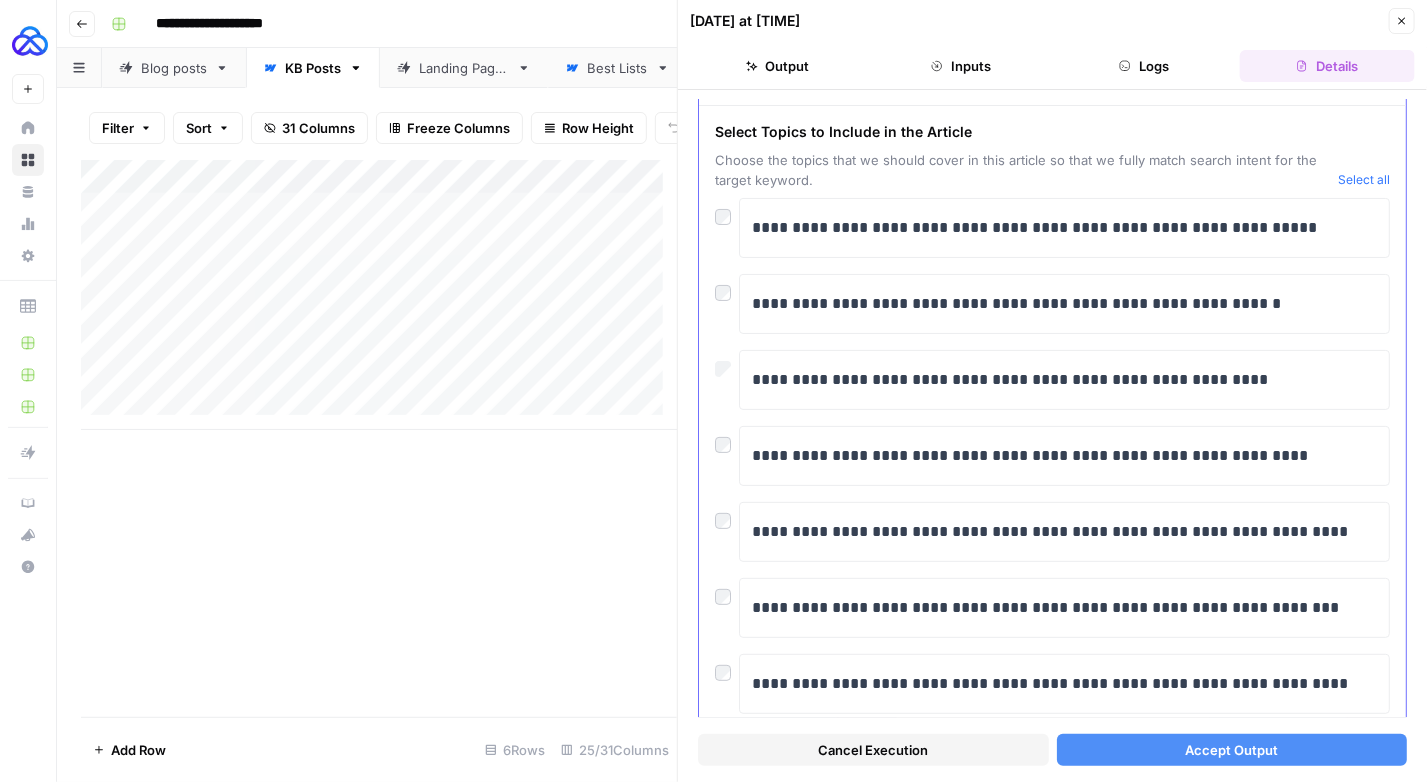 scroll, scrollTop: 100, scrollLeft: 0, axis: vertical 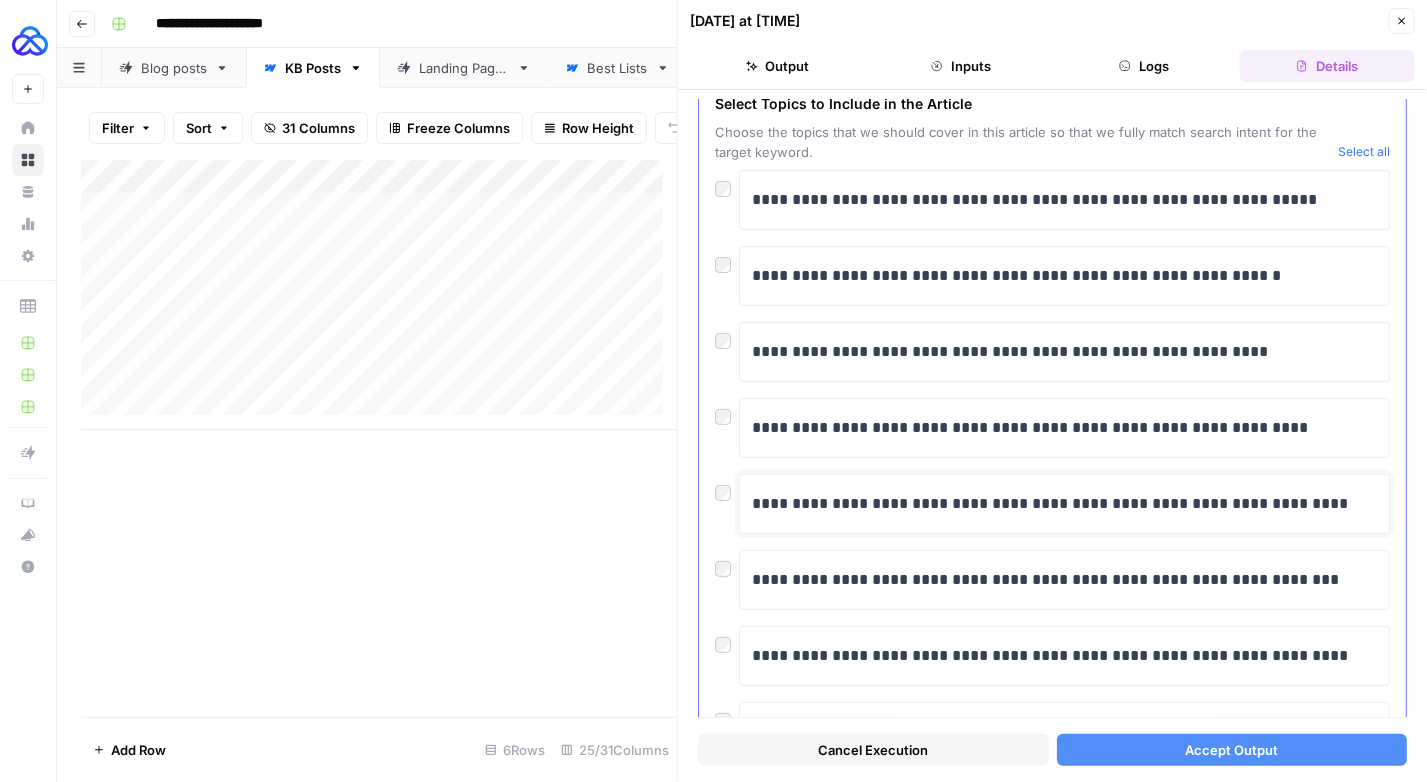 click on "**********" at bounding box center [1058, 504] 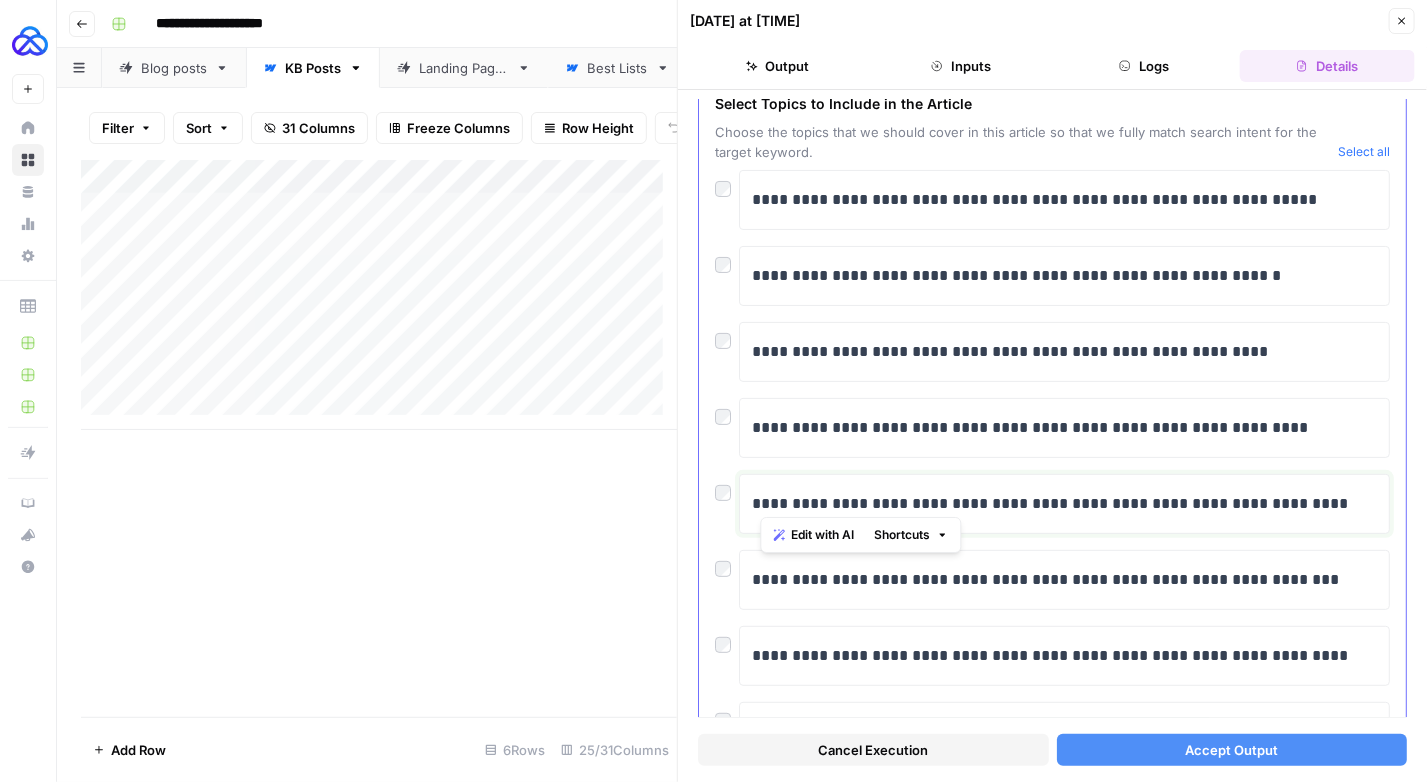 drag, startPoint x: 1065, startPoint y: 495, endPoint x: 762, endPoint y: 480, distance: 303.37106 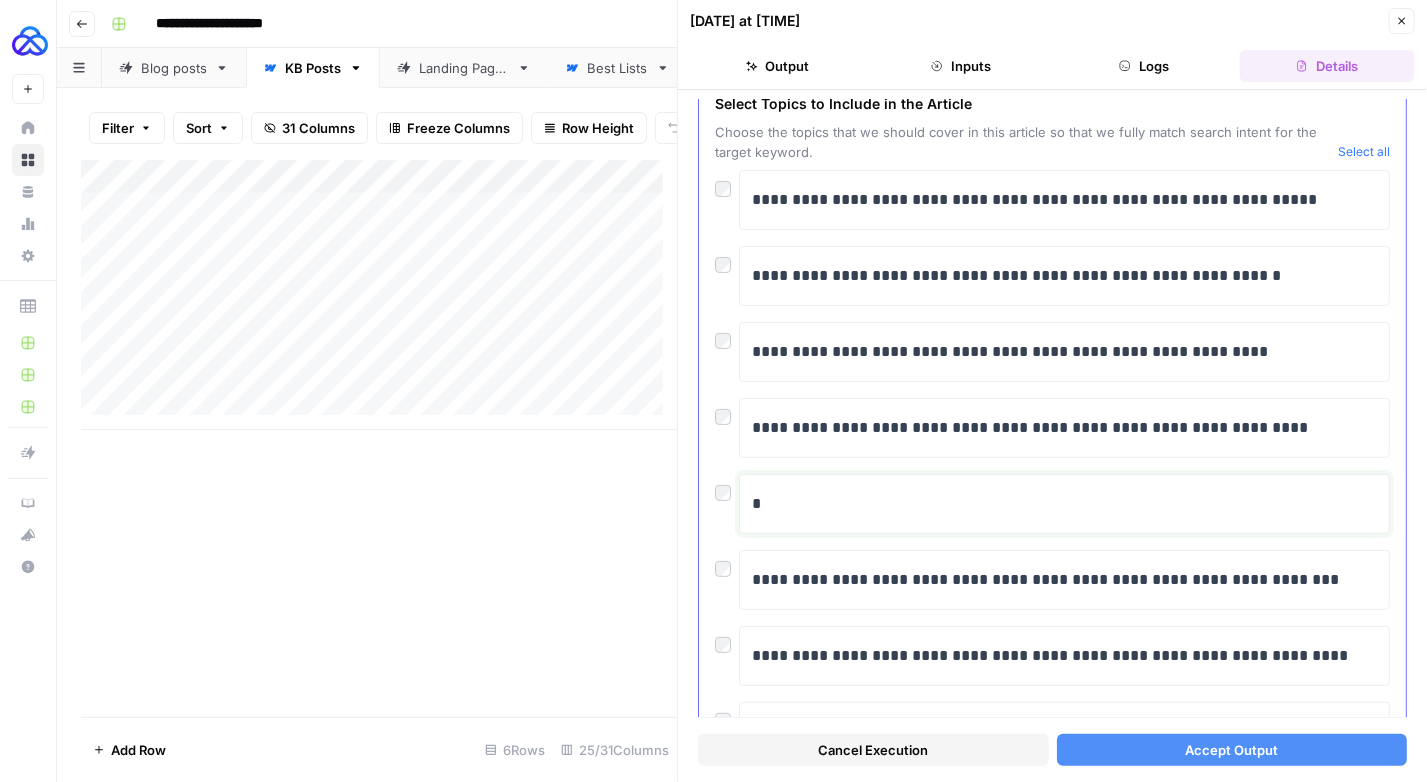 type 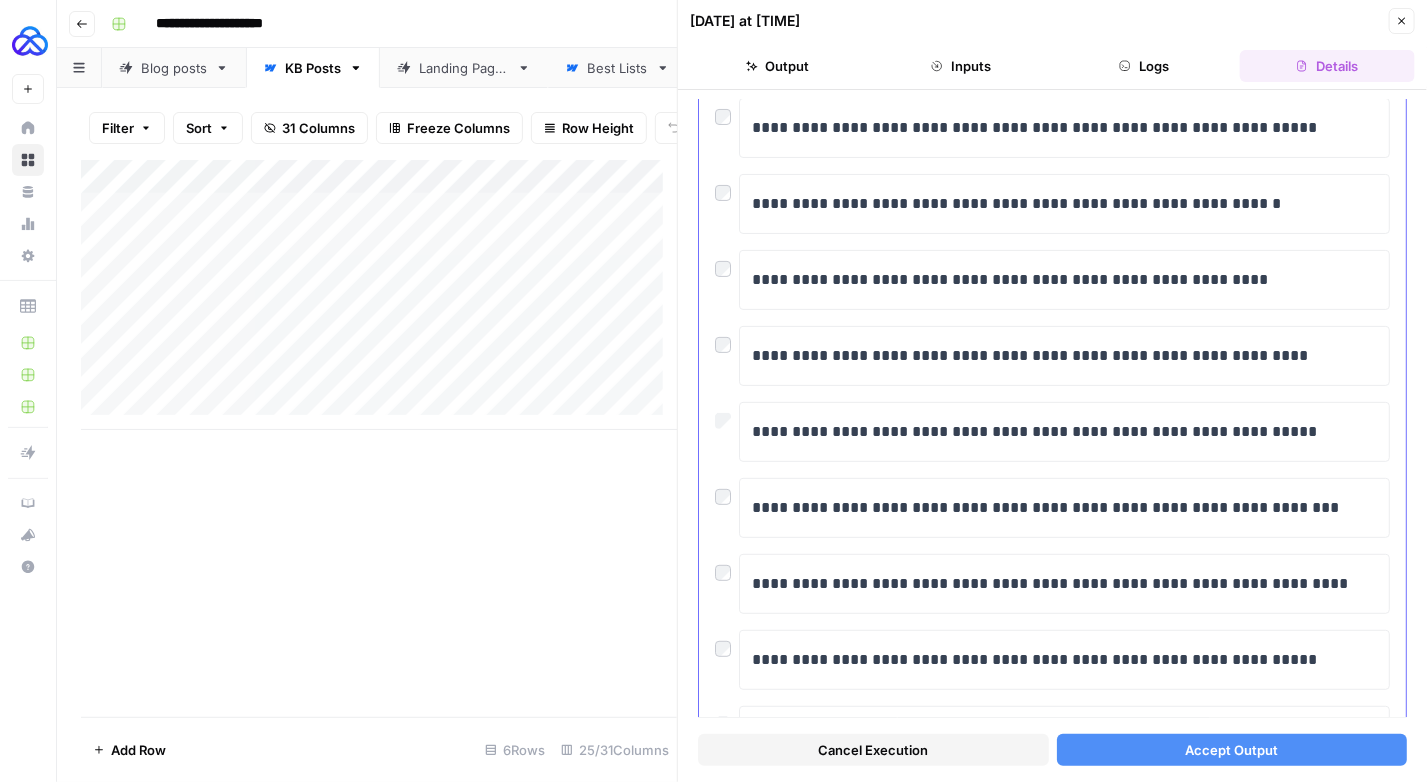 scroll, scrollTop: 200, scrollLeft: 0, axis: vertical 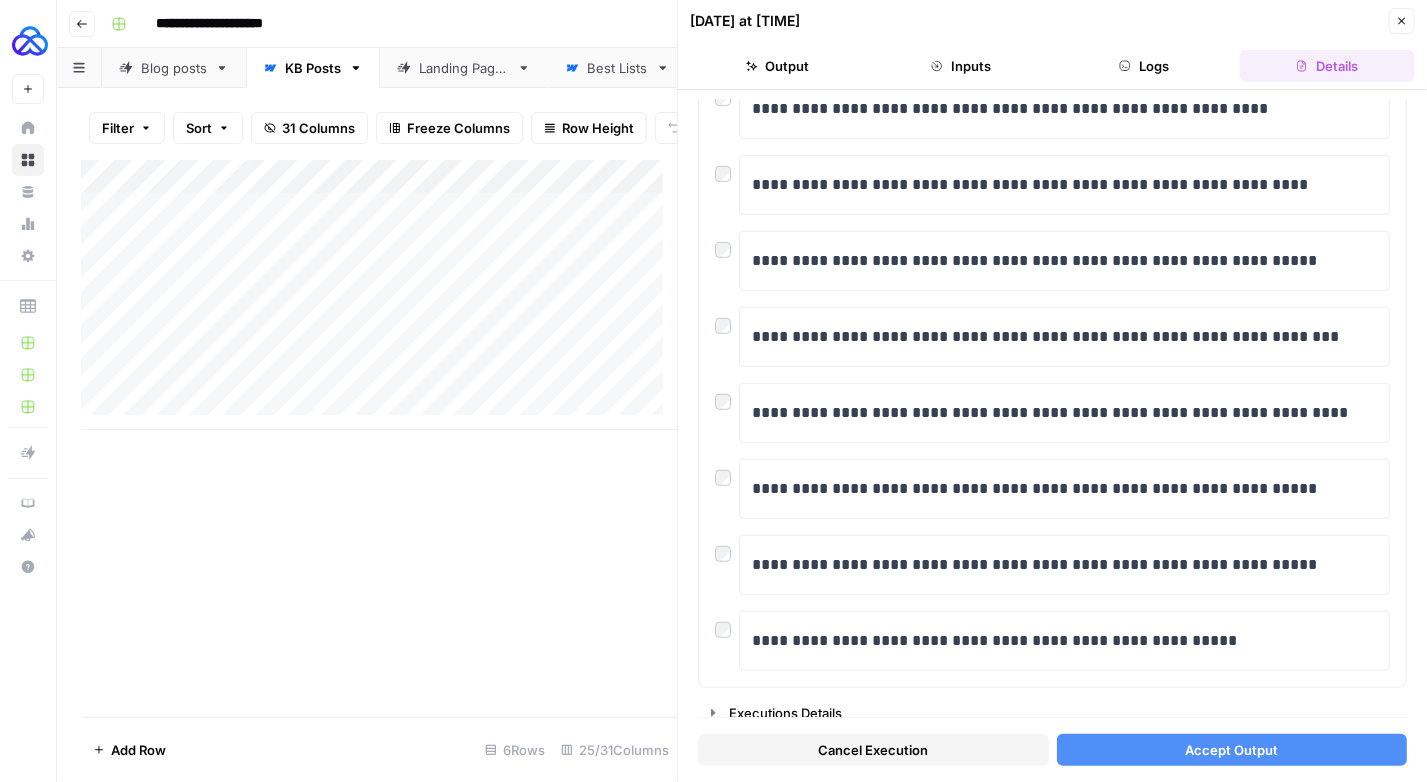click on "Accept Output" at bounding box center (1232, 750) 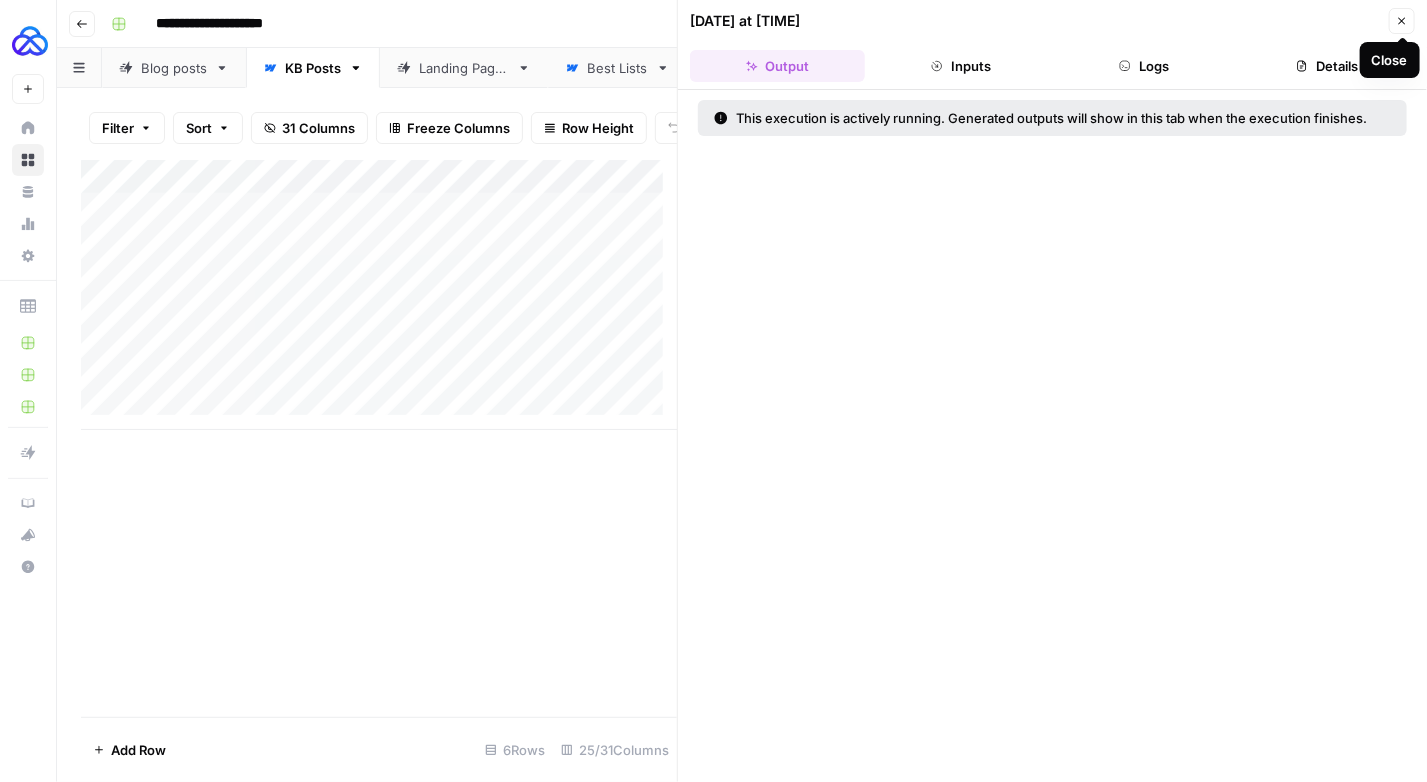 click on "Close" at bounding box center (1402, 21) 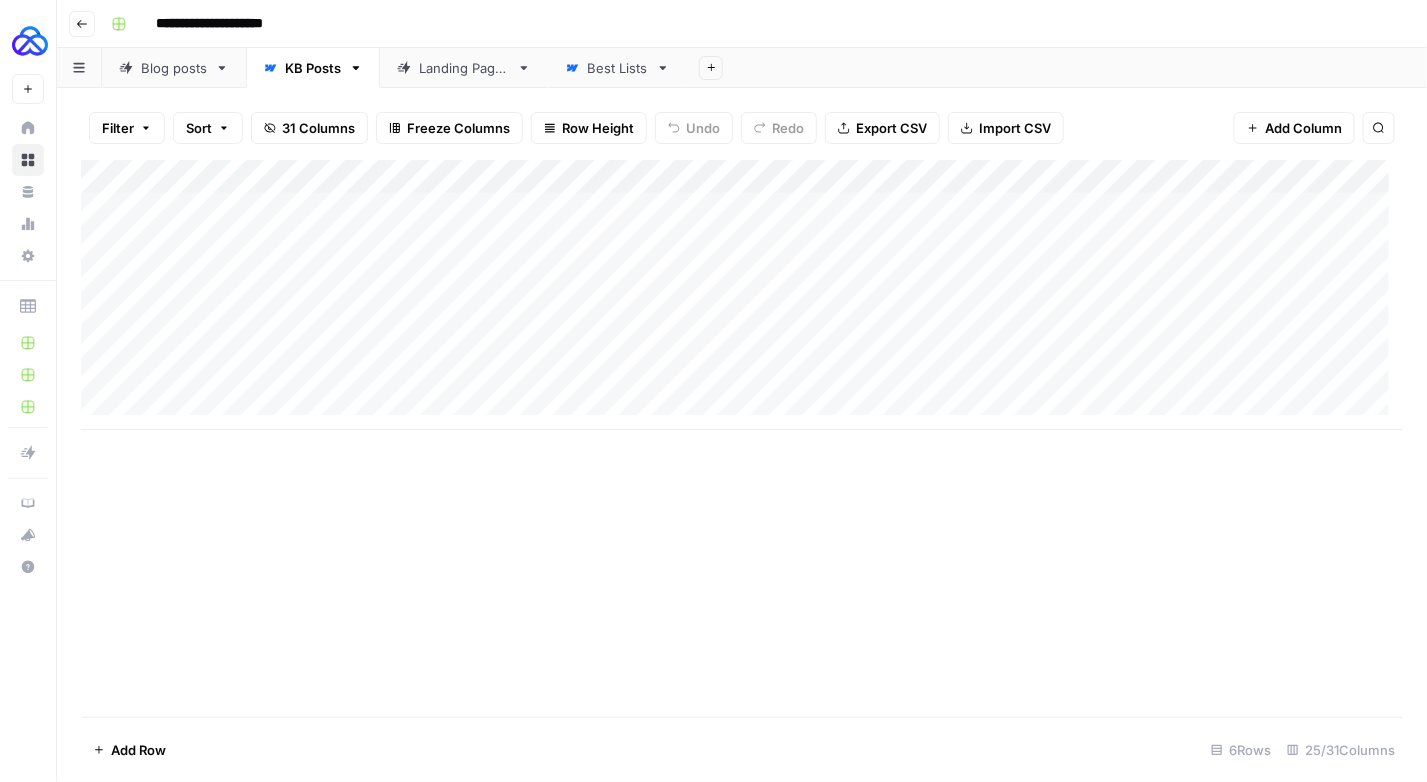 click on "Add Column" at bounding box center [742, 295] 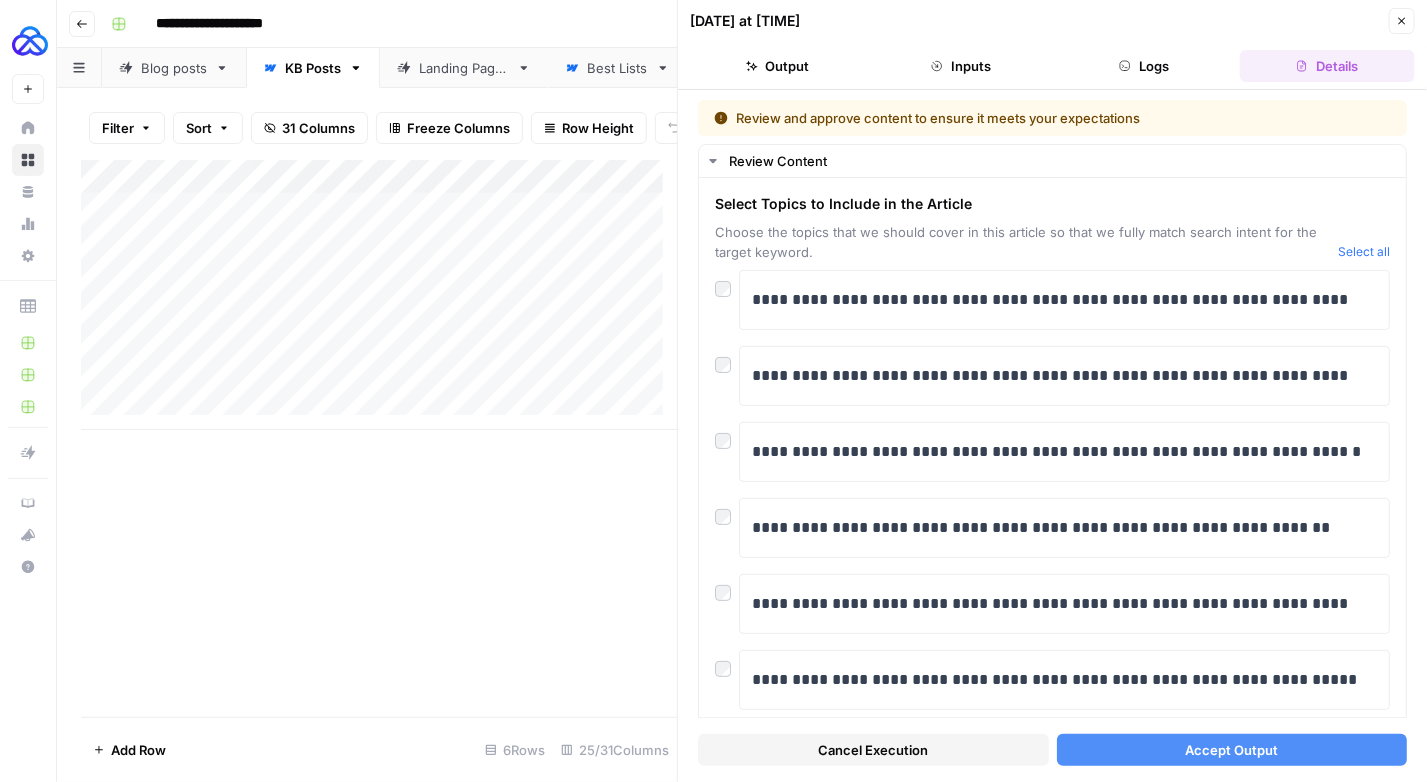 drag, startPoint x: 1403, startPoint y: 25, endPoint x: 1386, endPoint y: 35, distance: 19.723083 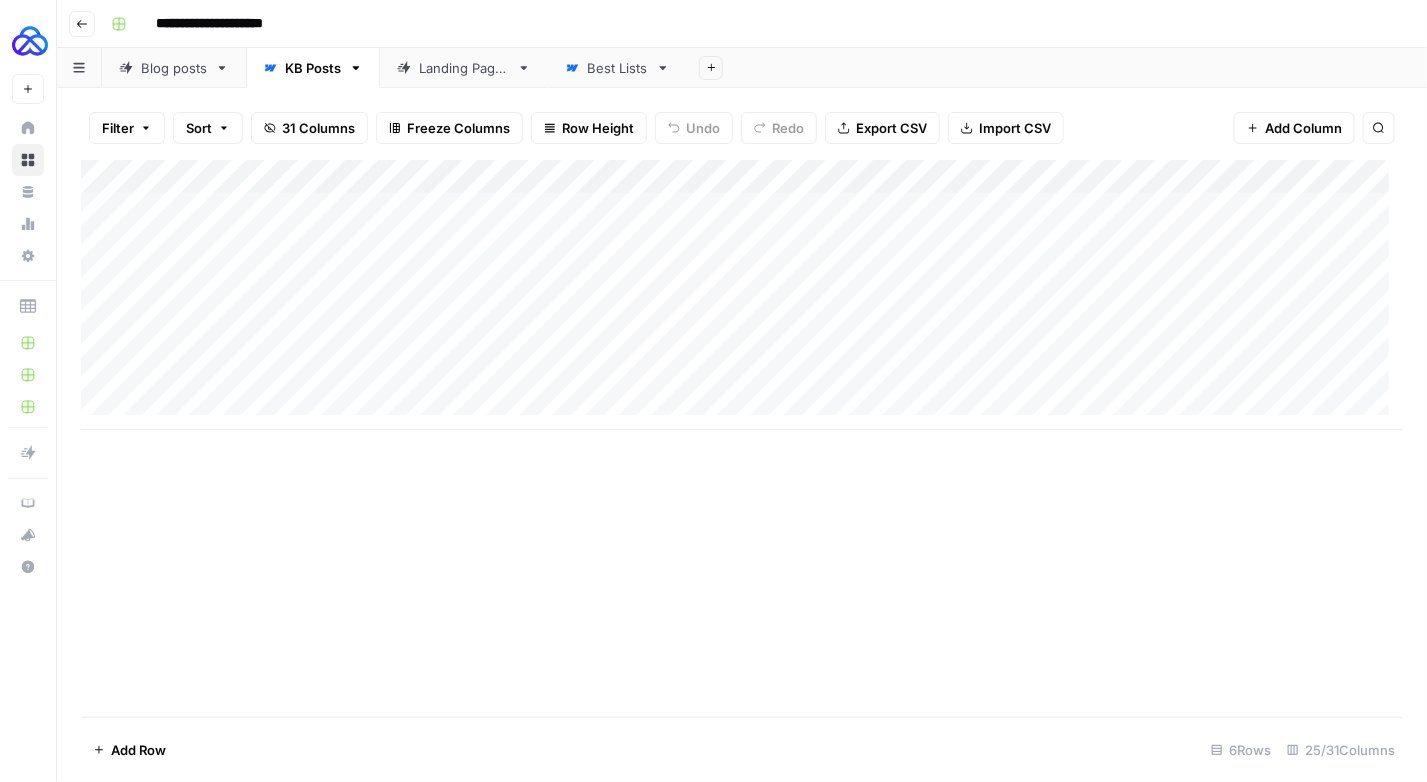click on "Add Column" at bounding box center (742, 295) 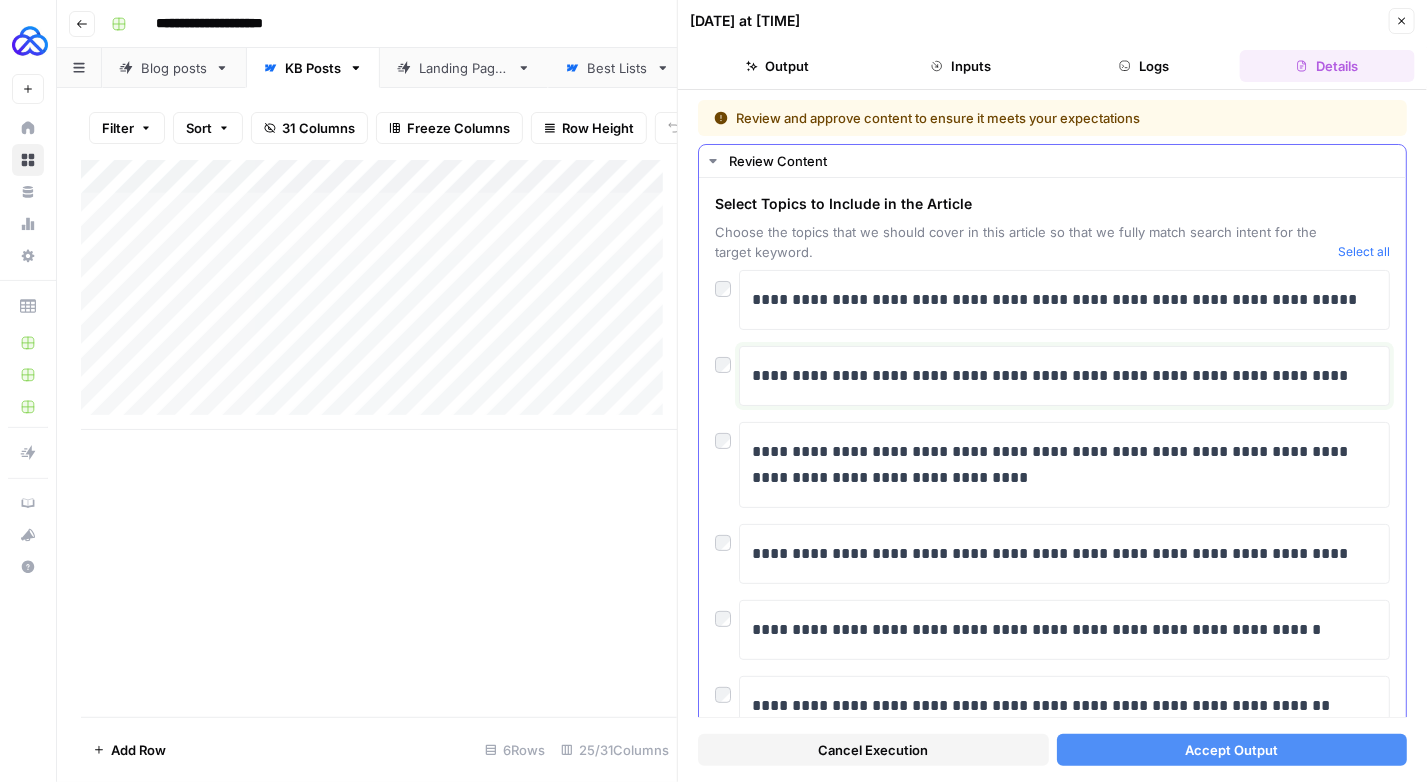 click on "**********" at bounding box center [1058, 376] 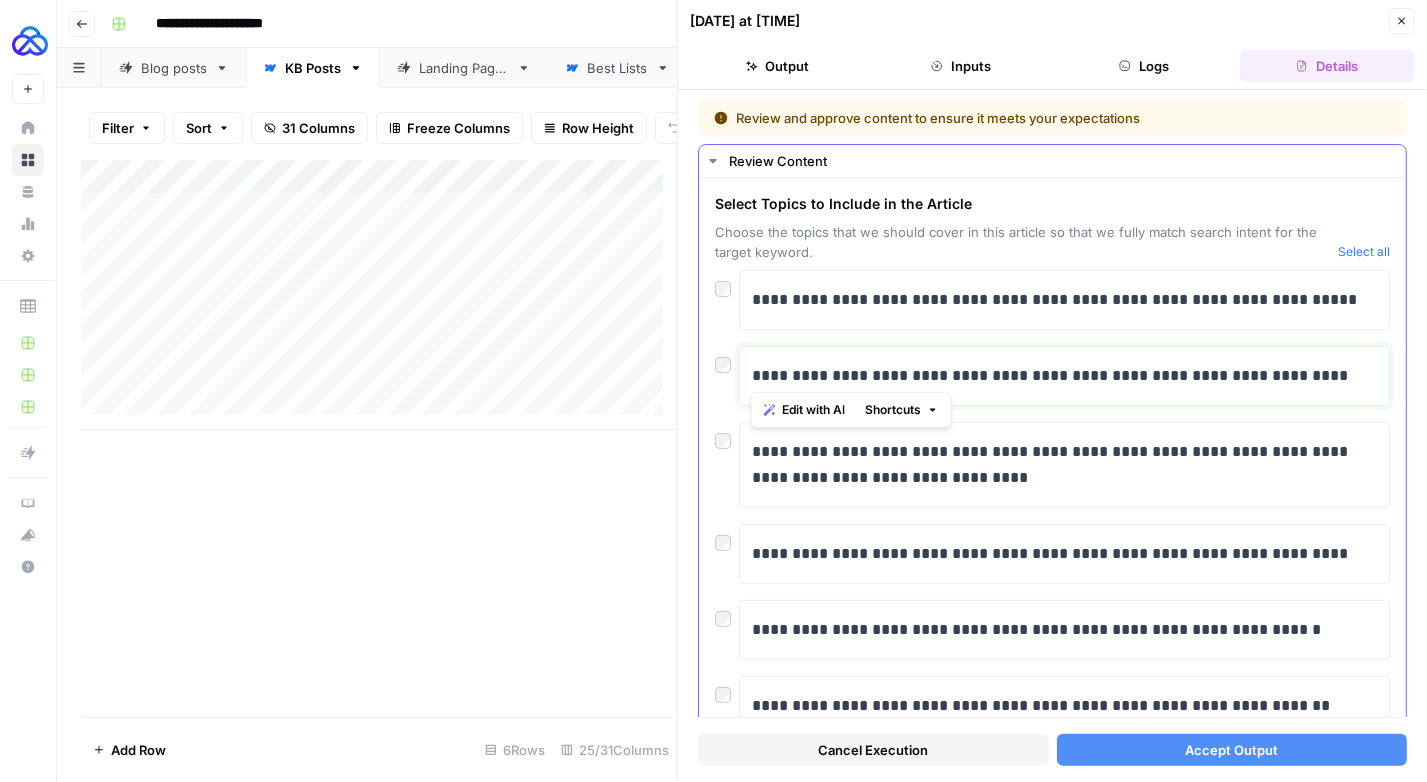 drag, startPoint x: 970, startPoint y: 371, endPoint x: 729, endPoint y: 376, distance: 241.05186 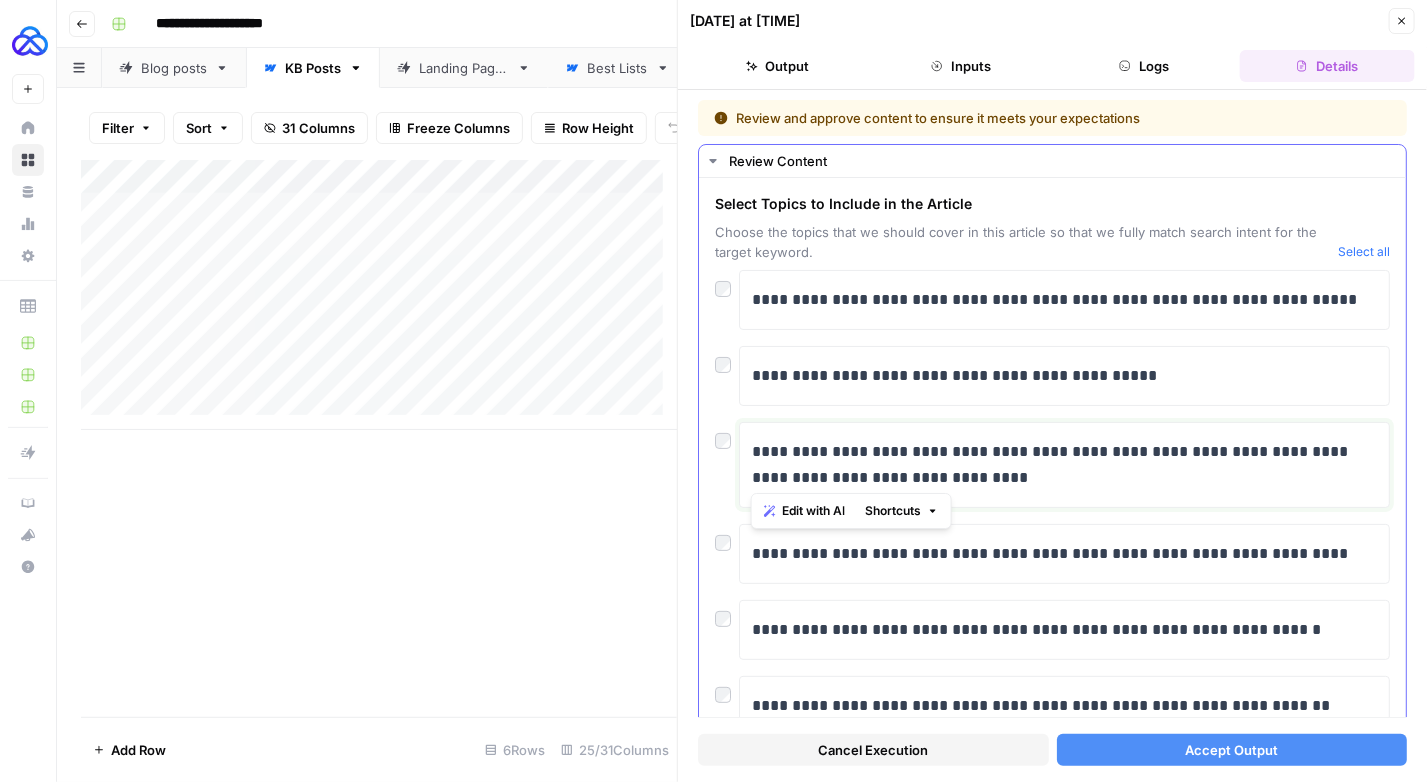 drag, startPoint x: 930, startPoint y: 471, endPoint x: 753, endPoint y: 449, distance: 178.36198 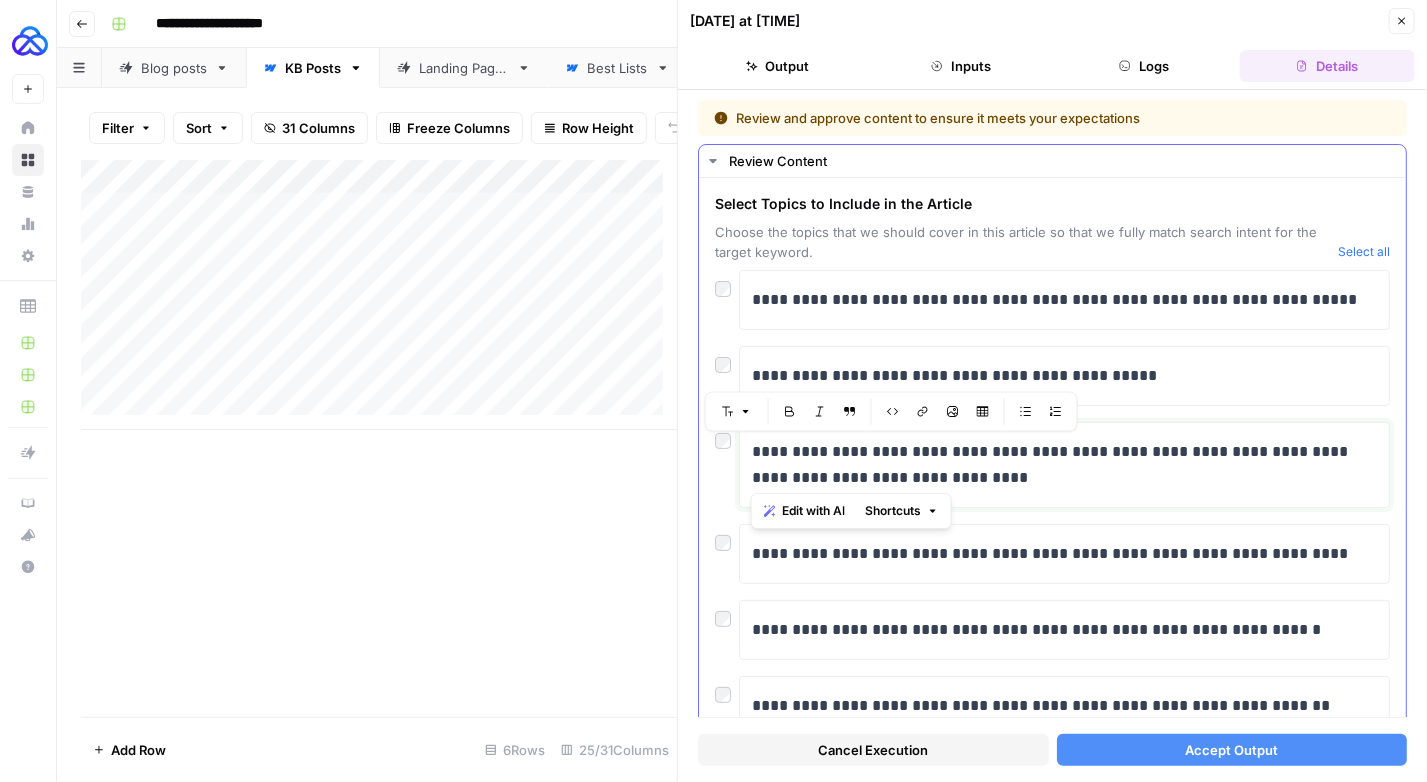 type 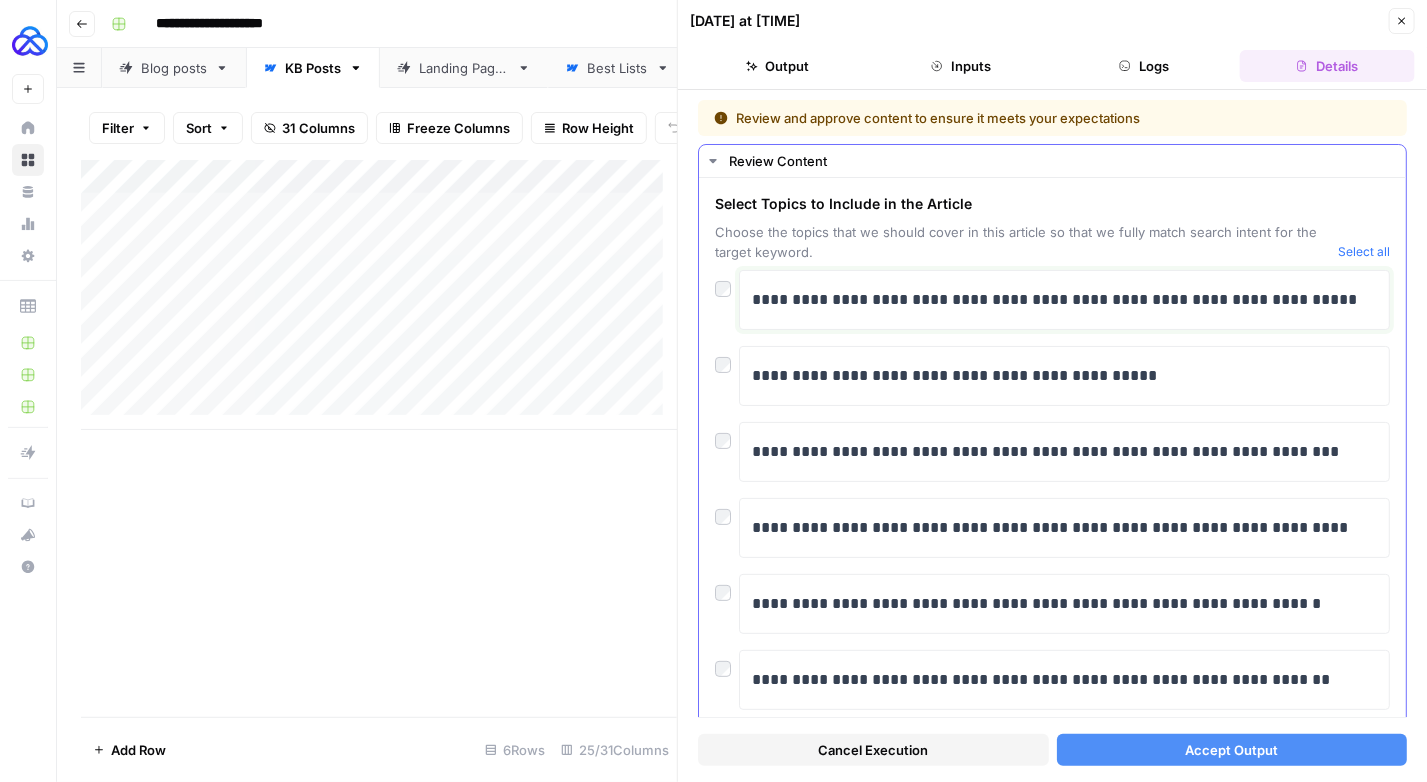 click on "**********" at bounding box center (1058, 300) 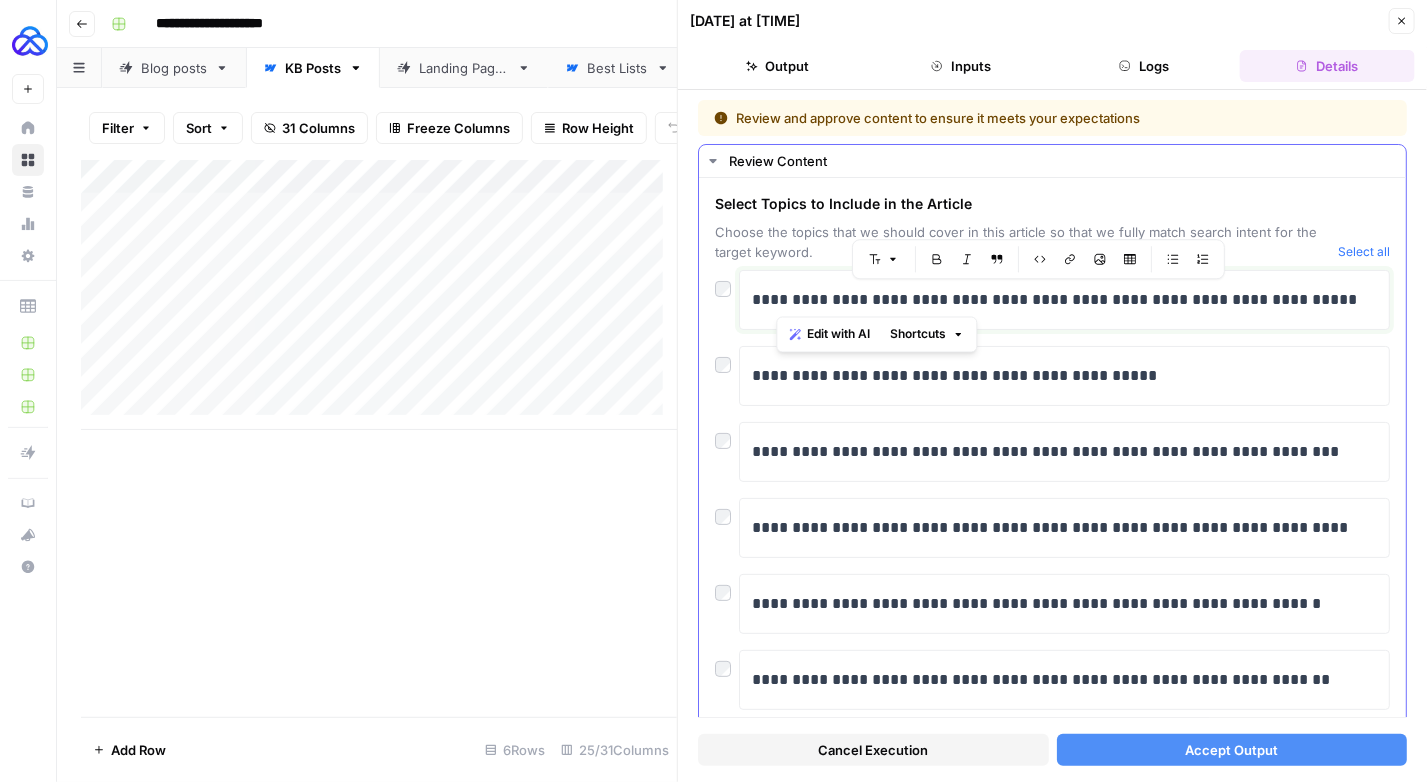 drag, startPoint x: 1300, startPoint y: 294, endPoint x: 773, endPoint y: 298, distance: 527.0152 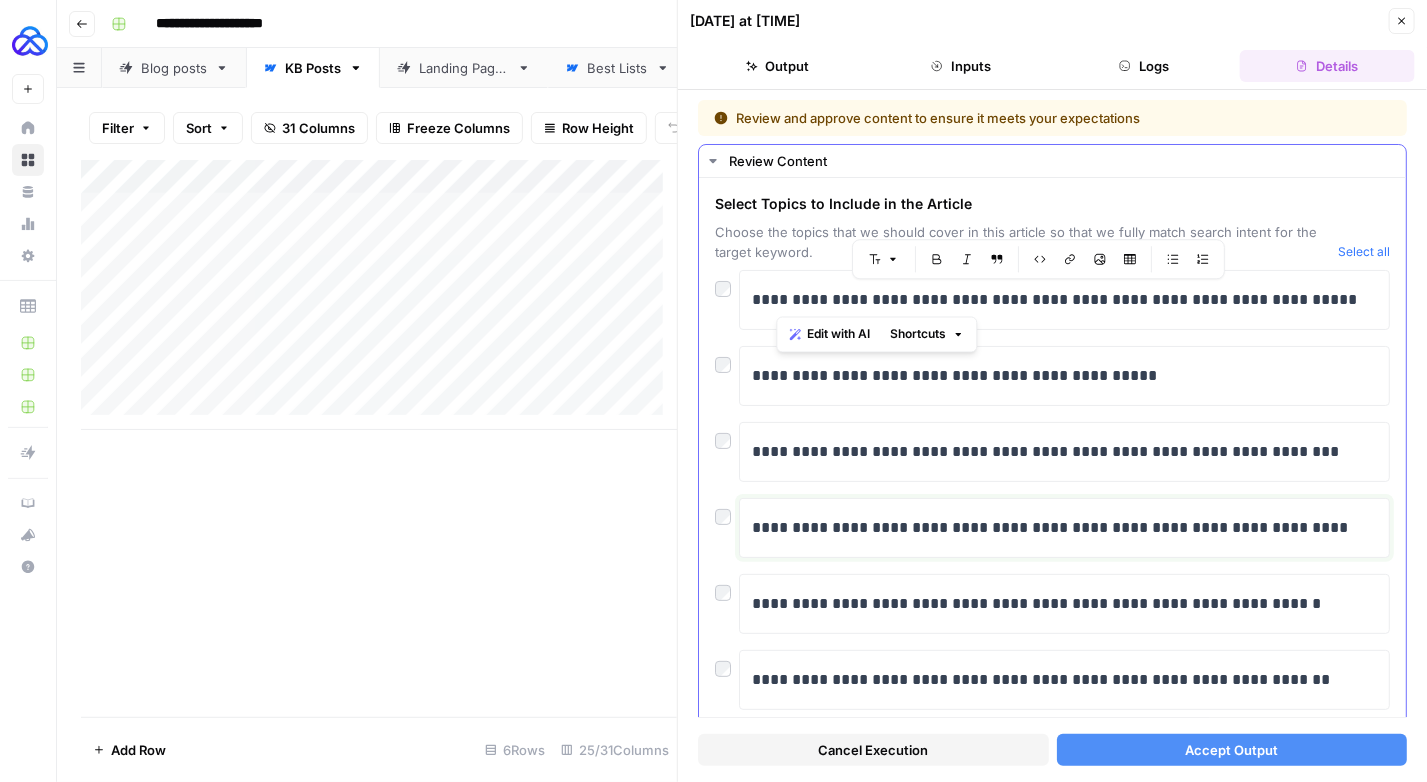 click on "**********" at bounding box center [1058, 528] 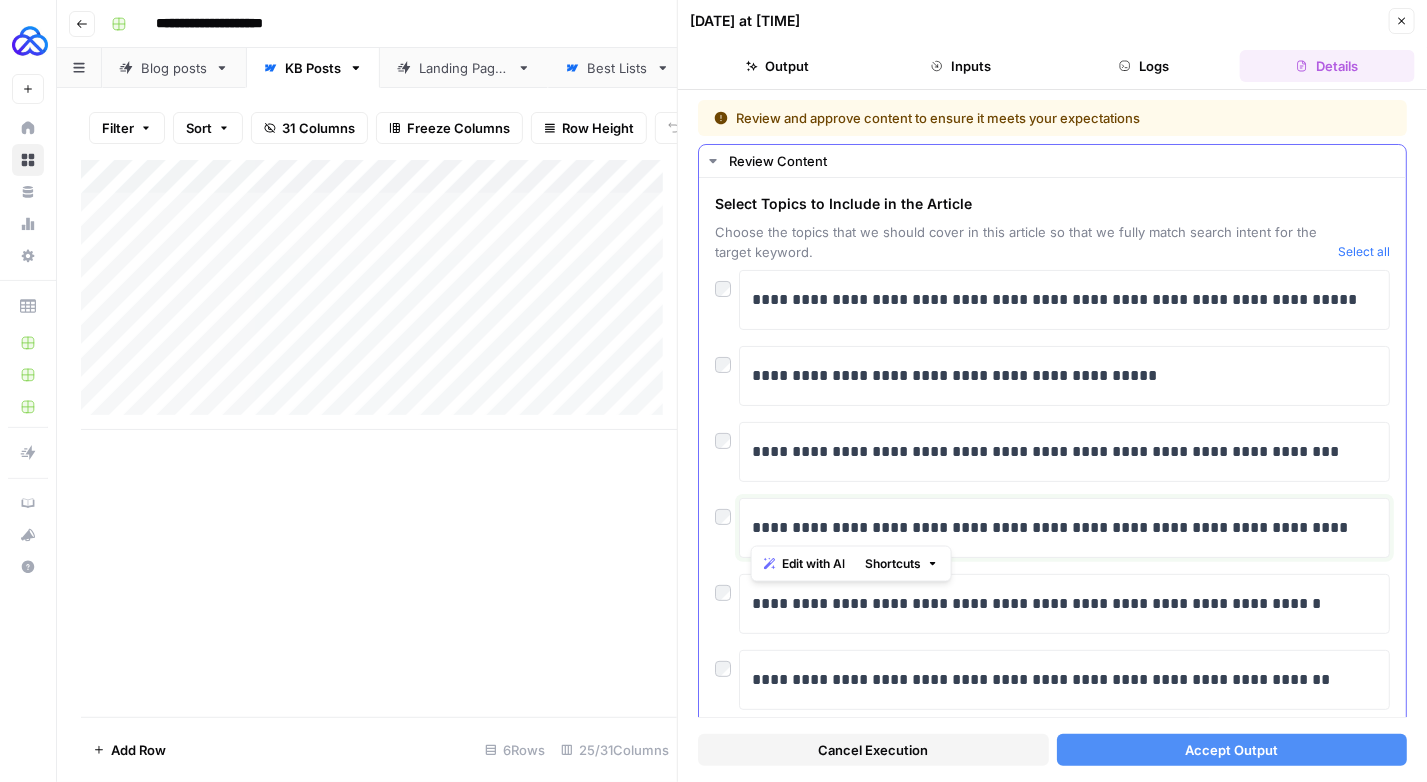 paste 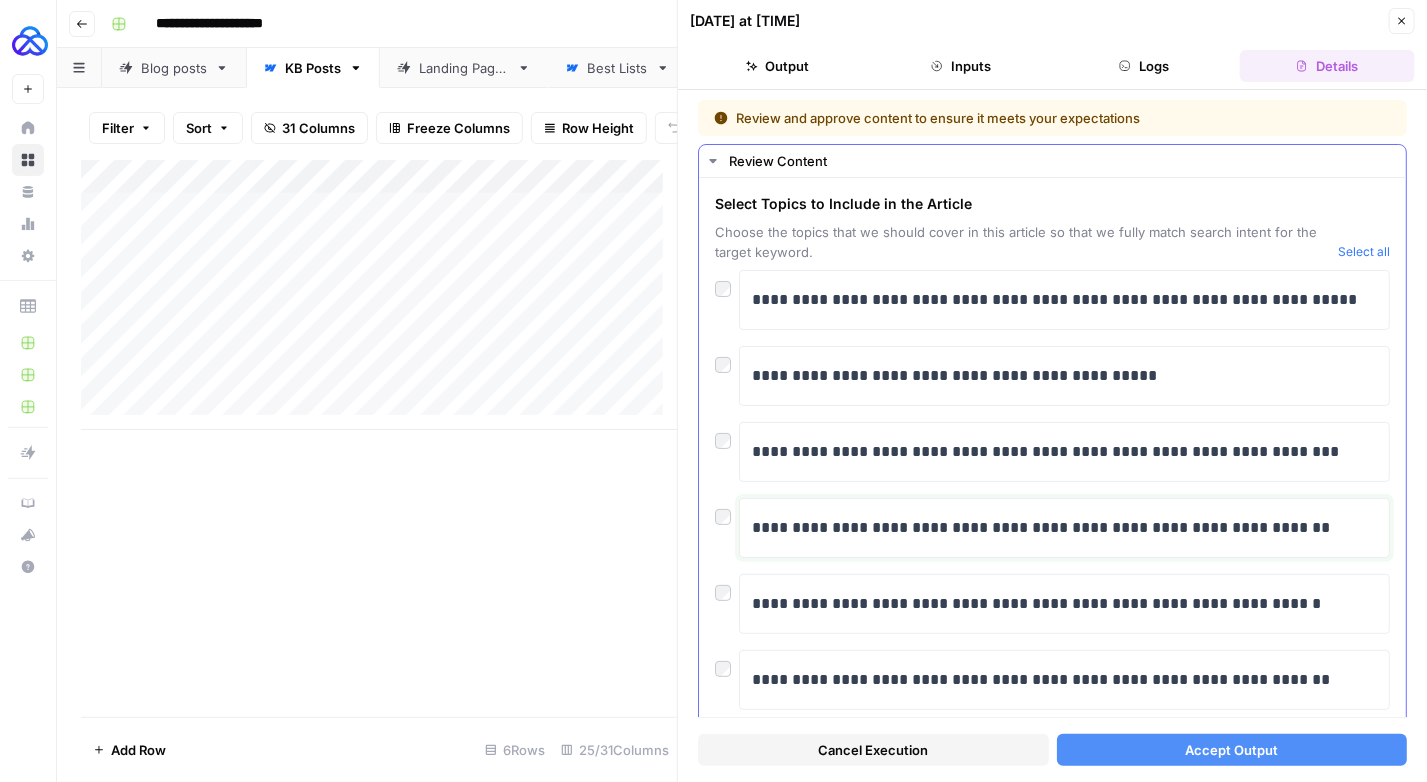 click on "**********" at bounding box center (1058, 528) 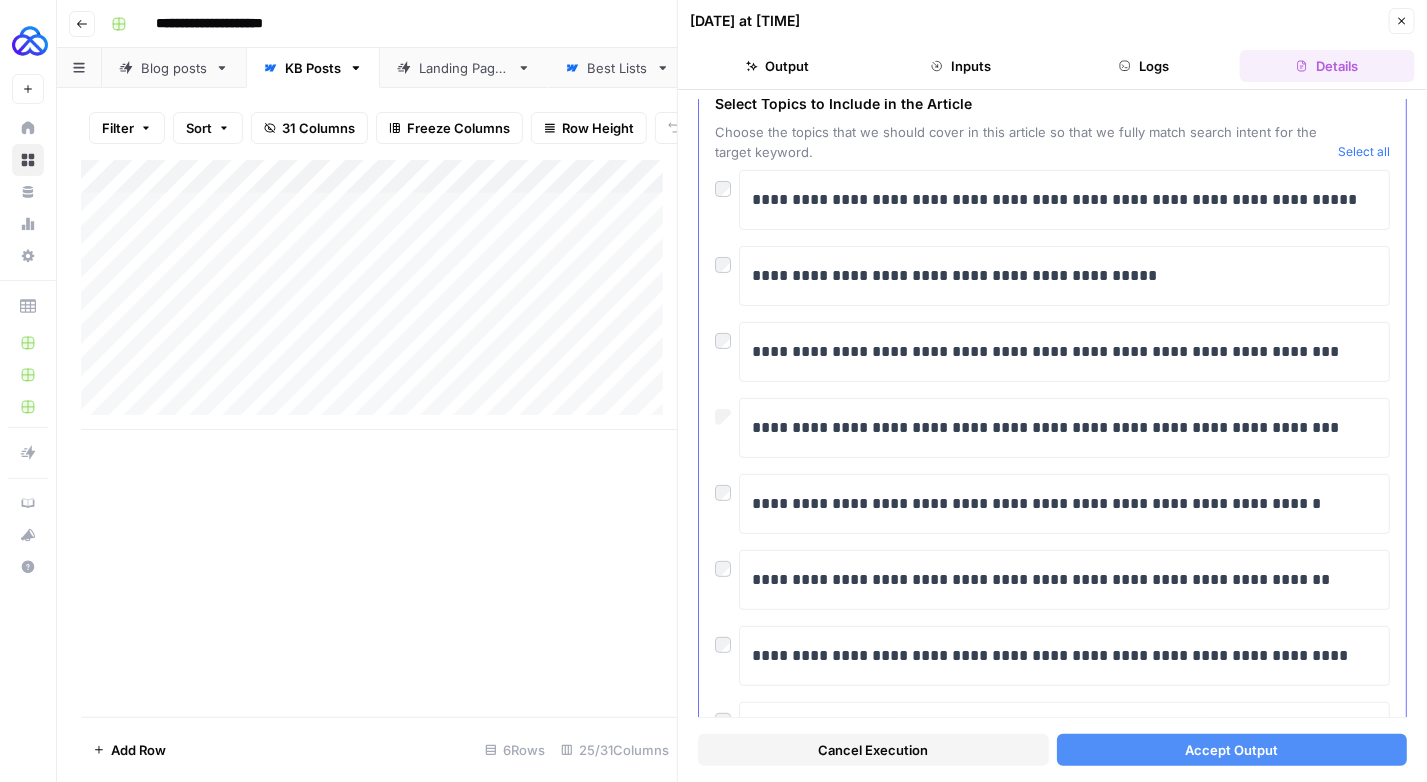 scroll, scrollTop: 200, scrollLeft: 0, axis: vertical 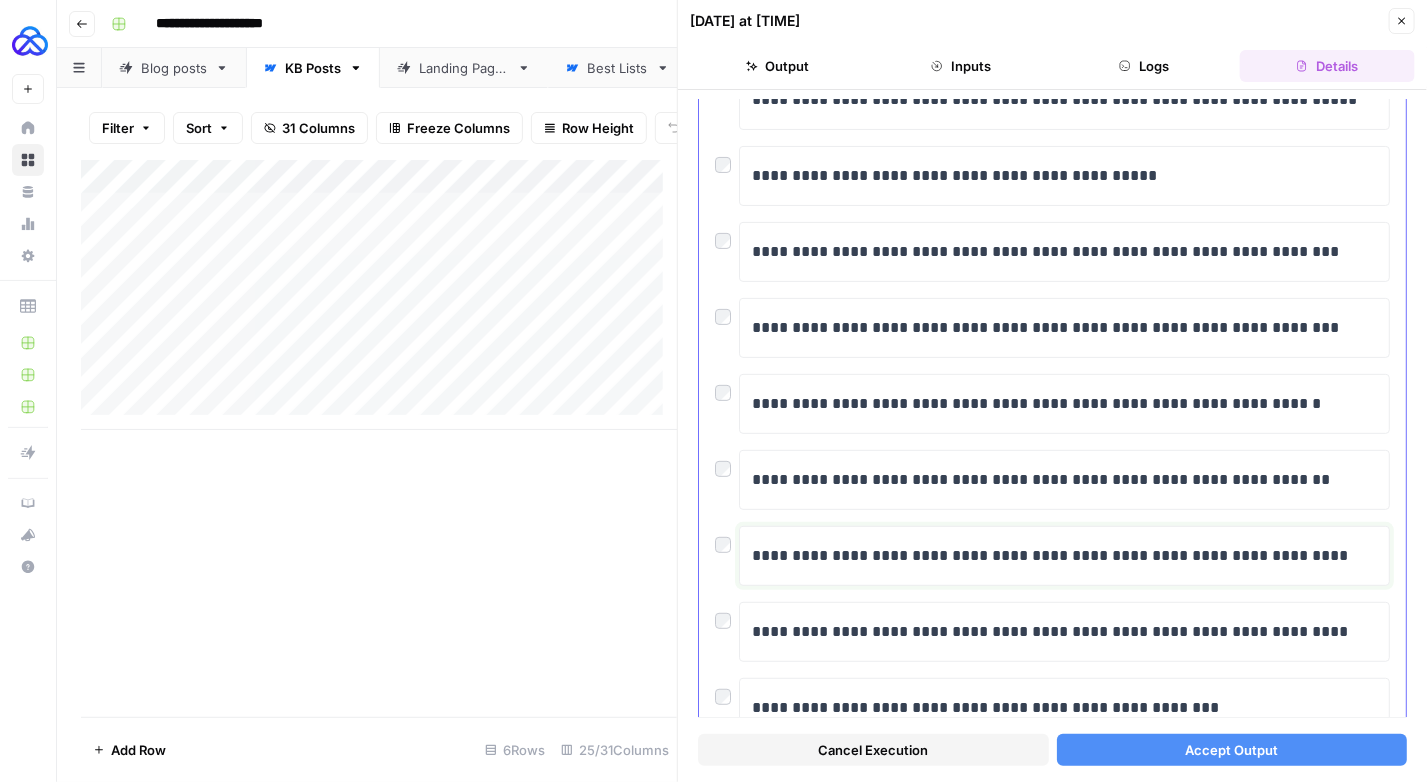 click on "**********" at bounding box center [1058, 556] 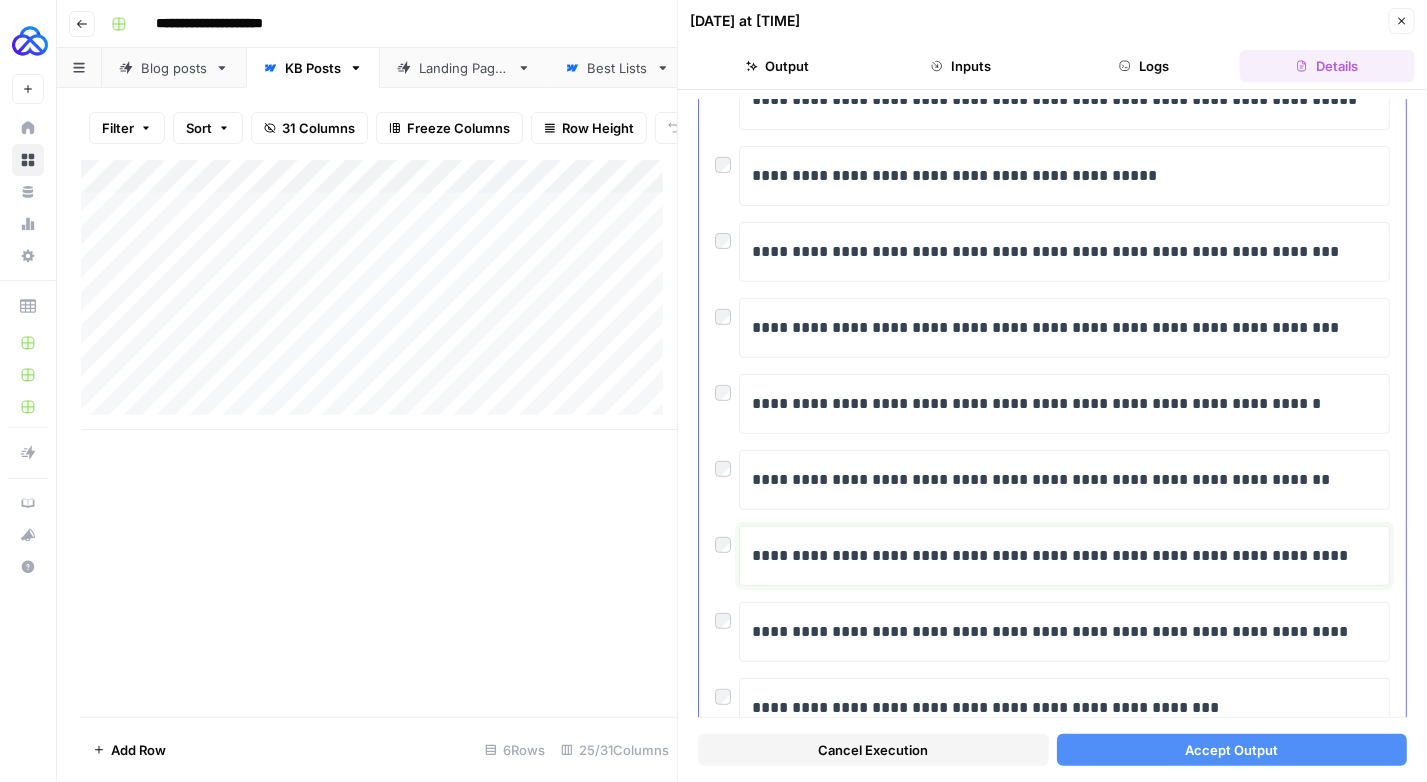 click on "**********" at bounding box center (1058, 556) 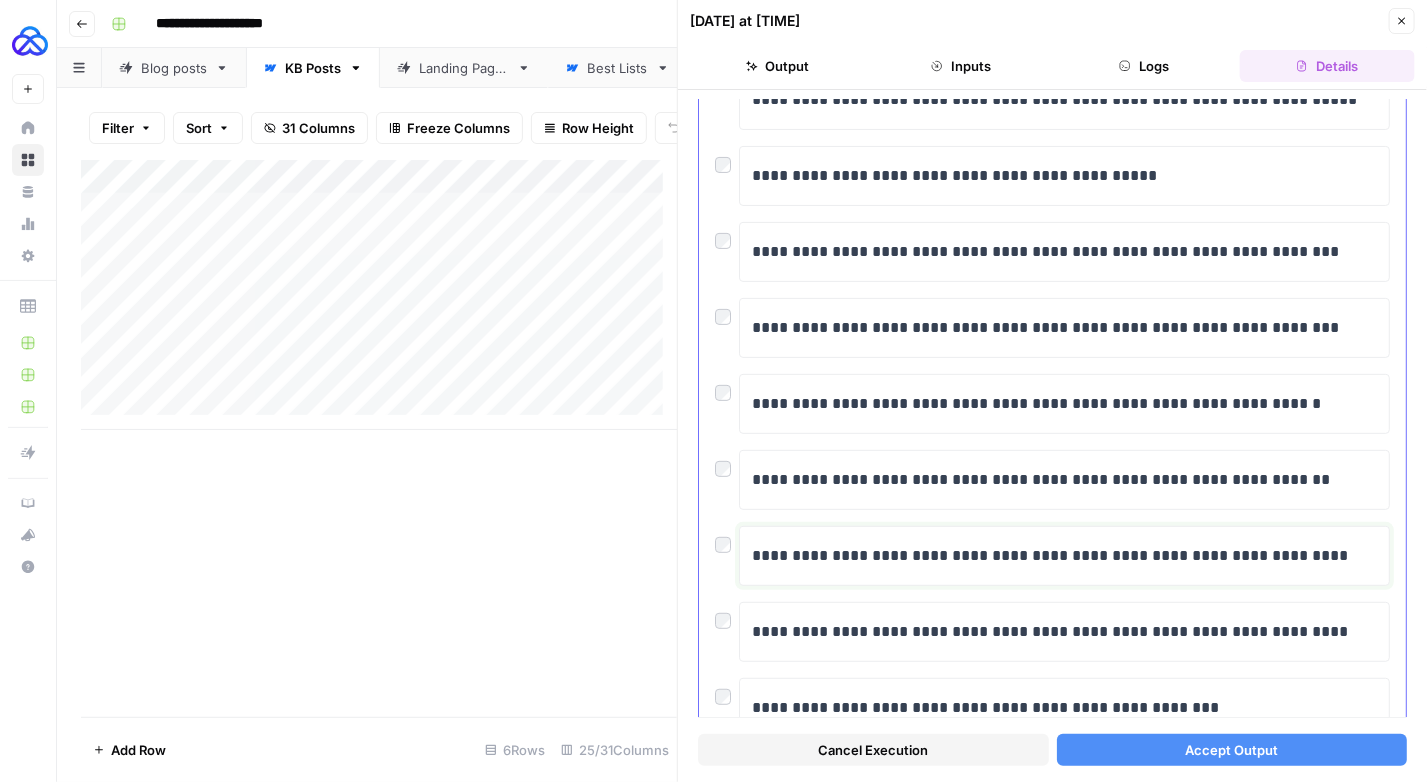 click on "**********" at bounding box center [1064, 556] 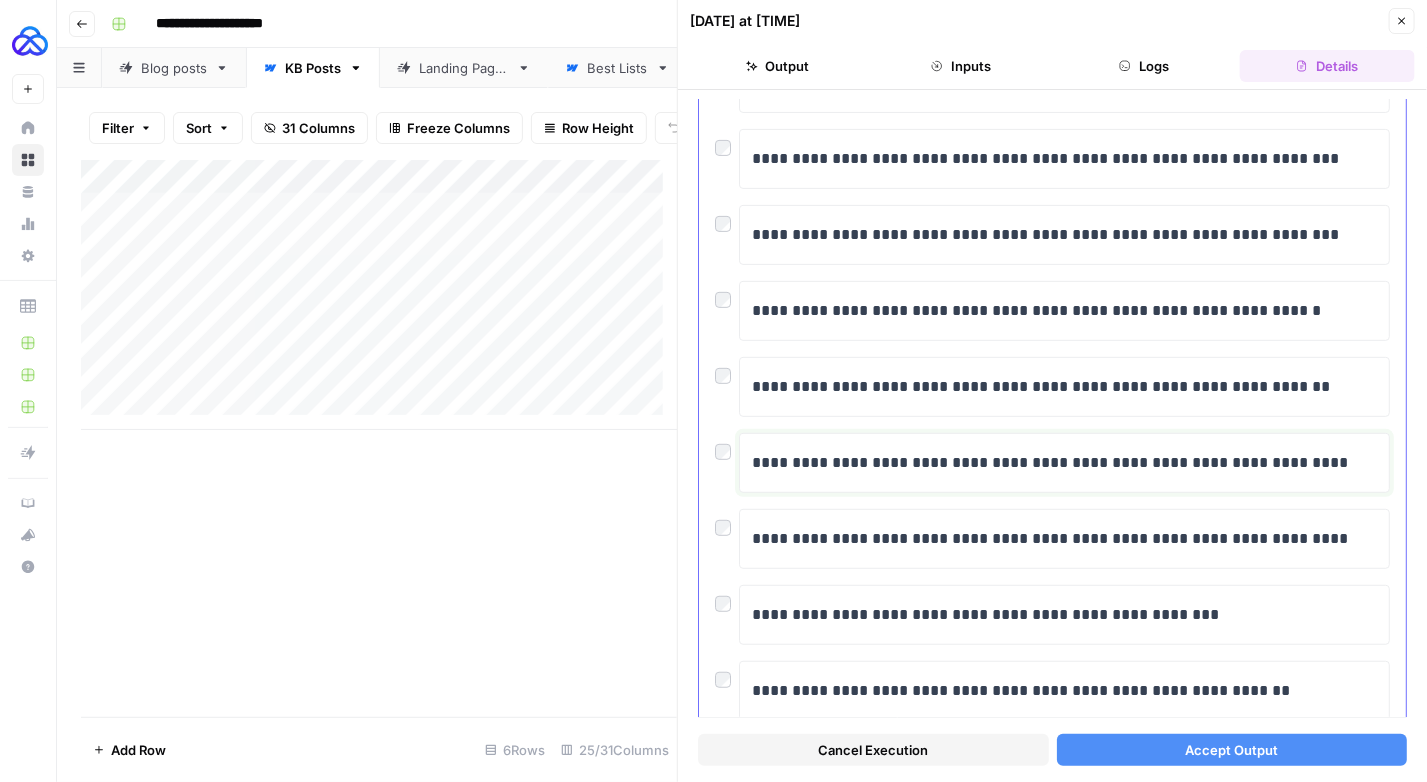 scroll, scrollTop: 300, scrollLeft: 0, axis: vertical 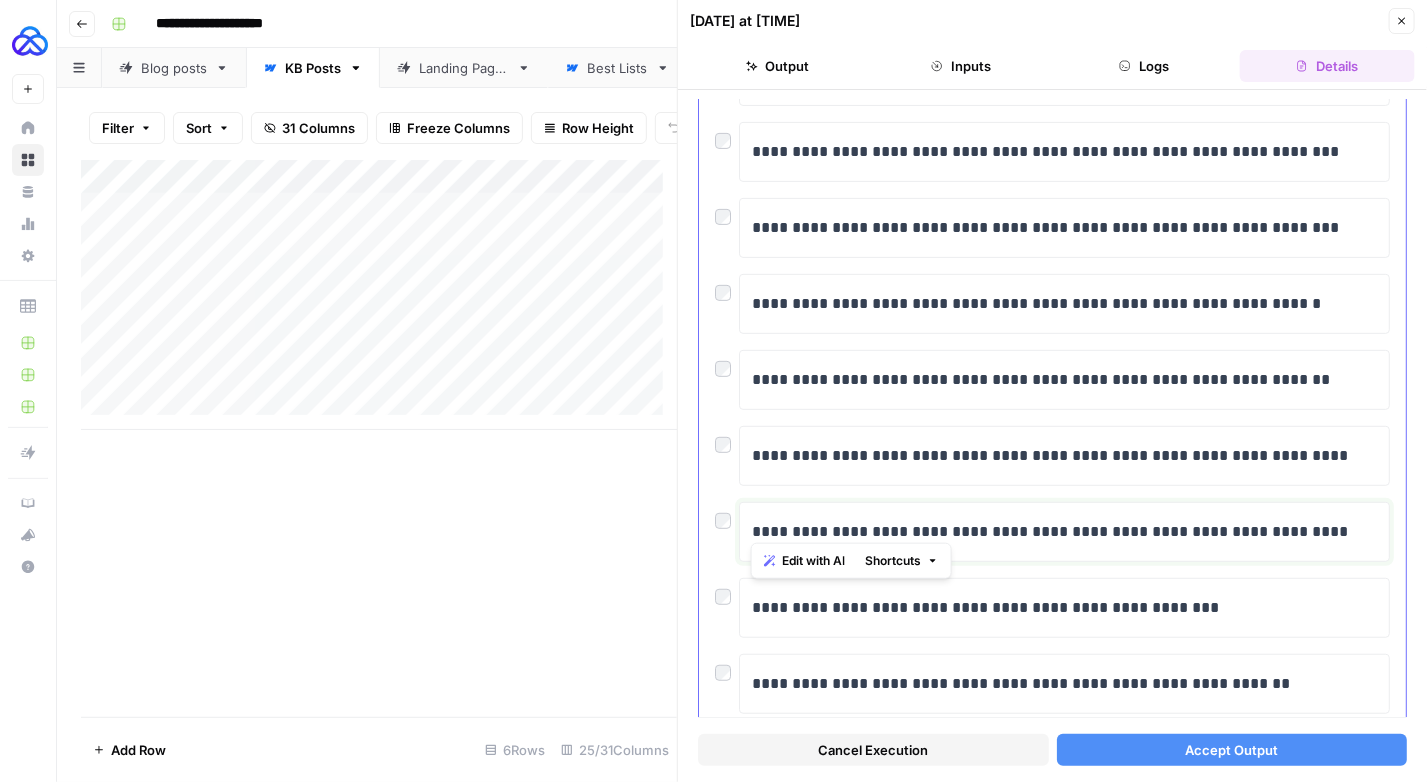 drag, startPoint x: 1337, startPoint y: 525, endPoint x: 726, endPoint y: 549, distance: 611.4712 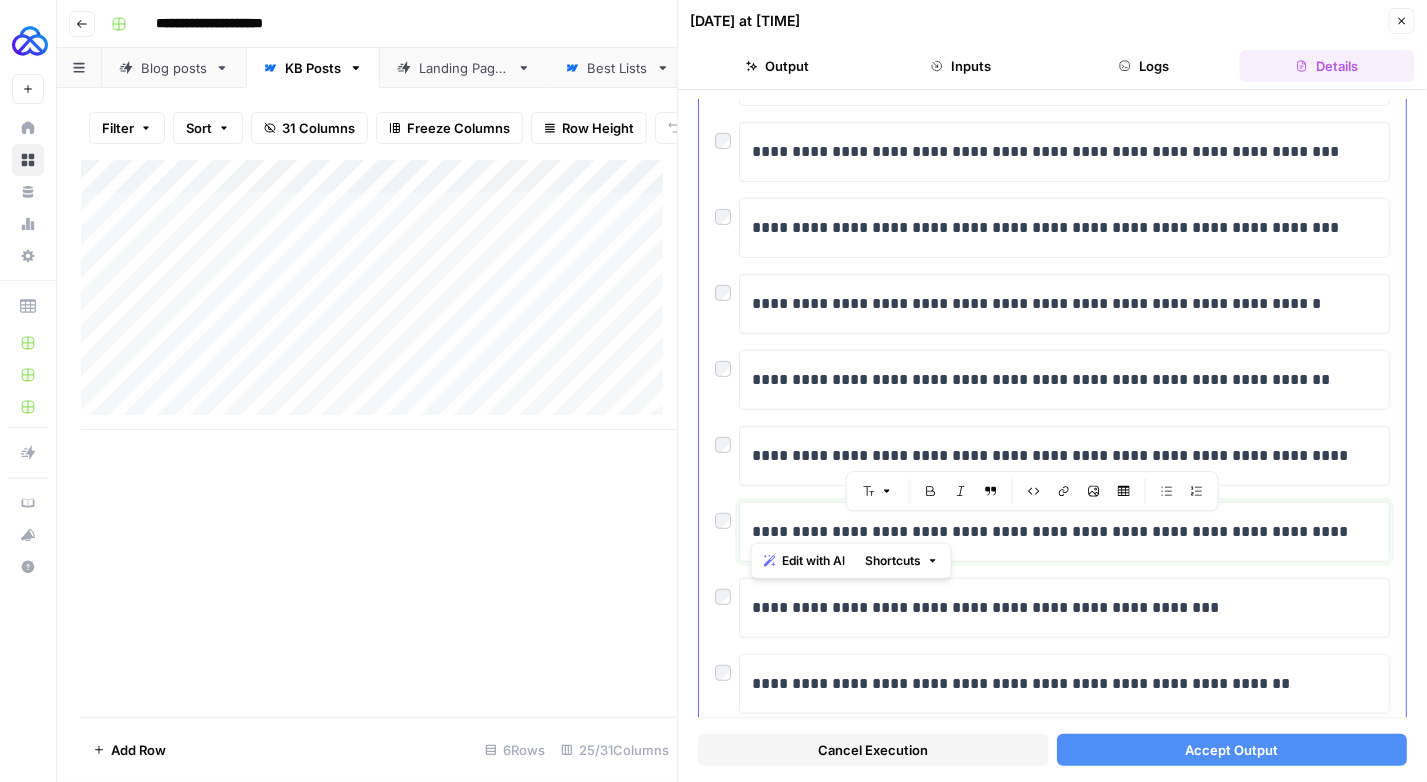 type 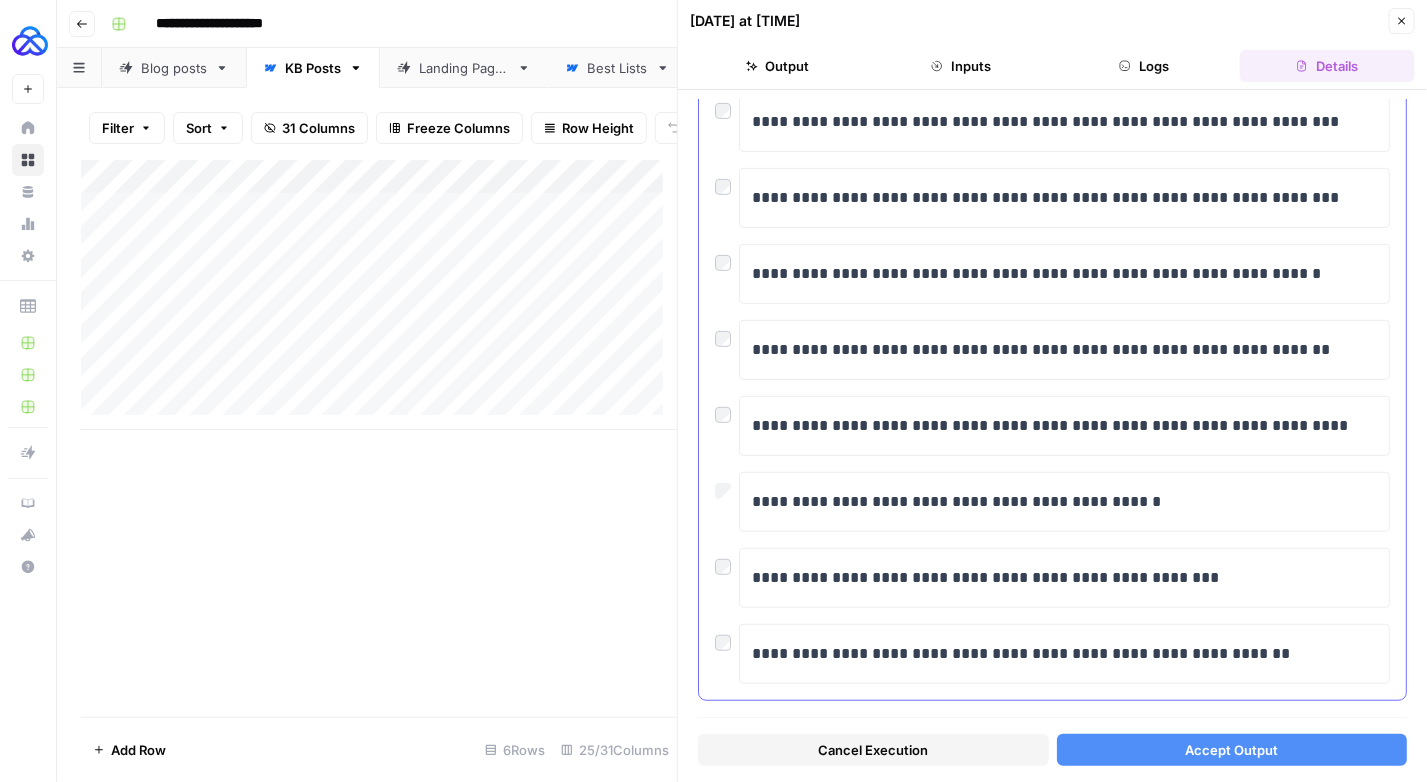 scroll, scrollTop: 343, scrollLeft: 0, axis: vertical 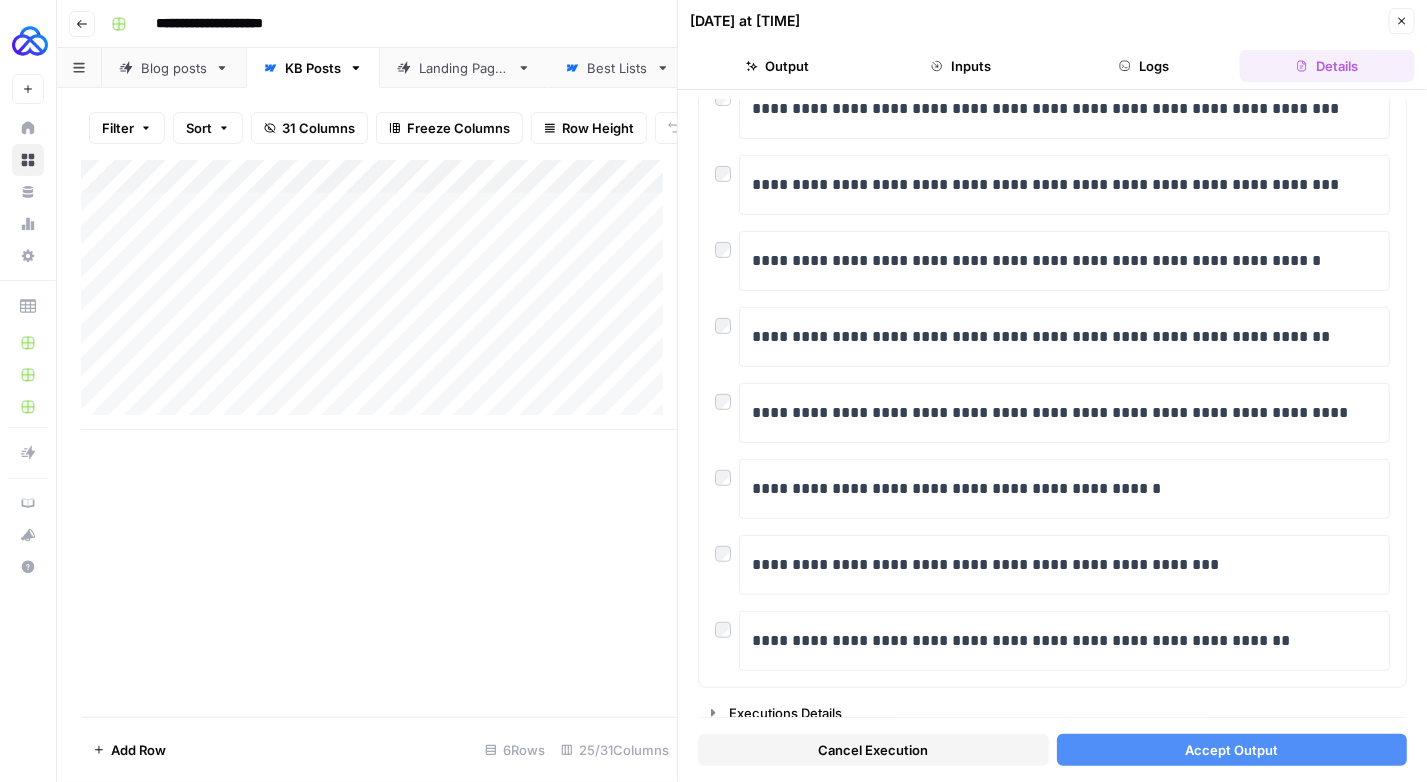 click on "Accept Output" at bounding box center (1232, 750) 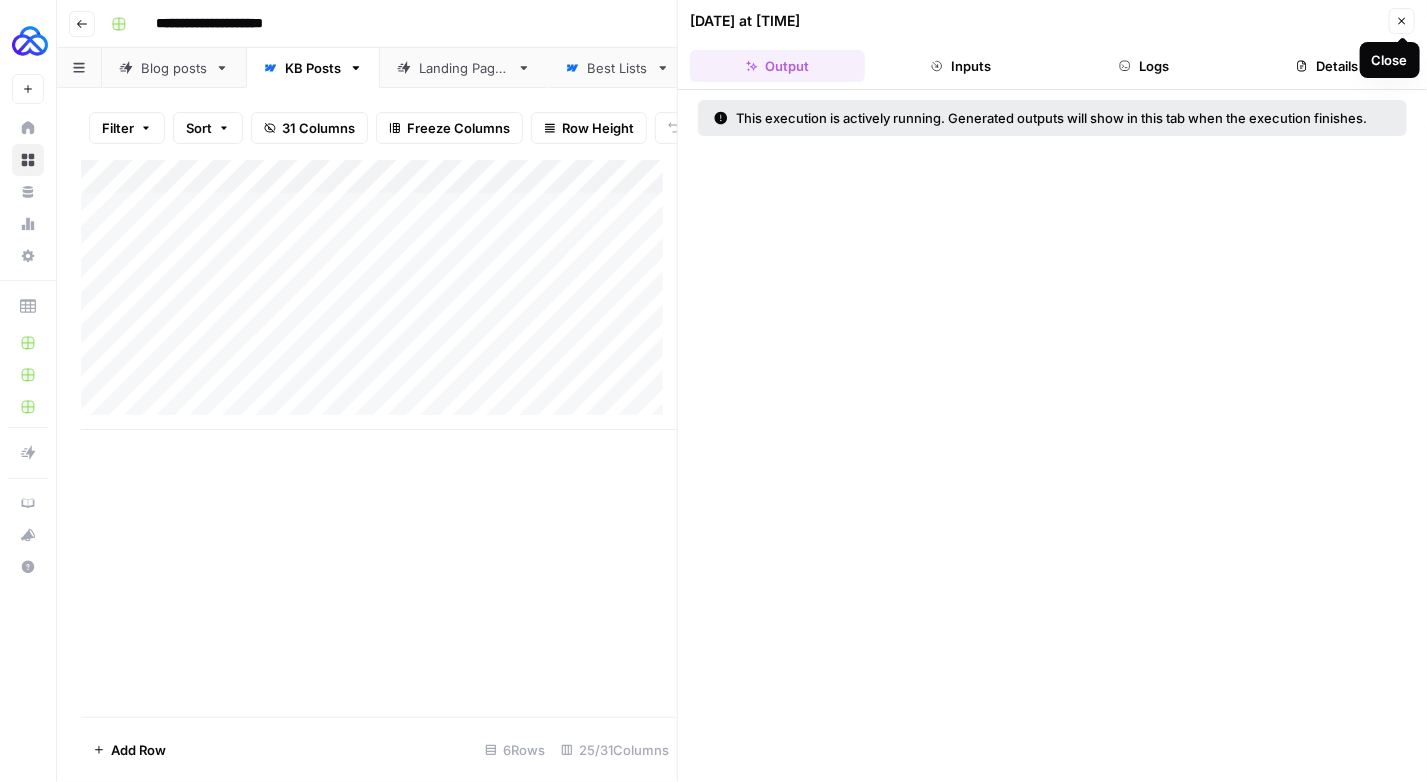 click 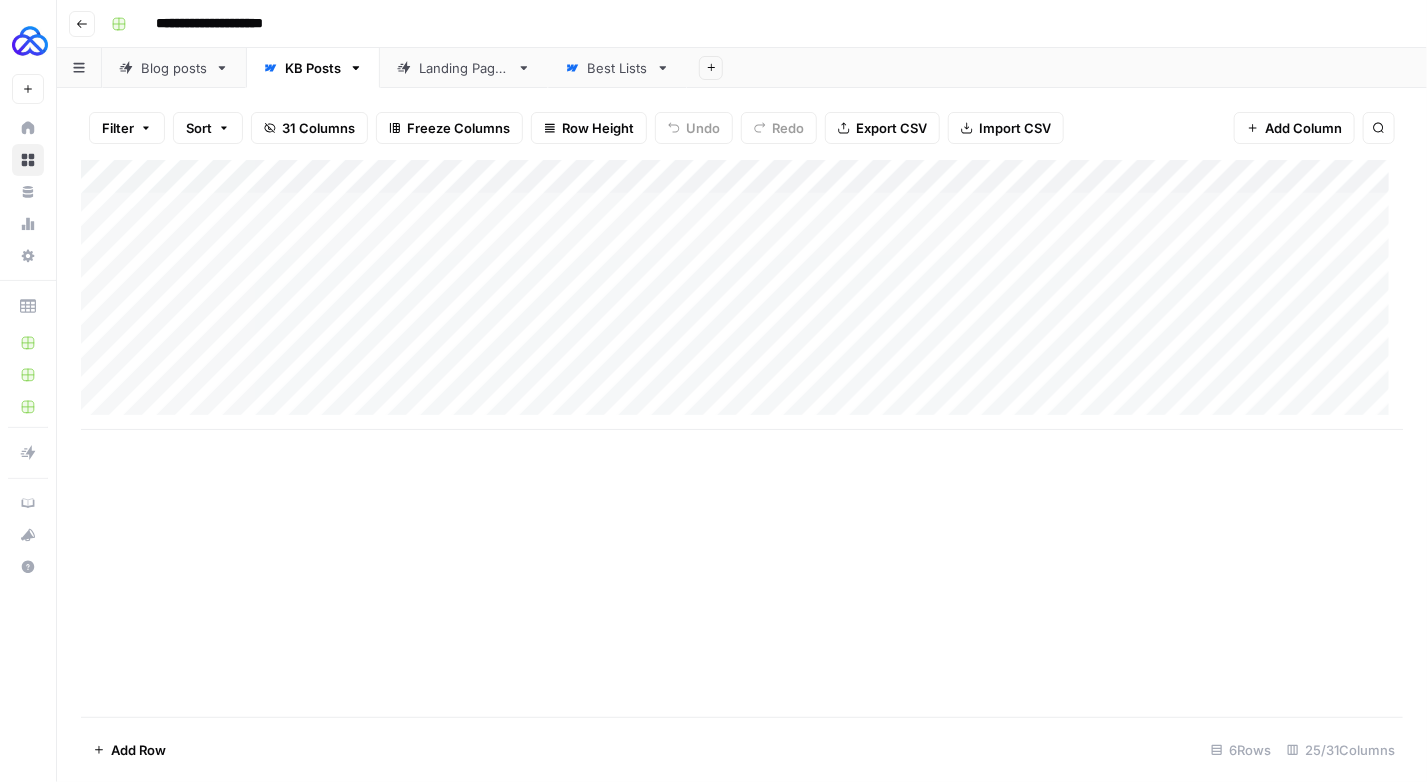 click on "Add Column" at bounding box center [742, 295] 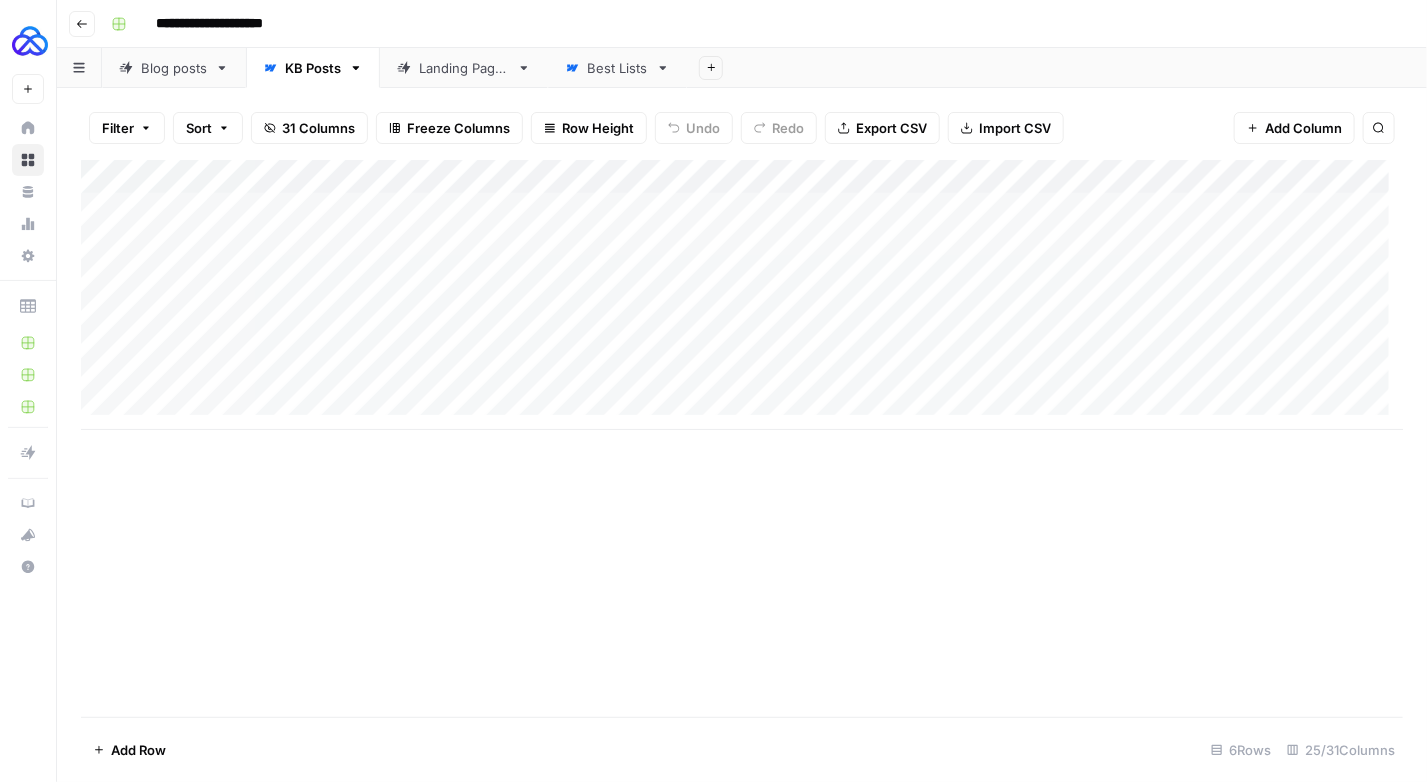 click on "Add Column" at bounding box center (742, 295) 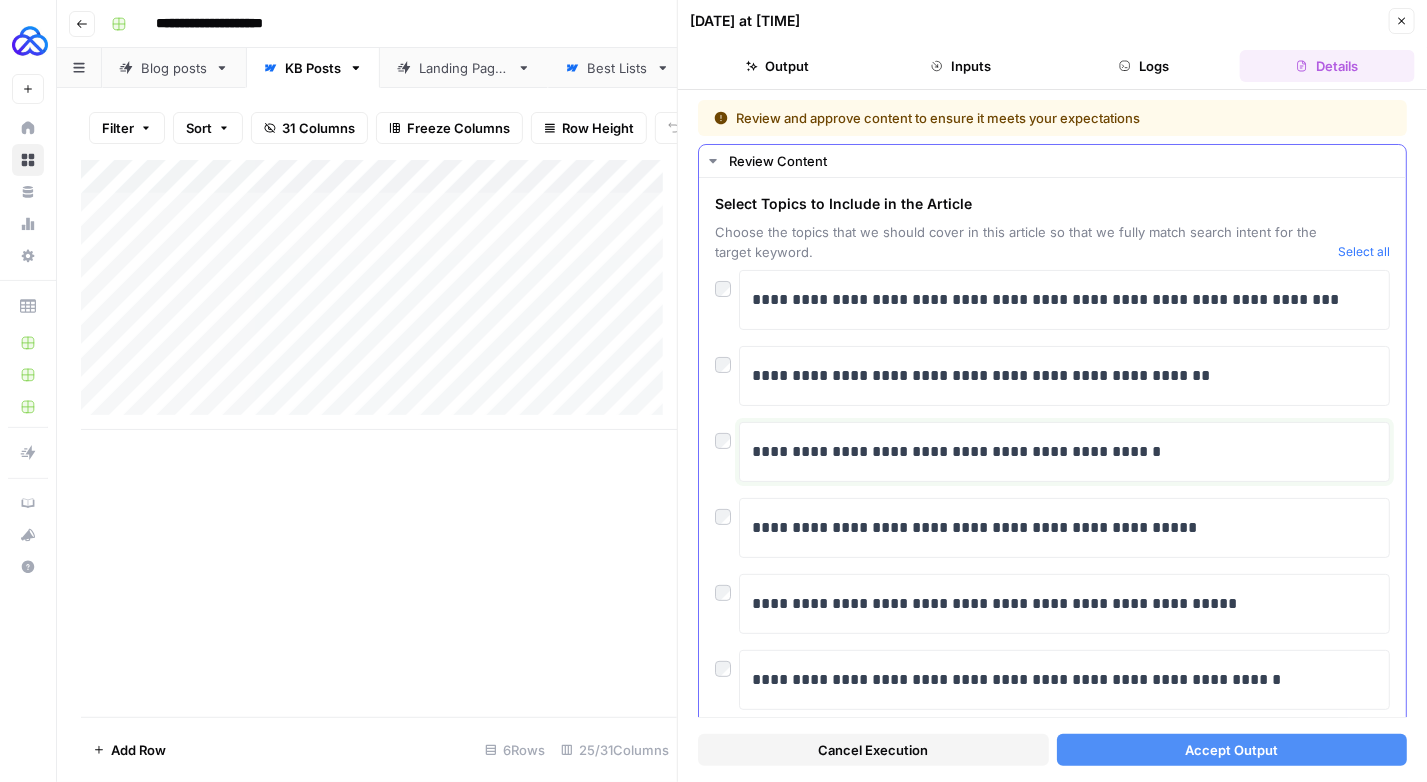 click on "**********" at bounding box center [1058, 452] 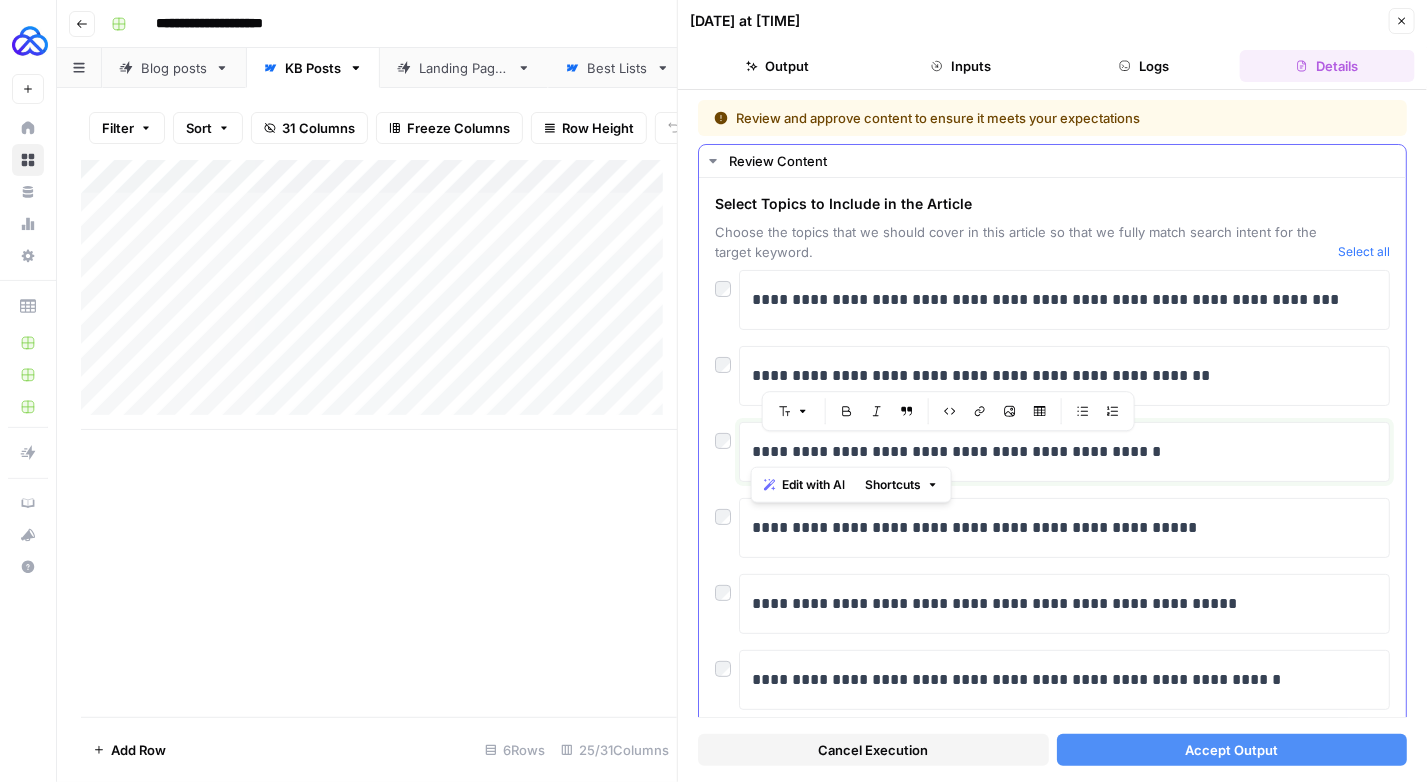 drag, startPoint x: 1190, startPoint y: 453, endPoint x: 745, endPoint y: 451, distance: 445.0045 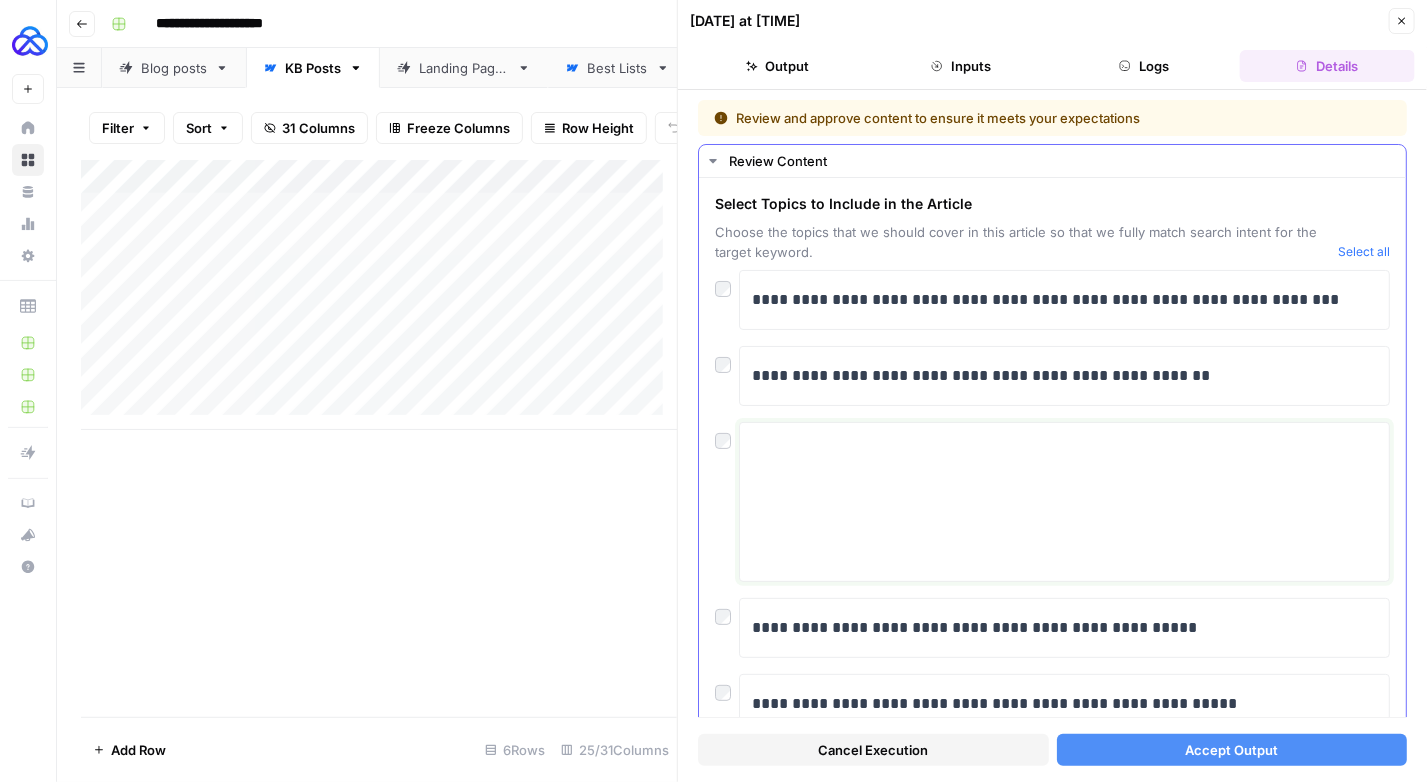 click at bounding box center [1064, 502] 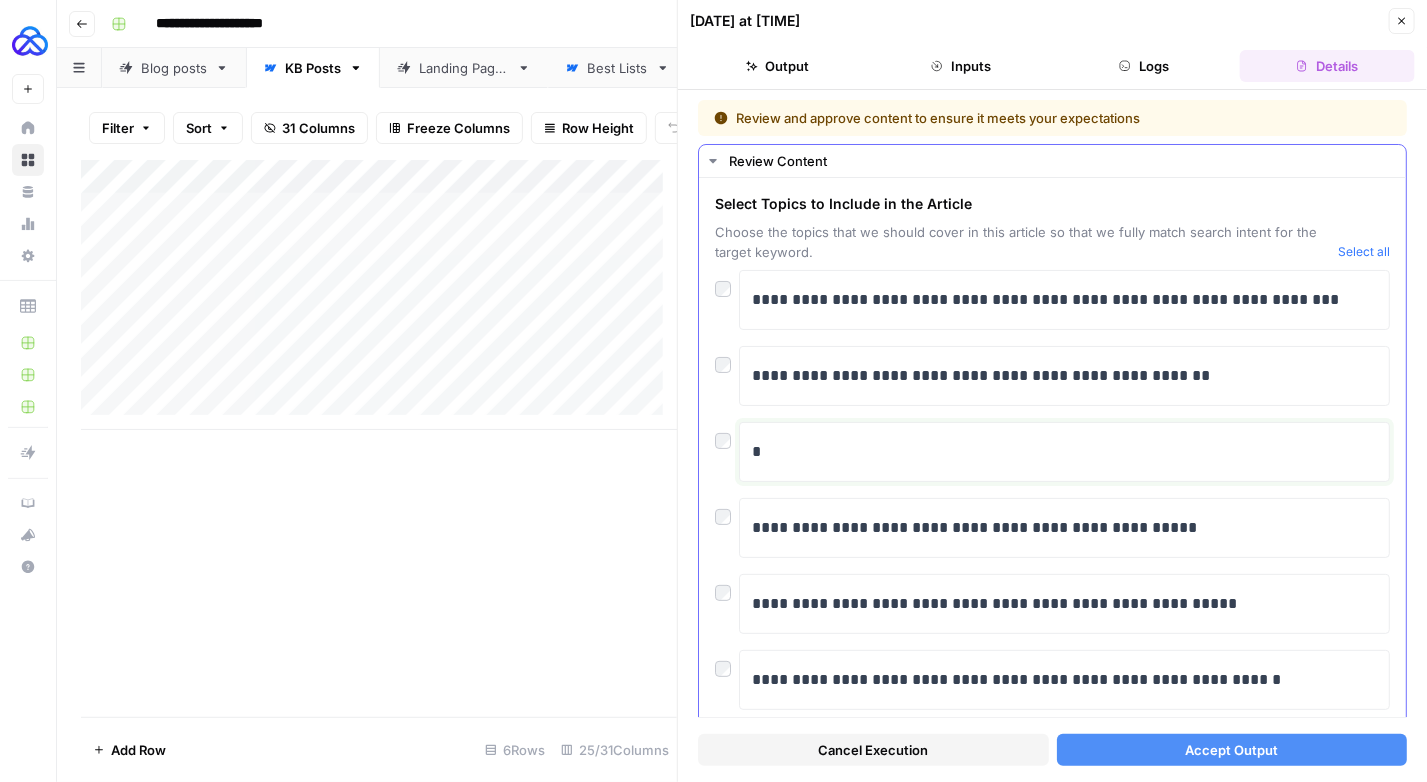 click on "*" at bounding box center [1058, 452] 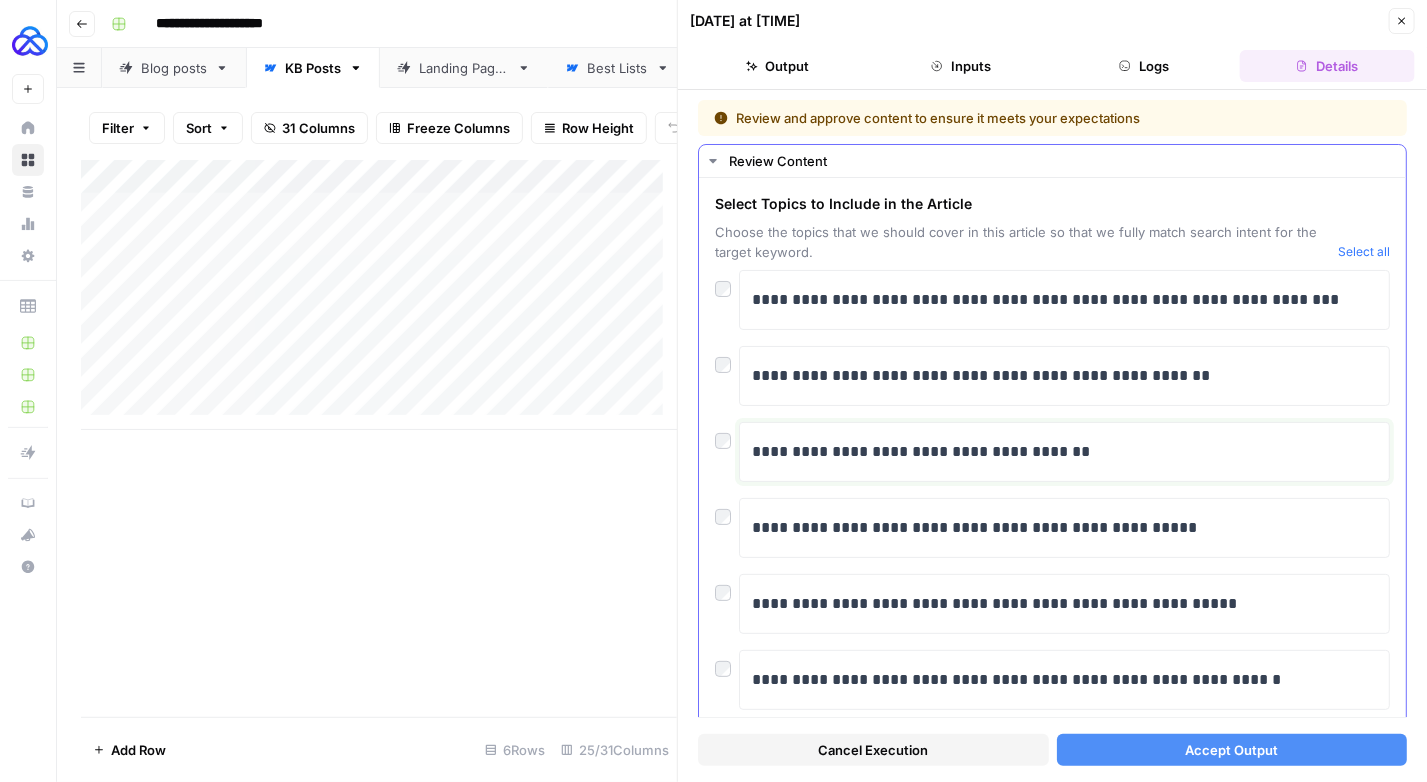 click on "**********" at bounding box center (1058, 452) 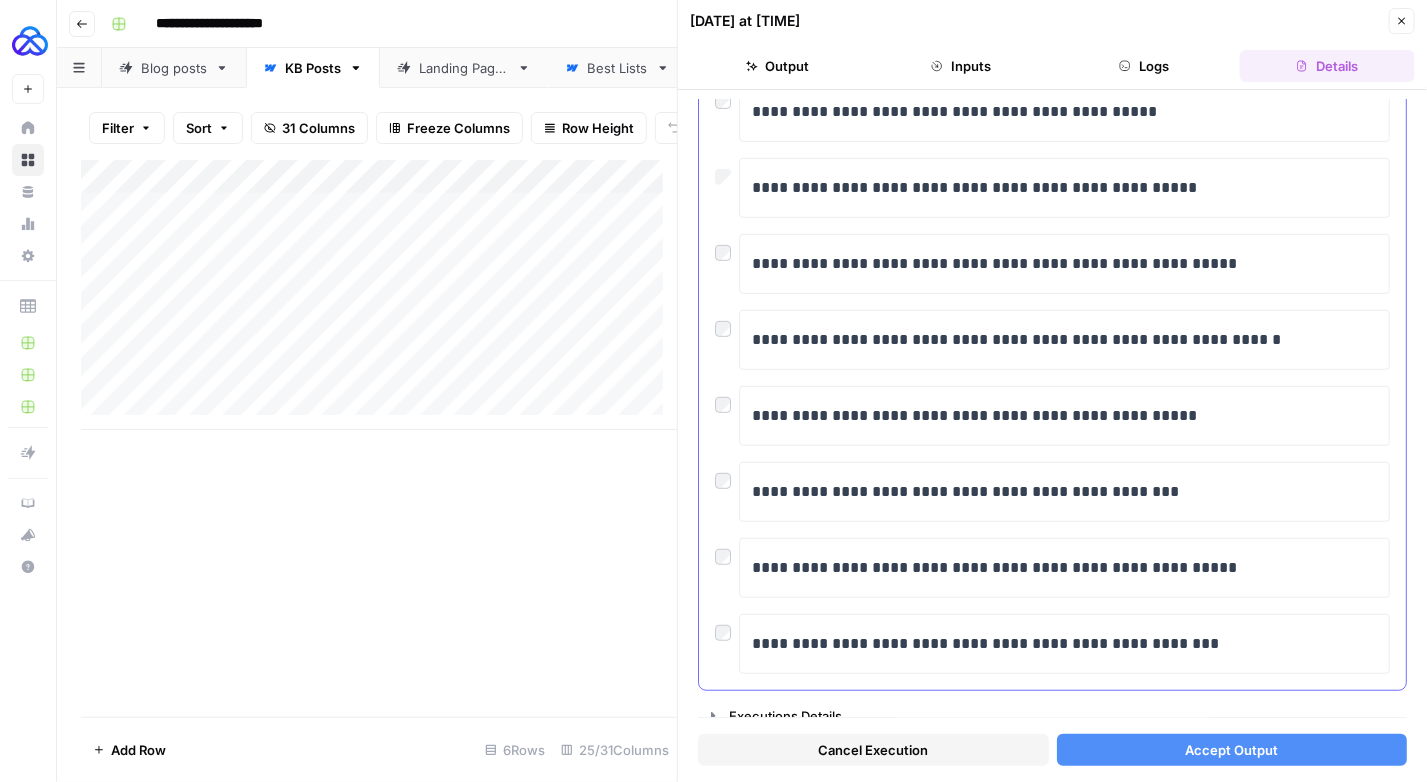 scroll, scrollTop: 343, scrollLeft: 0, axis: vertical 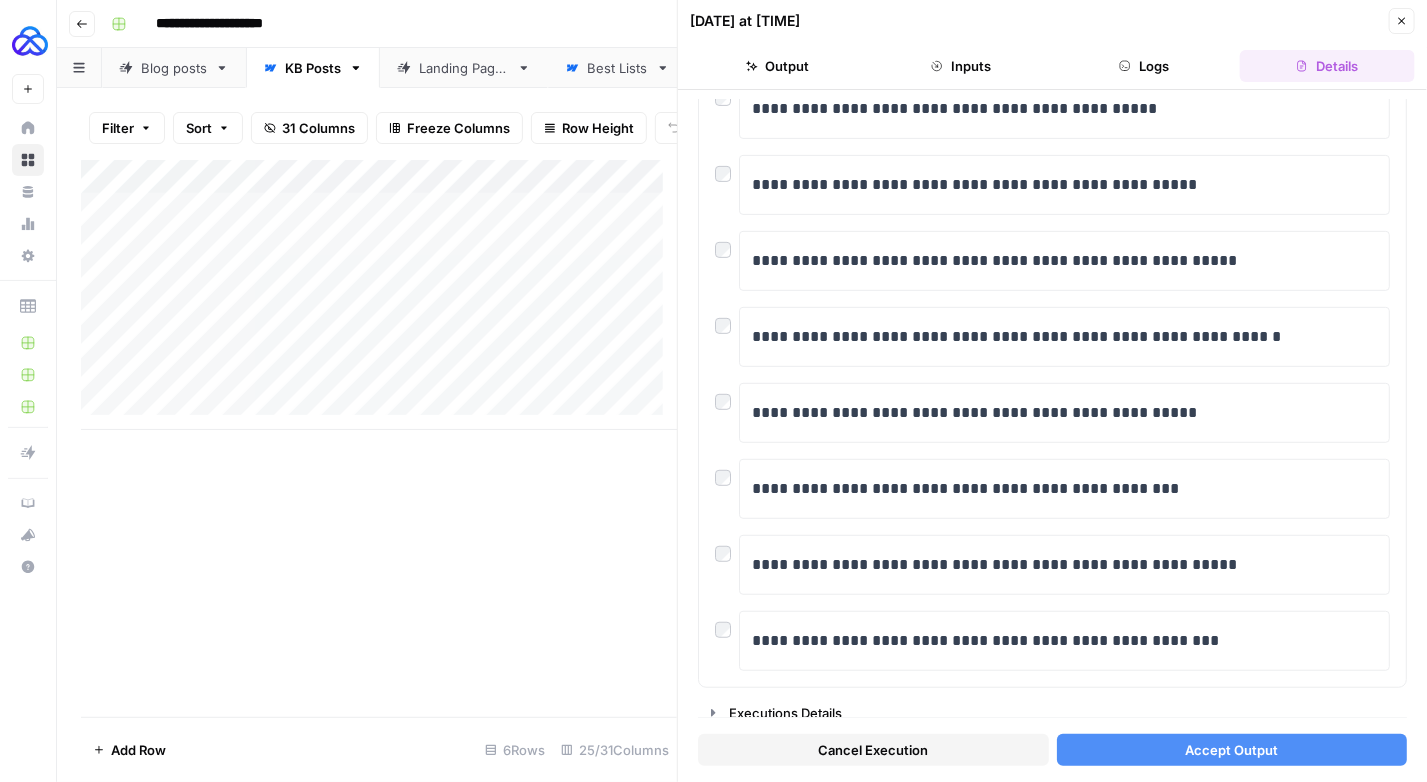click on "Accept Output" at bounding box center (1232, 750) 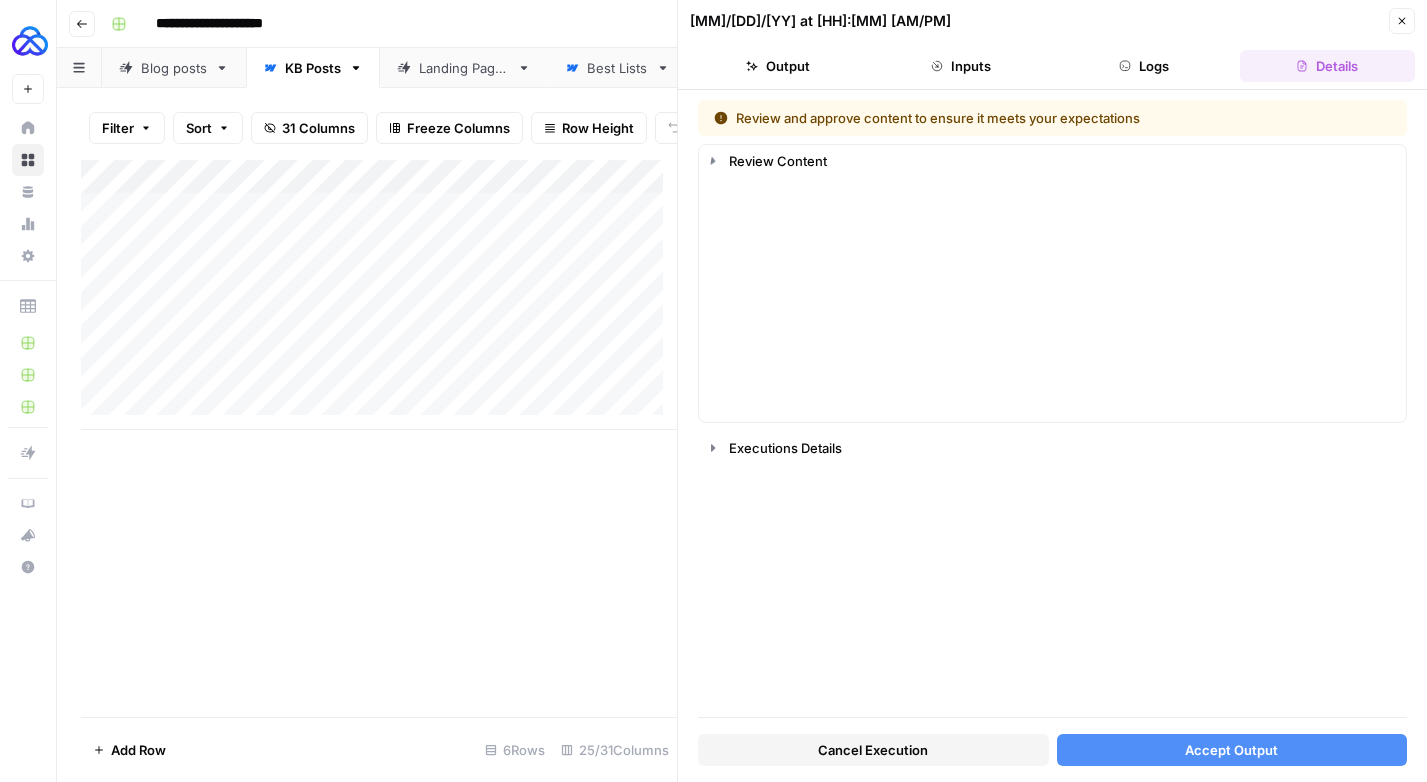 scroll, scrollTop: 0, scrollLeft: 0, axis: both 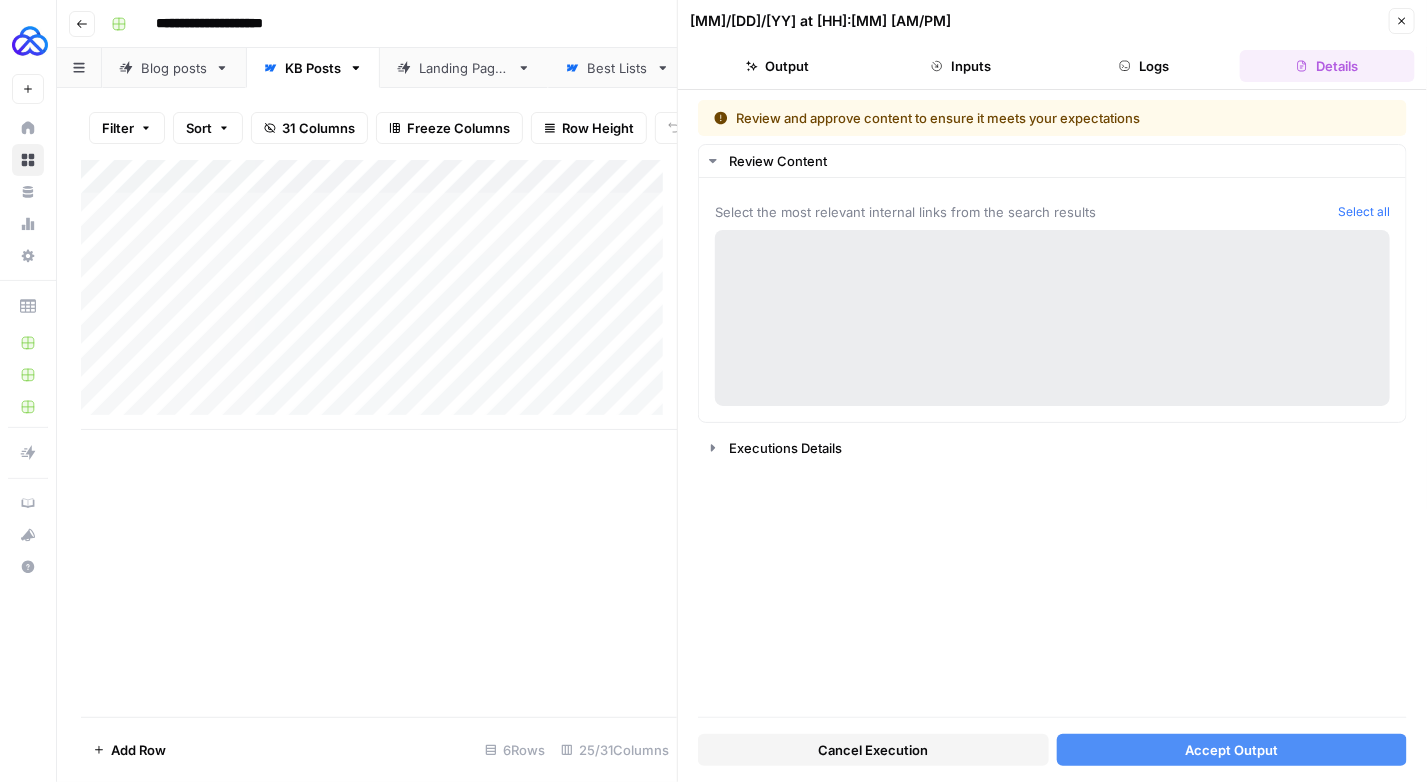 click on "Accept Output" at bounding box center [1231, 750] 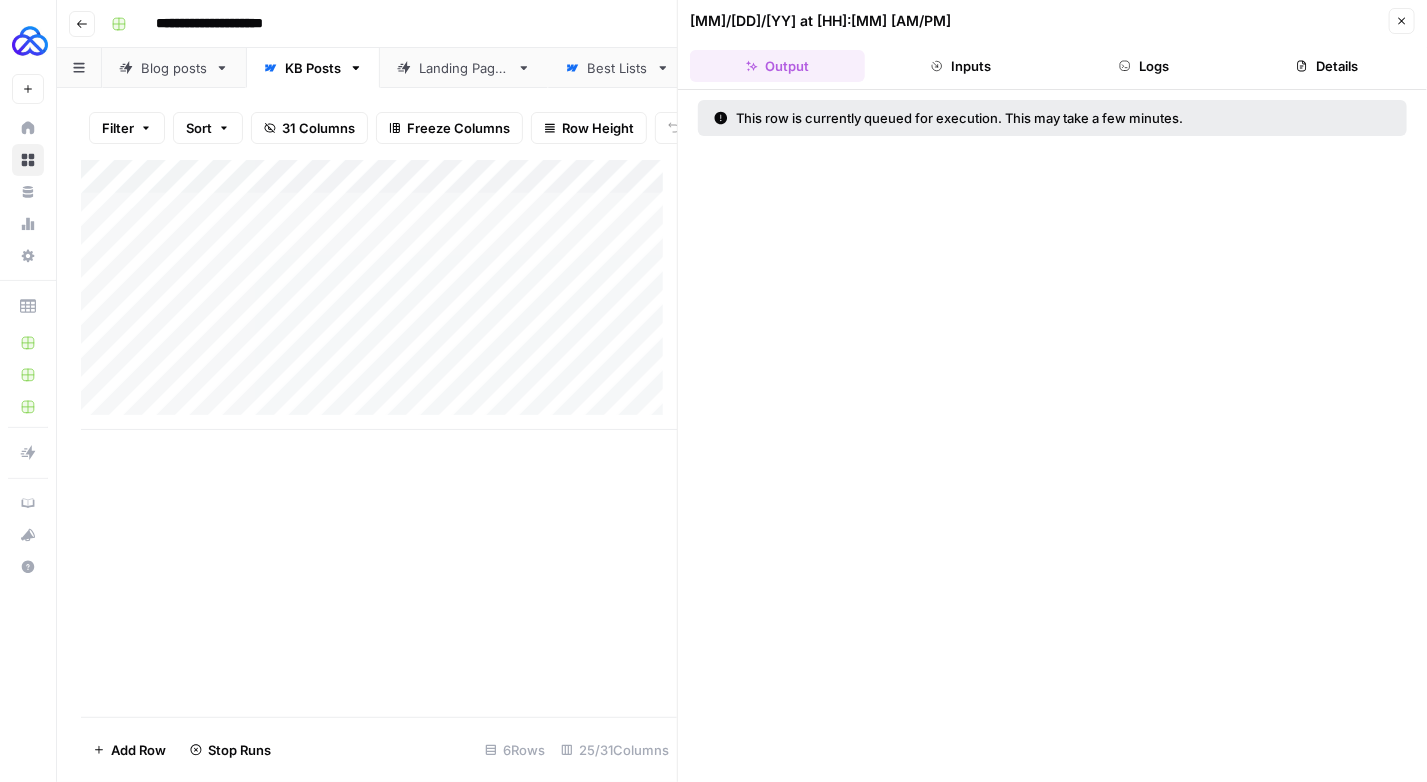 click 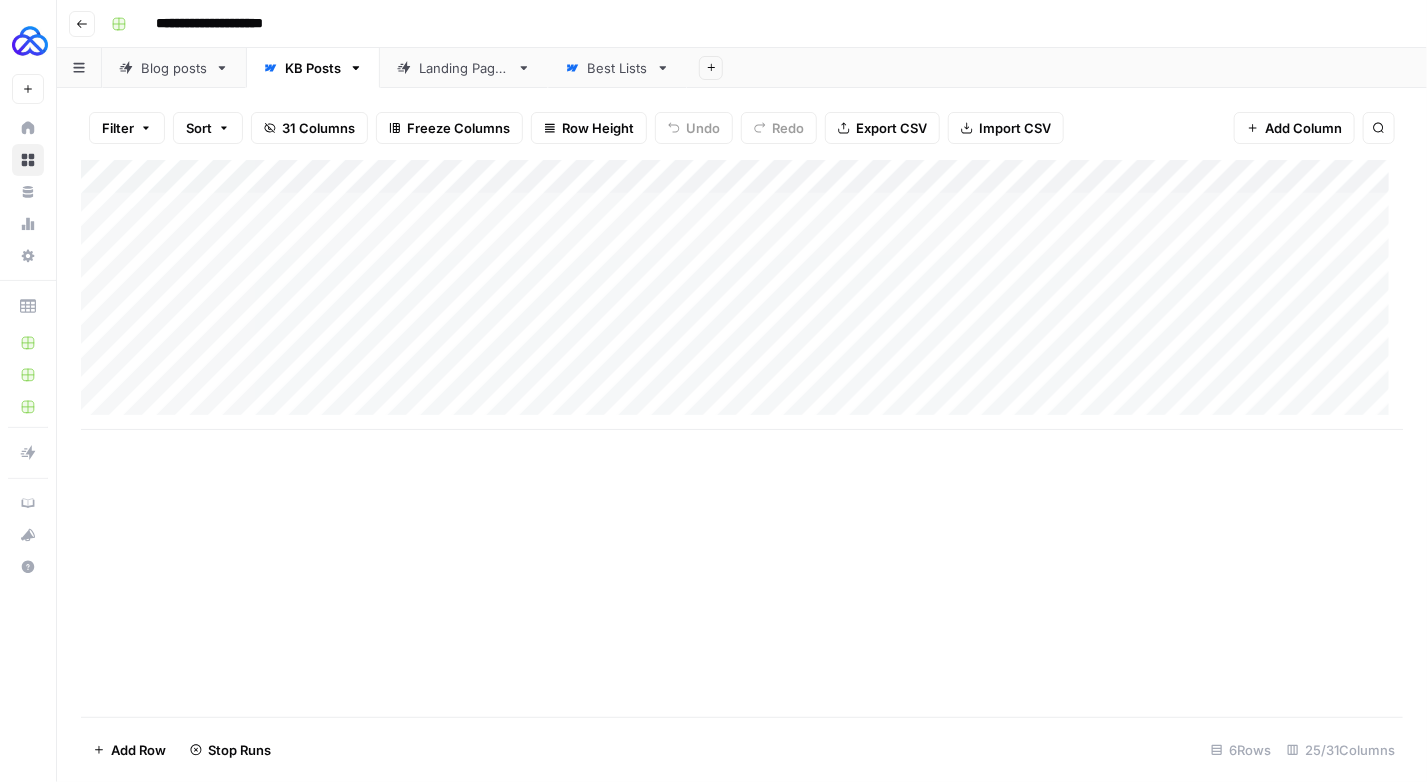 click on "Add Column" at bounding box center (742, 295) 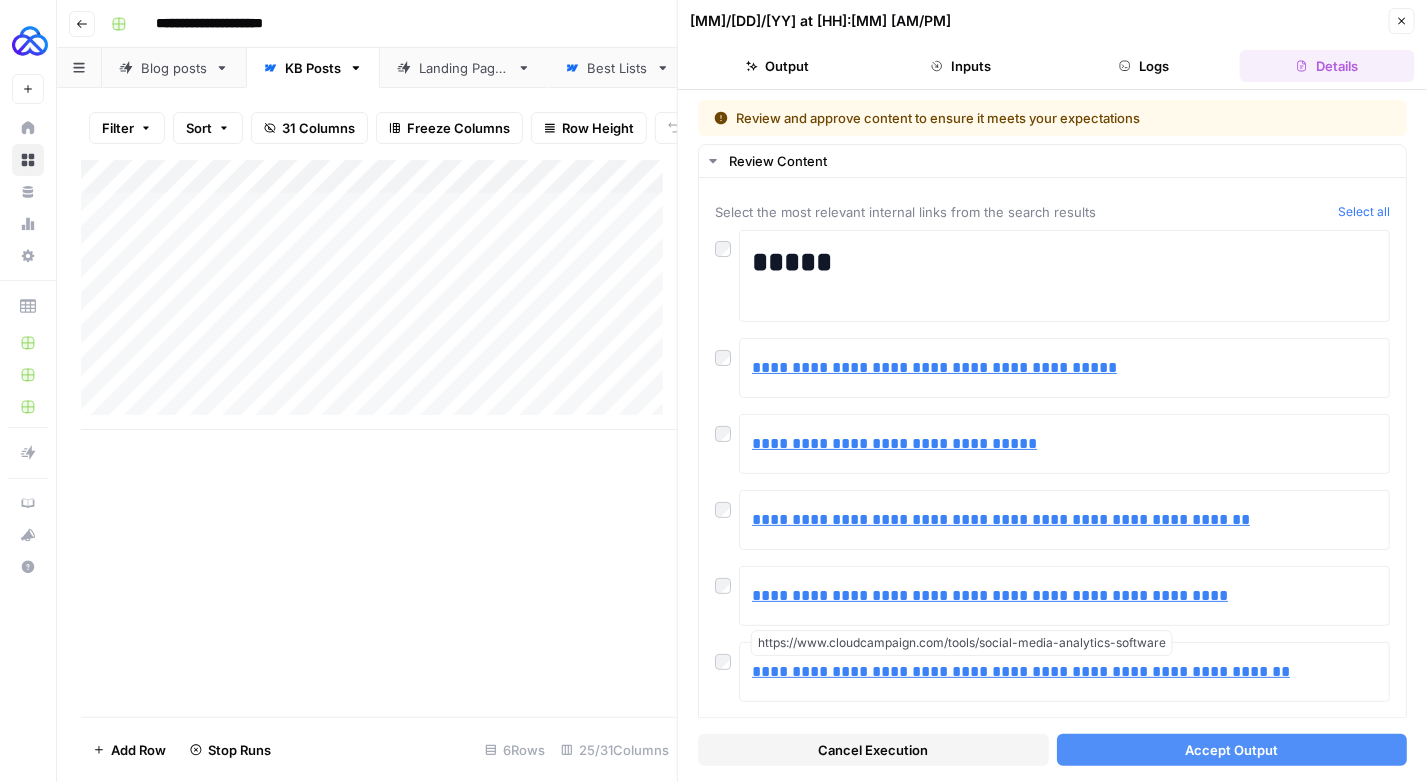 click on "Accept Output" at bounding box center [1232, 750] 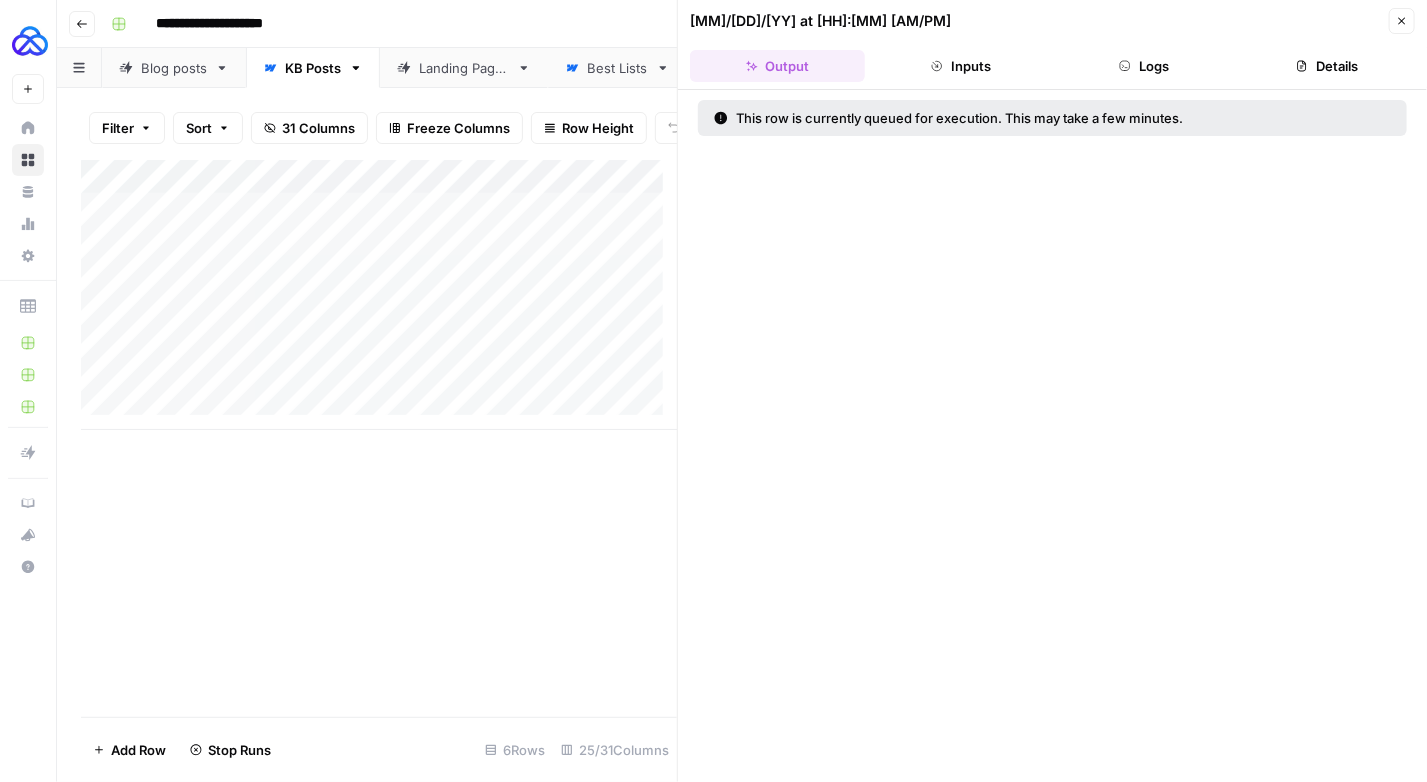 click 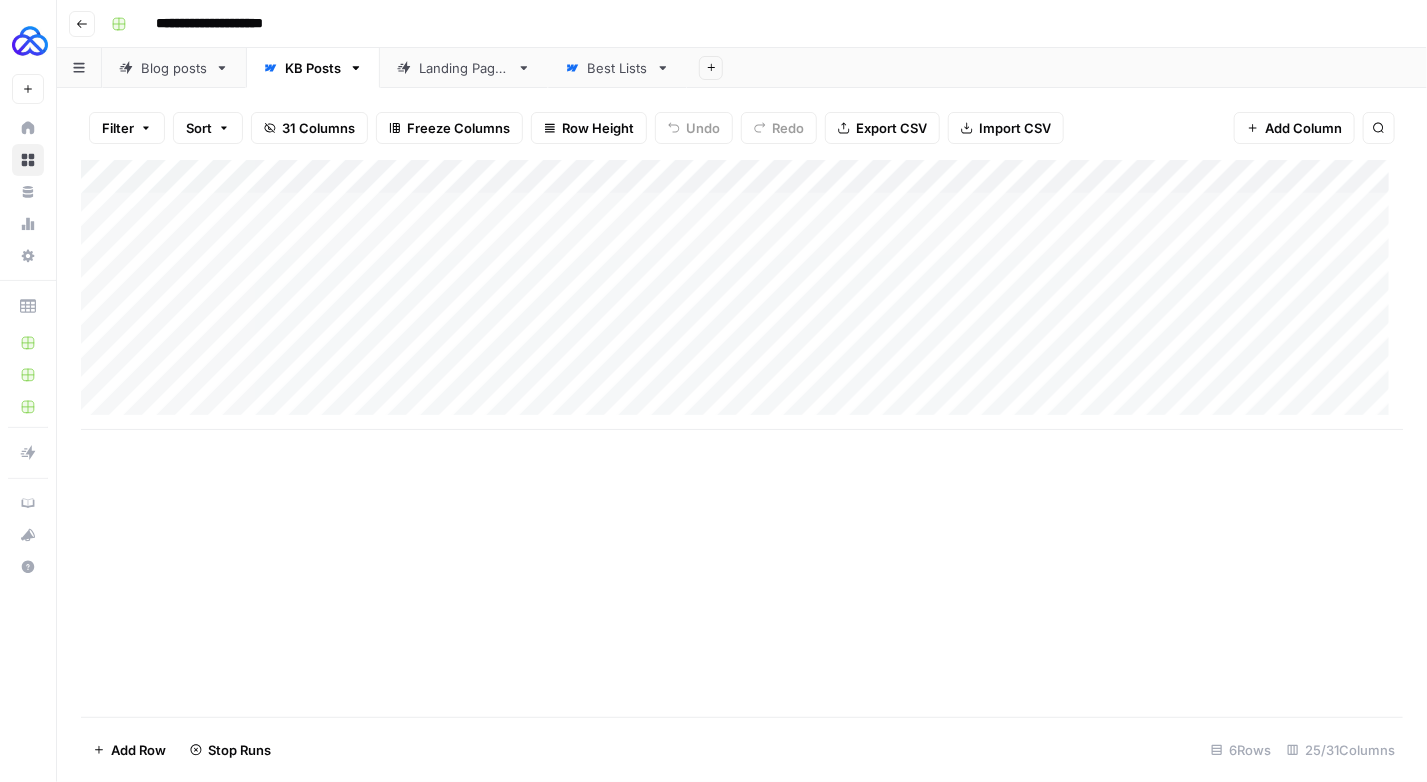 click on "Add Column" at bounding box center [742, 295] 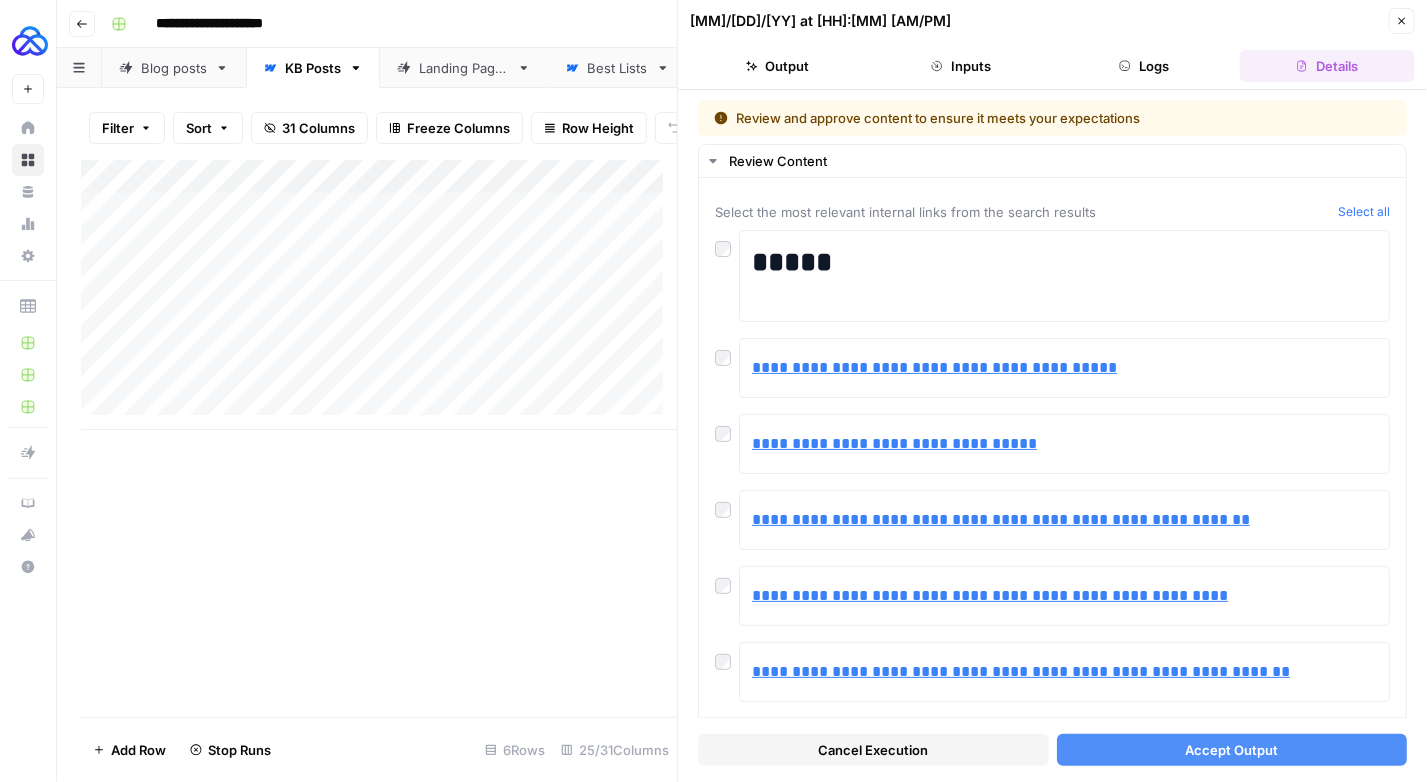 click on "Accept Output" at bounding box center [1232, 750] 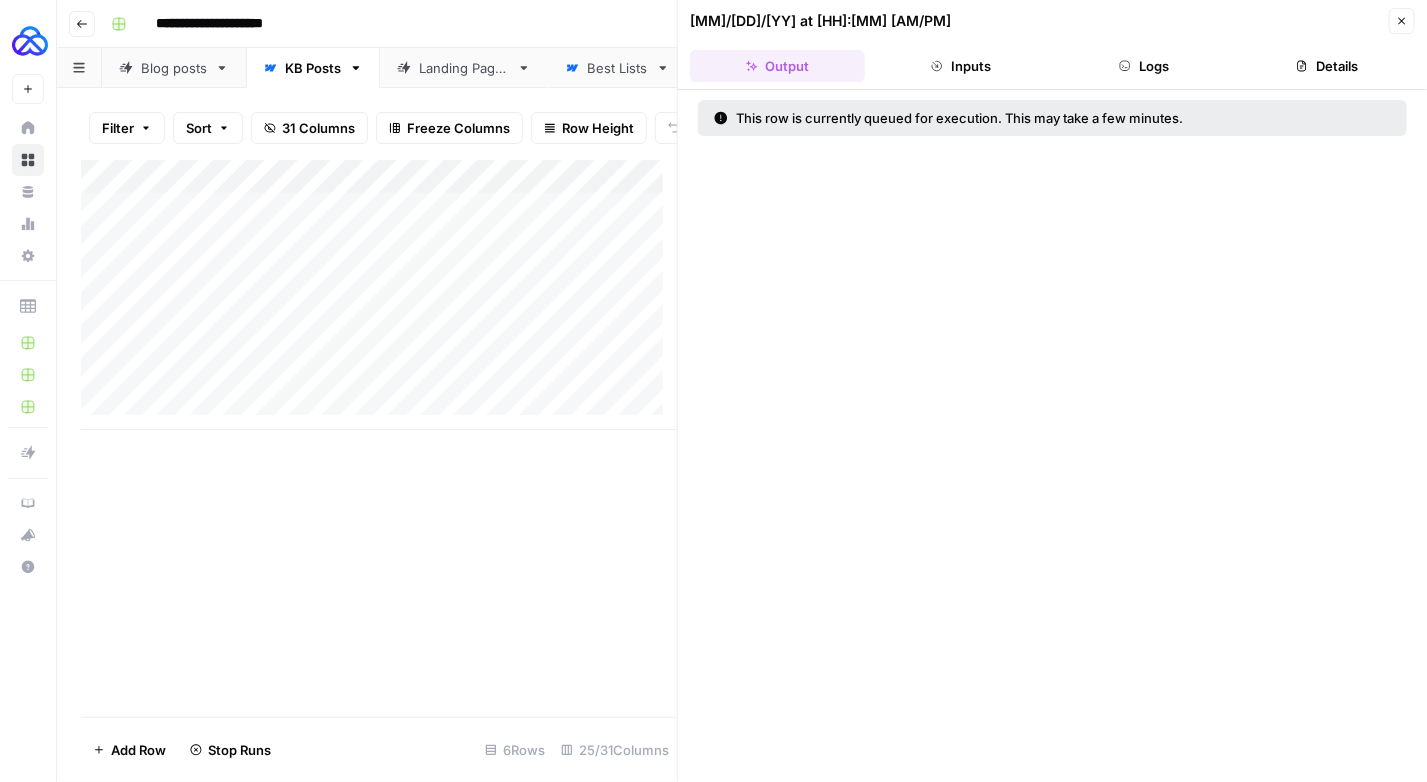 click 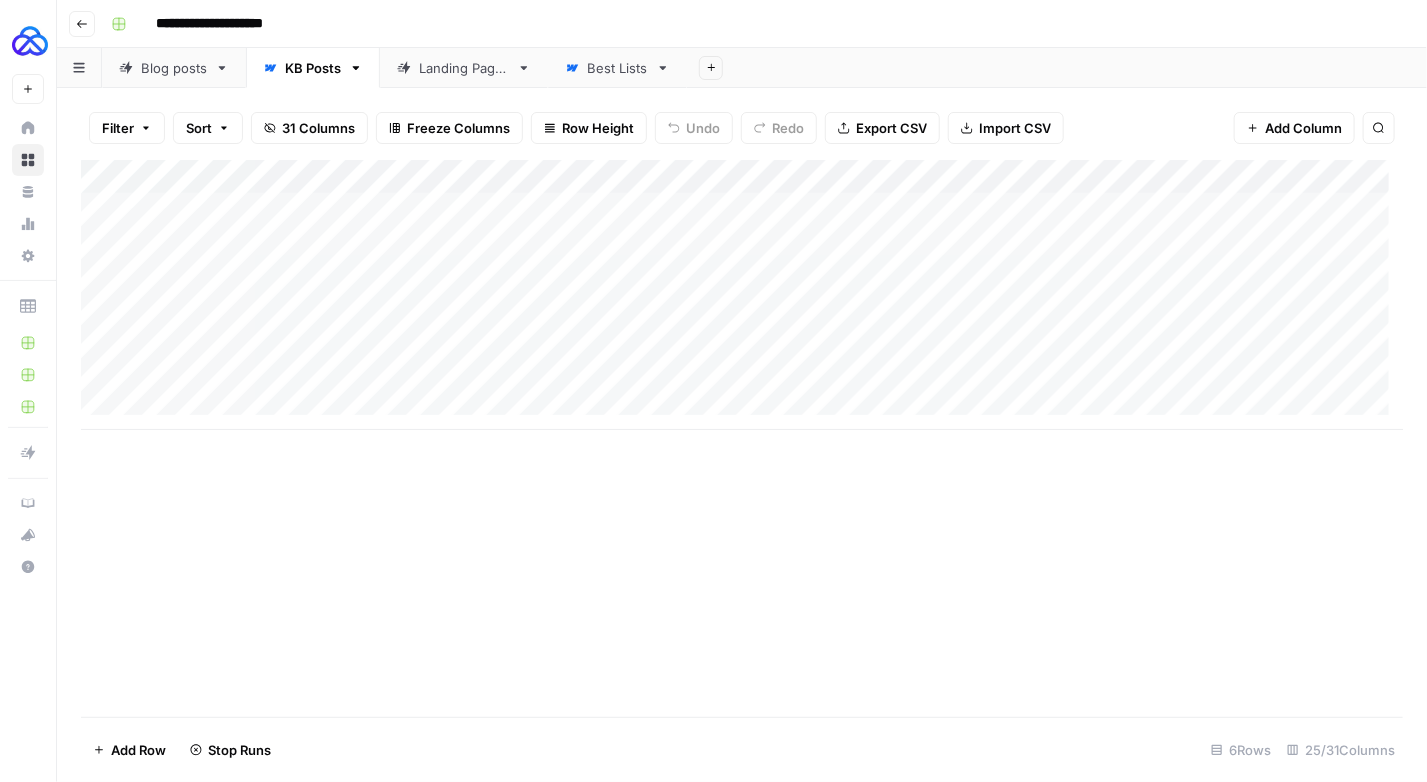 click on "Add Column" at bounding box center [742, 295] 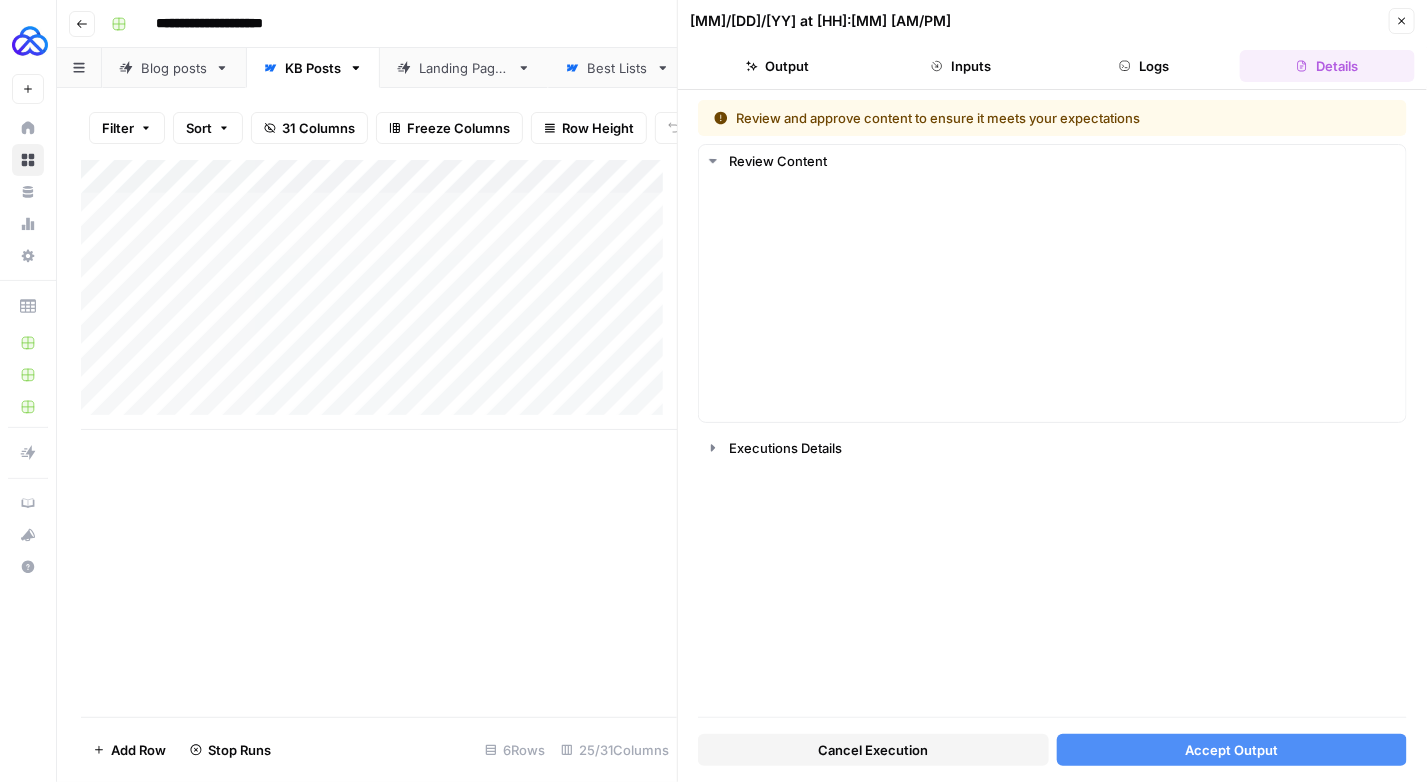 click on "Accept Output" at bounding box center (1232, 750) 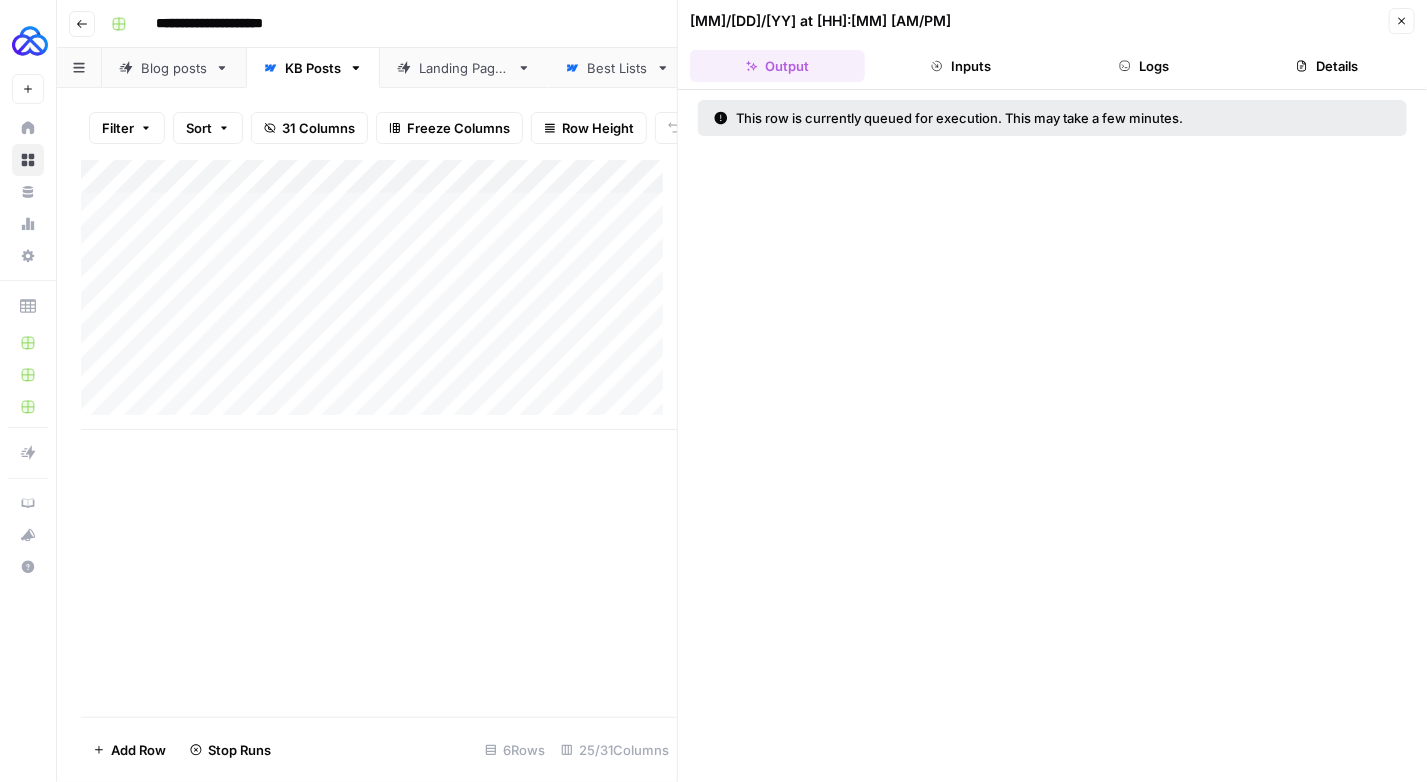 click 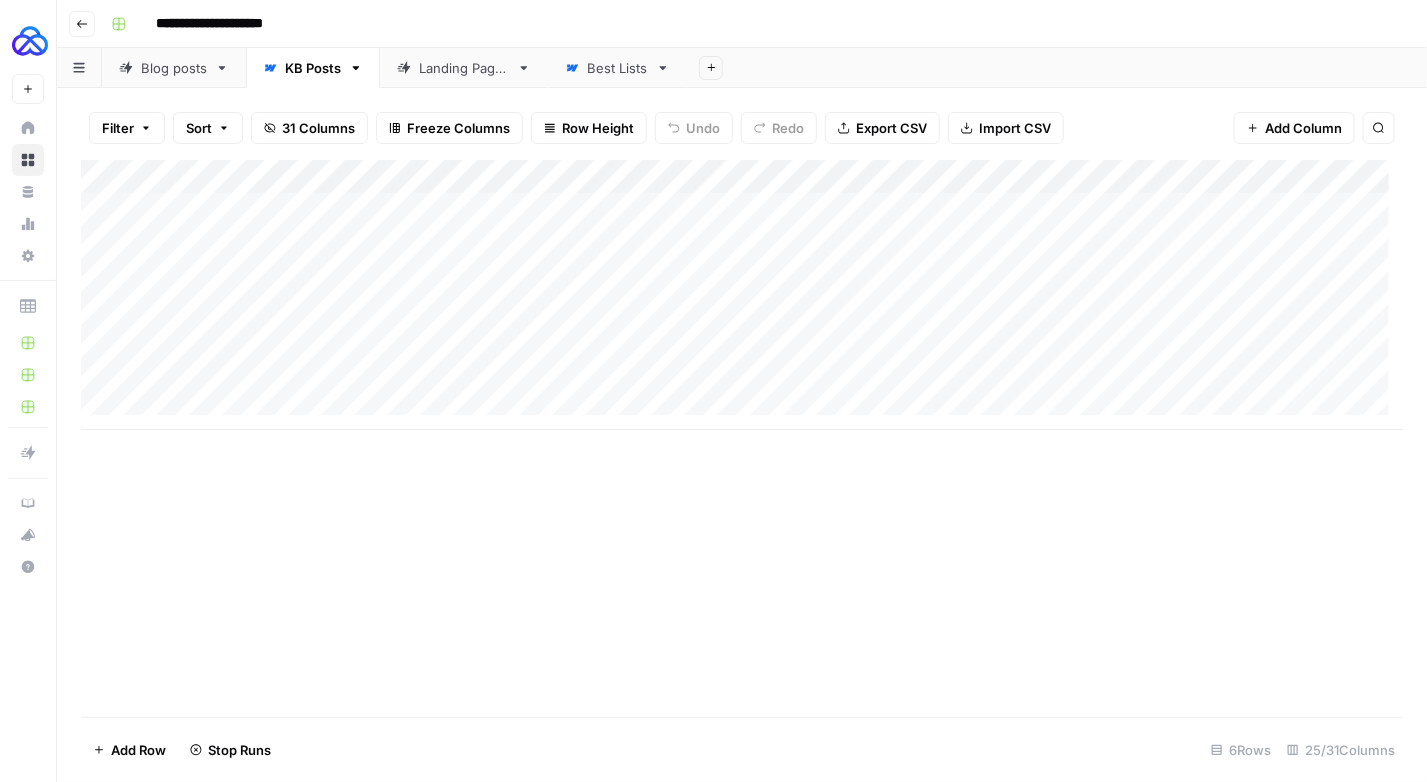 click on "Add Column" at bounding box center (742, 295) 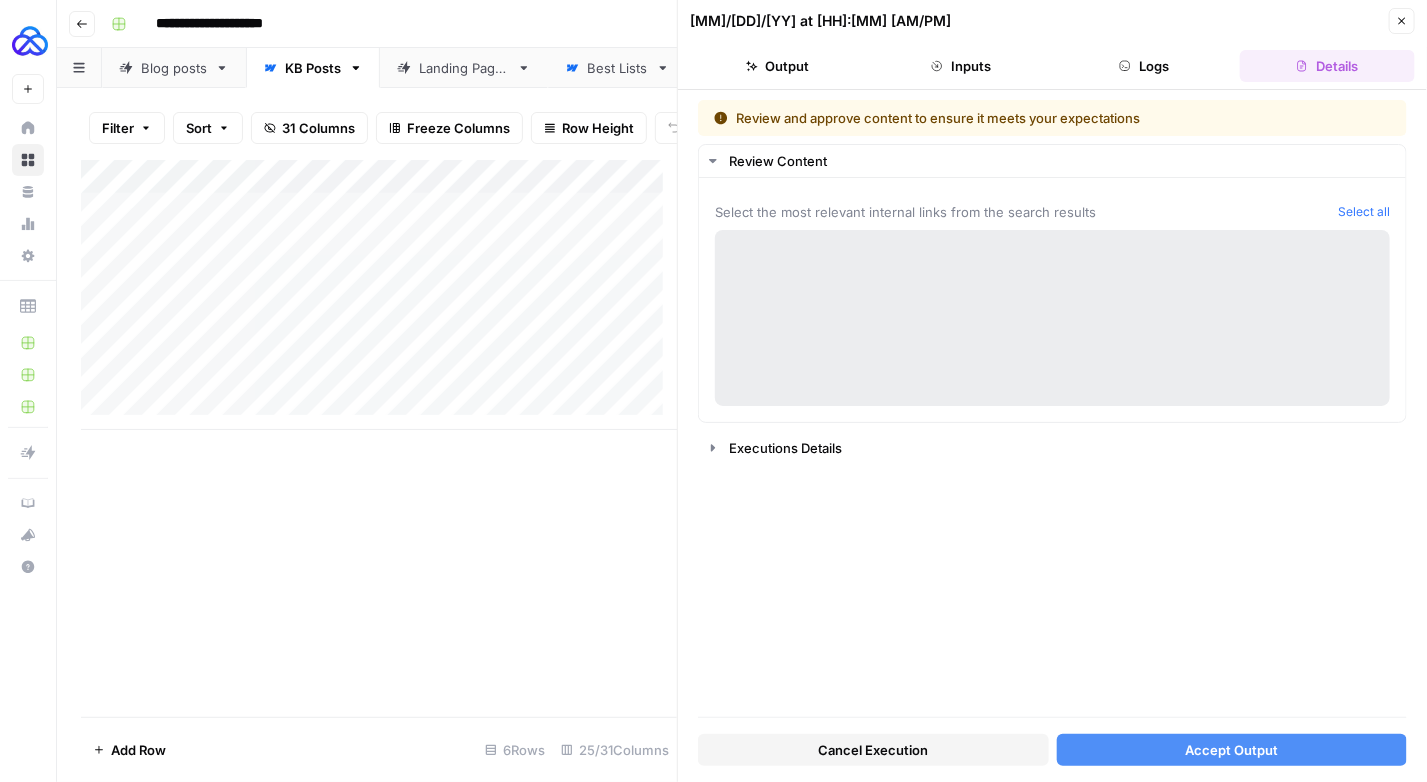 click on "Accept Output" at bounding box center [1231, 750] 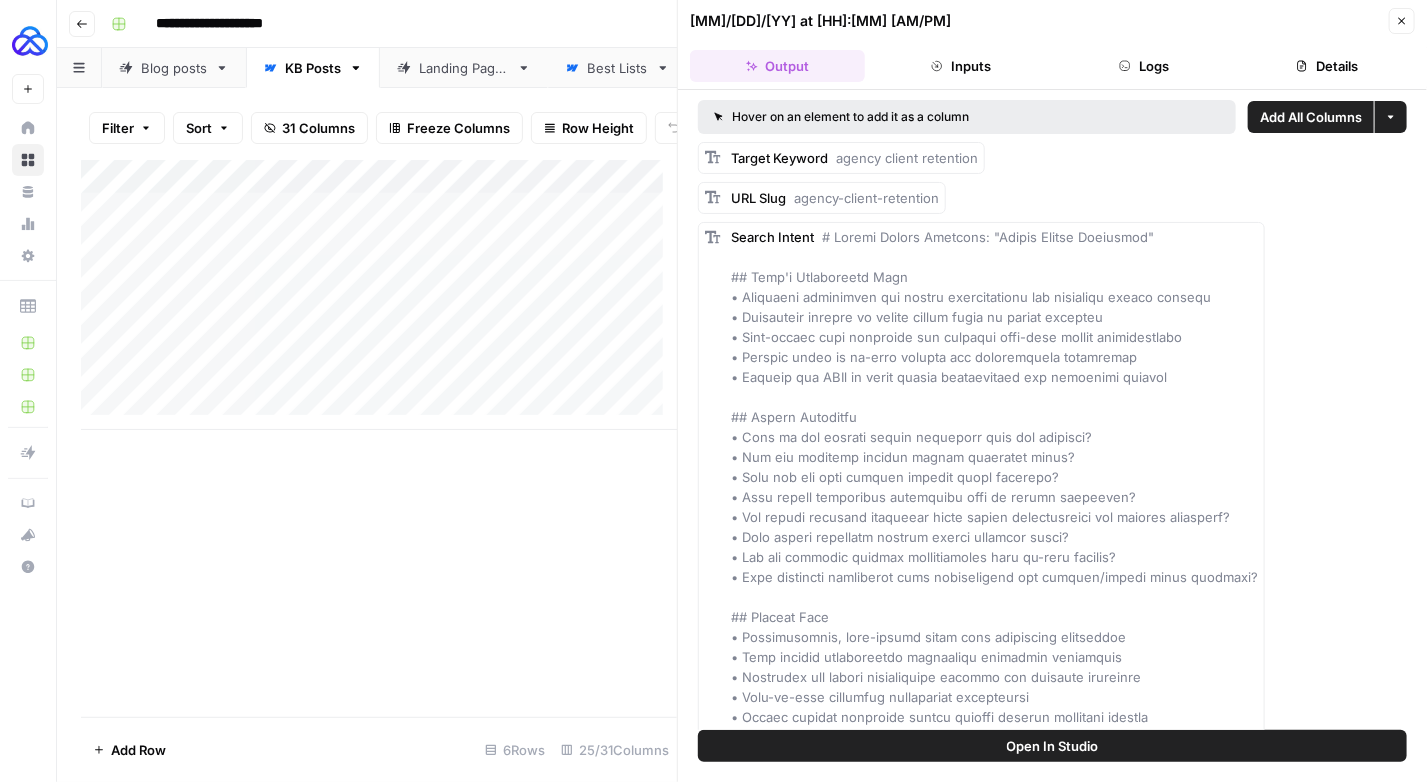click on "Close" at bounding box center [1402, 21] 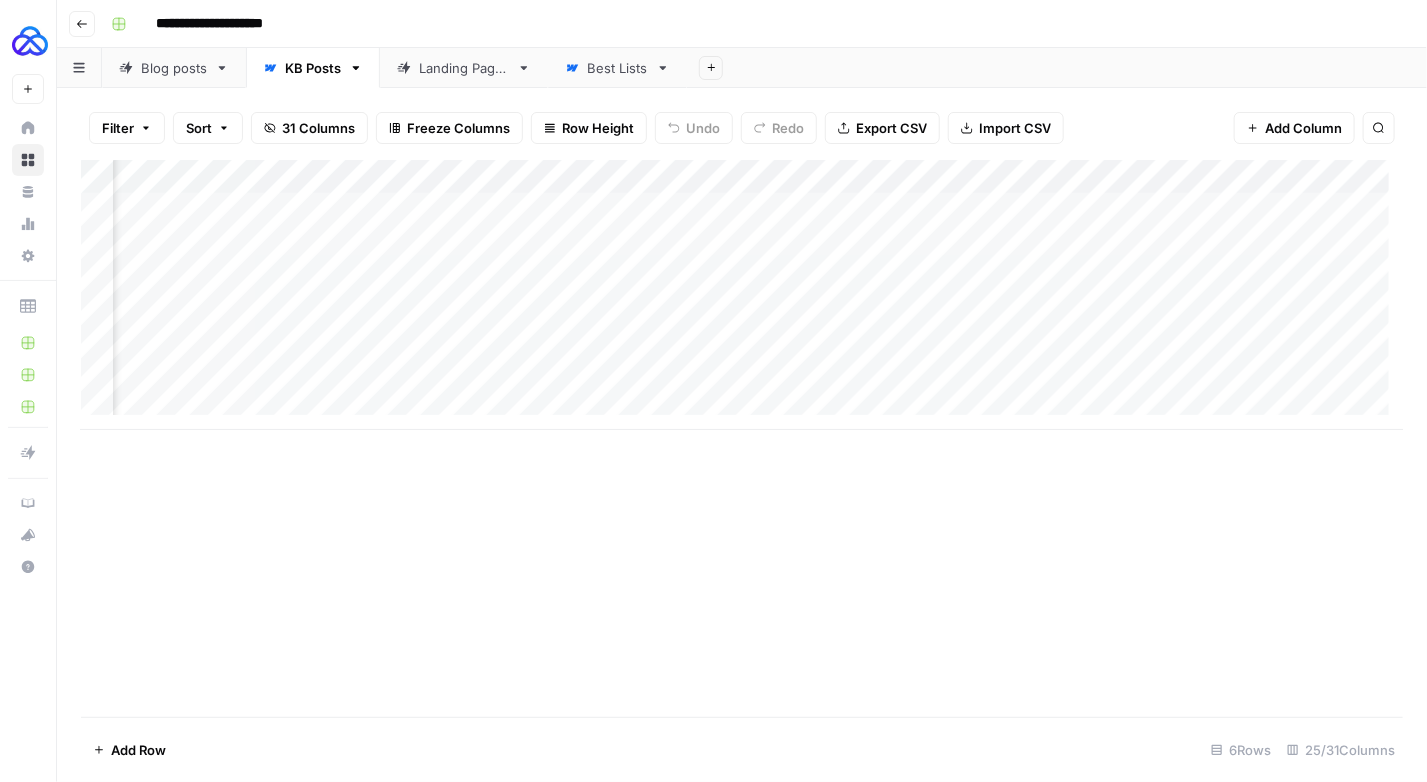scroll, scrollTop: 0, scrollLeft: 1124, axis: horizontal 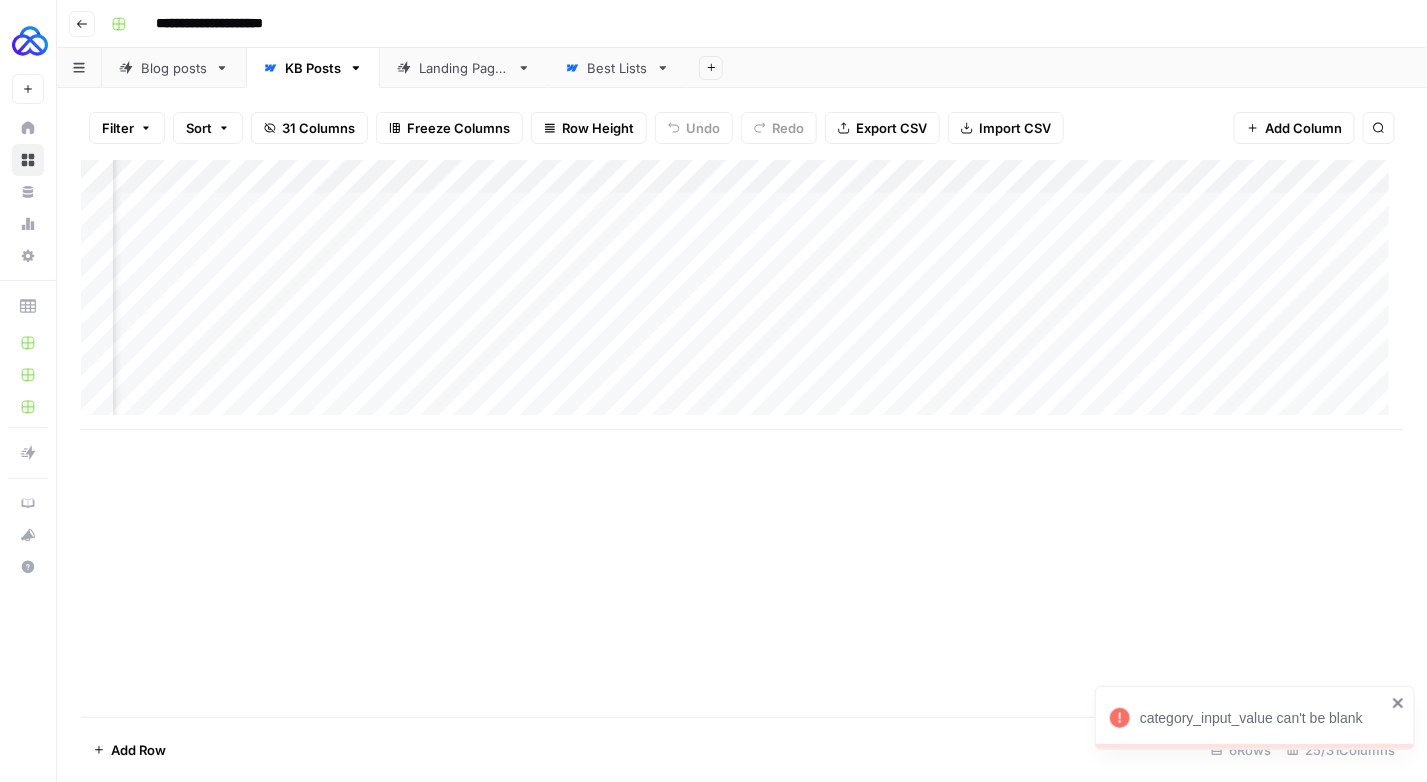 click on "Add Column" at bounding box center [742, 295] 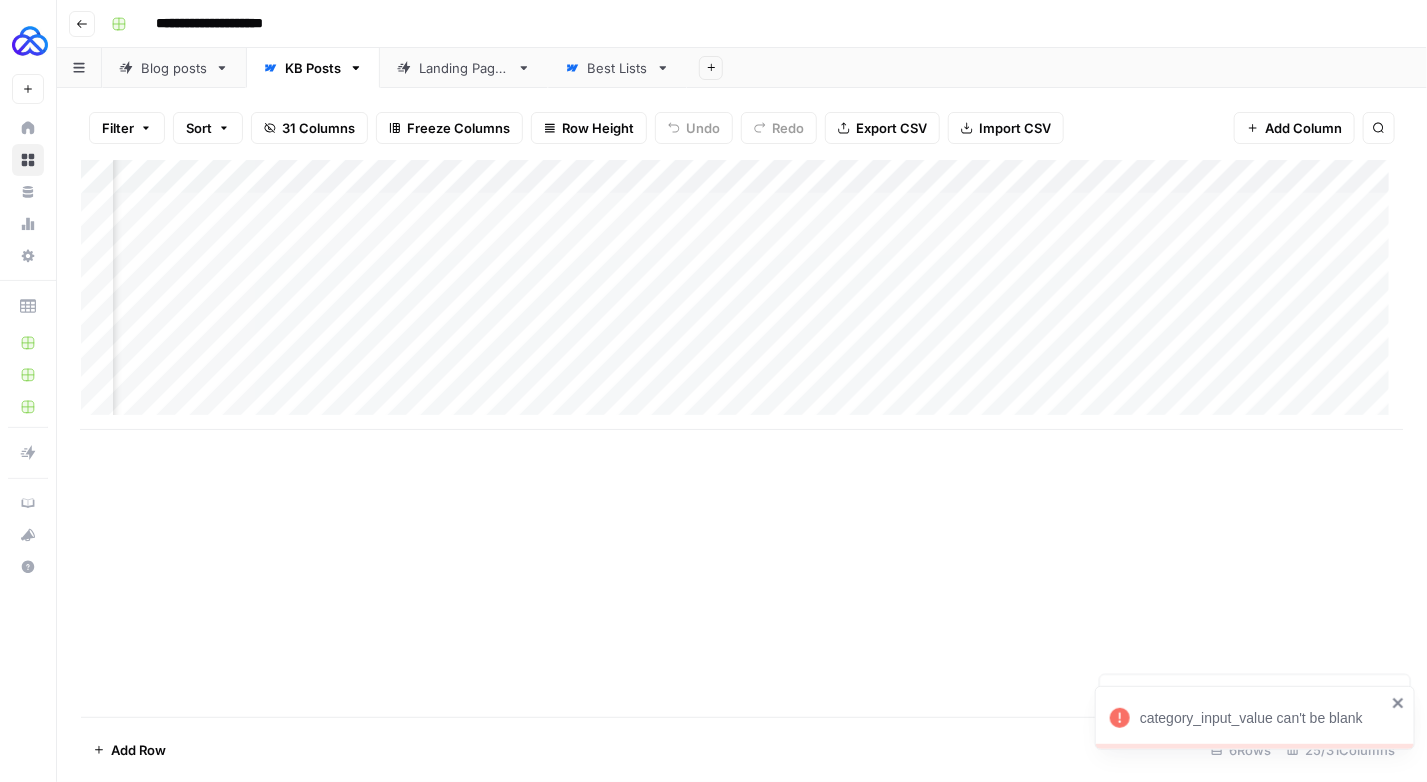 scroll, scrollTop: 0, scrollLeft: 924, axis: horizontal 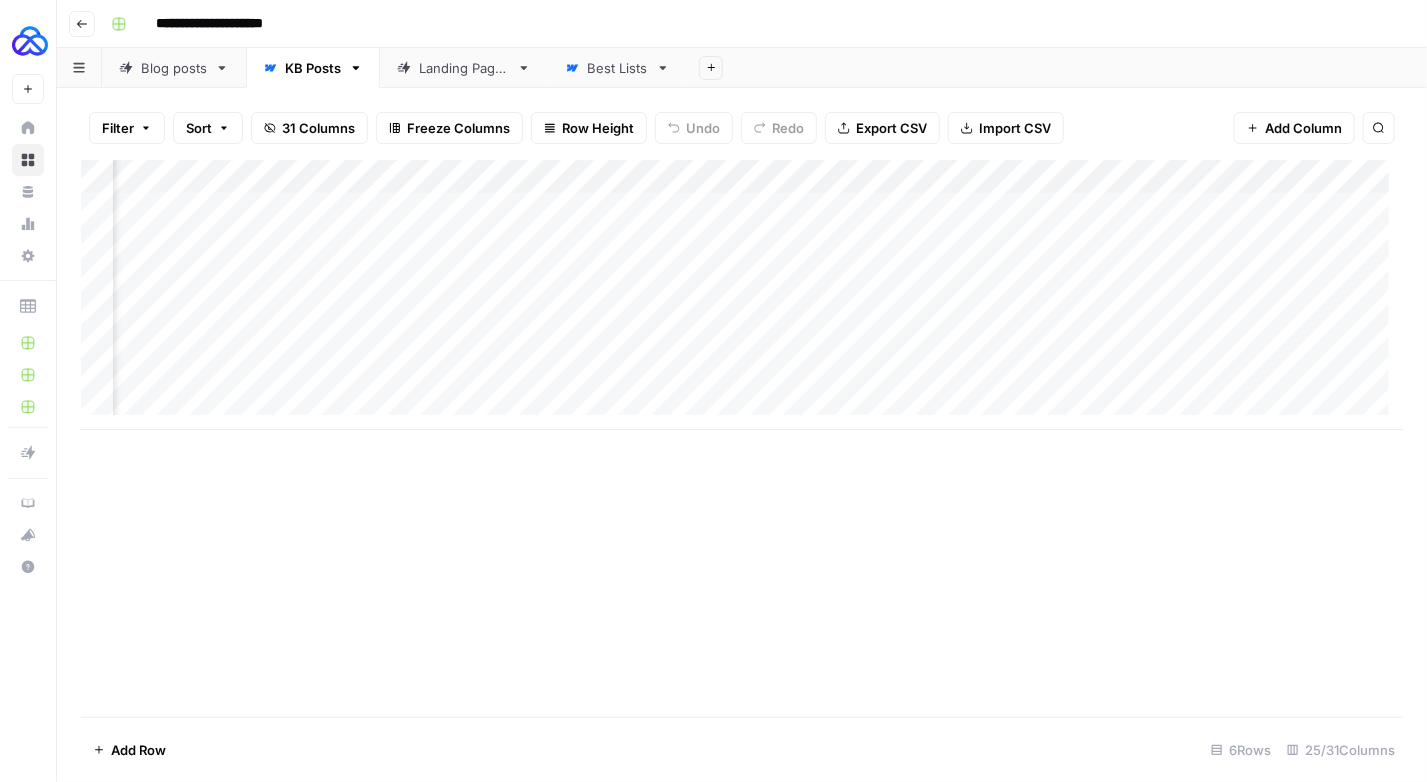 click on "Add Column" at bounding box center [742, 295] 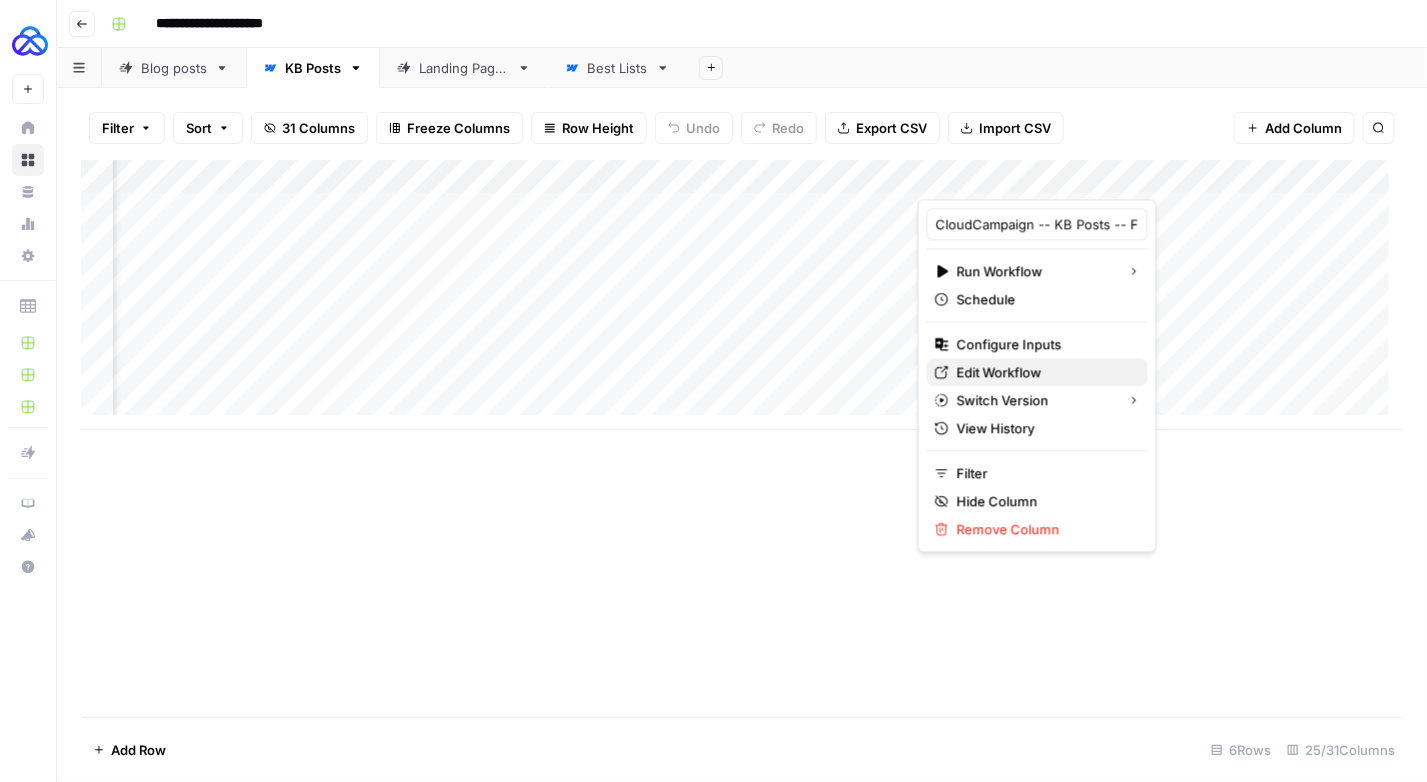 click on "Edit Workflow" at bounding box center (1044, 372) 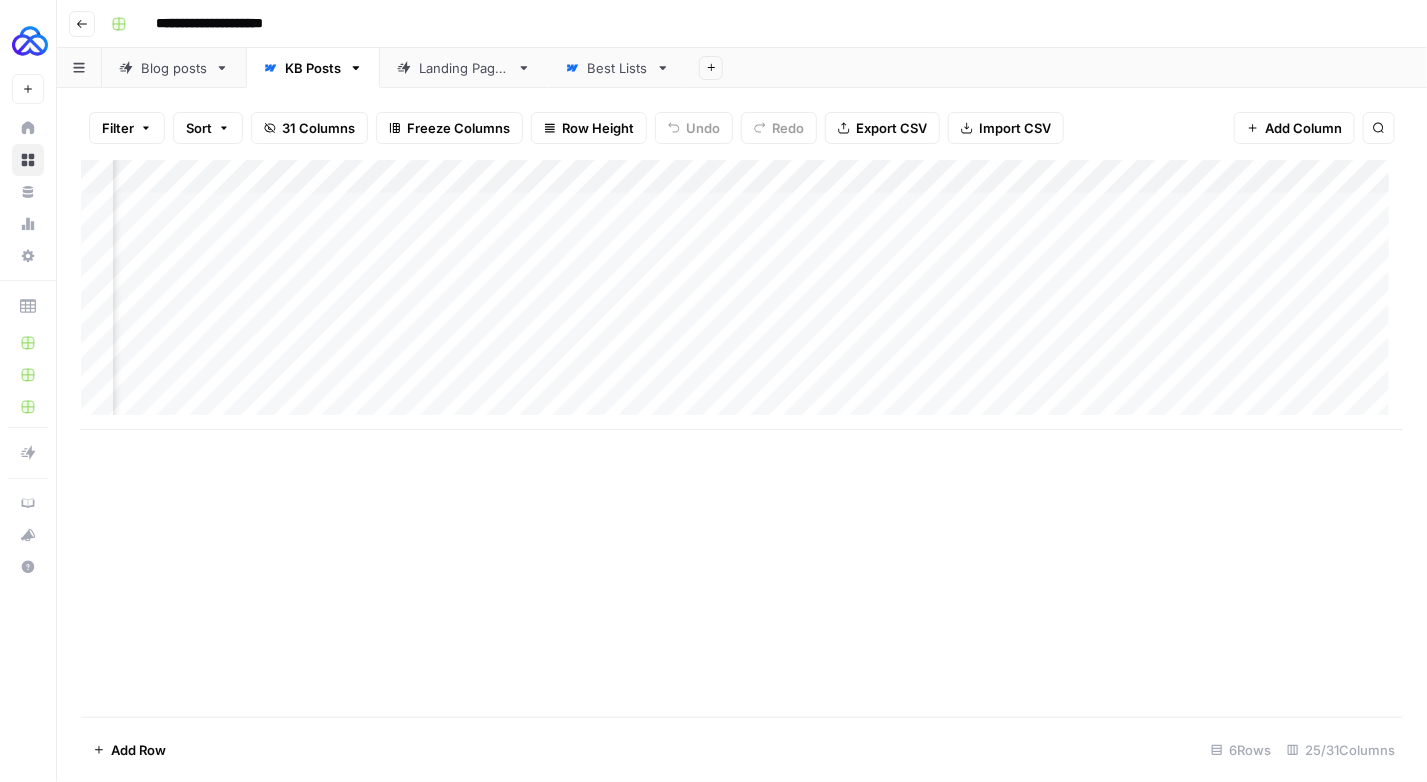 scroll, scrollTop: 0, scrollLeft: 499, axis: horizontal 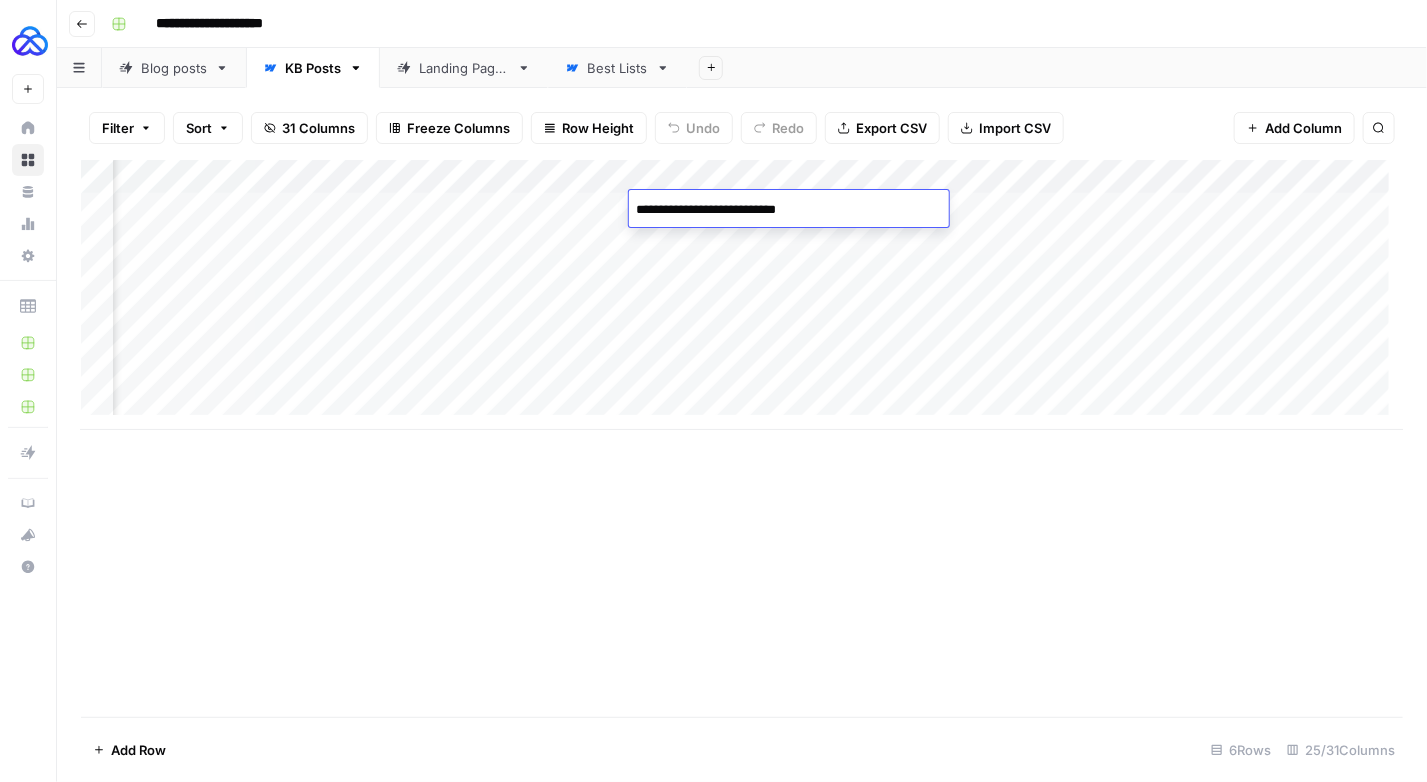 type on "**********" 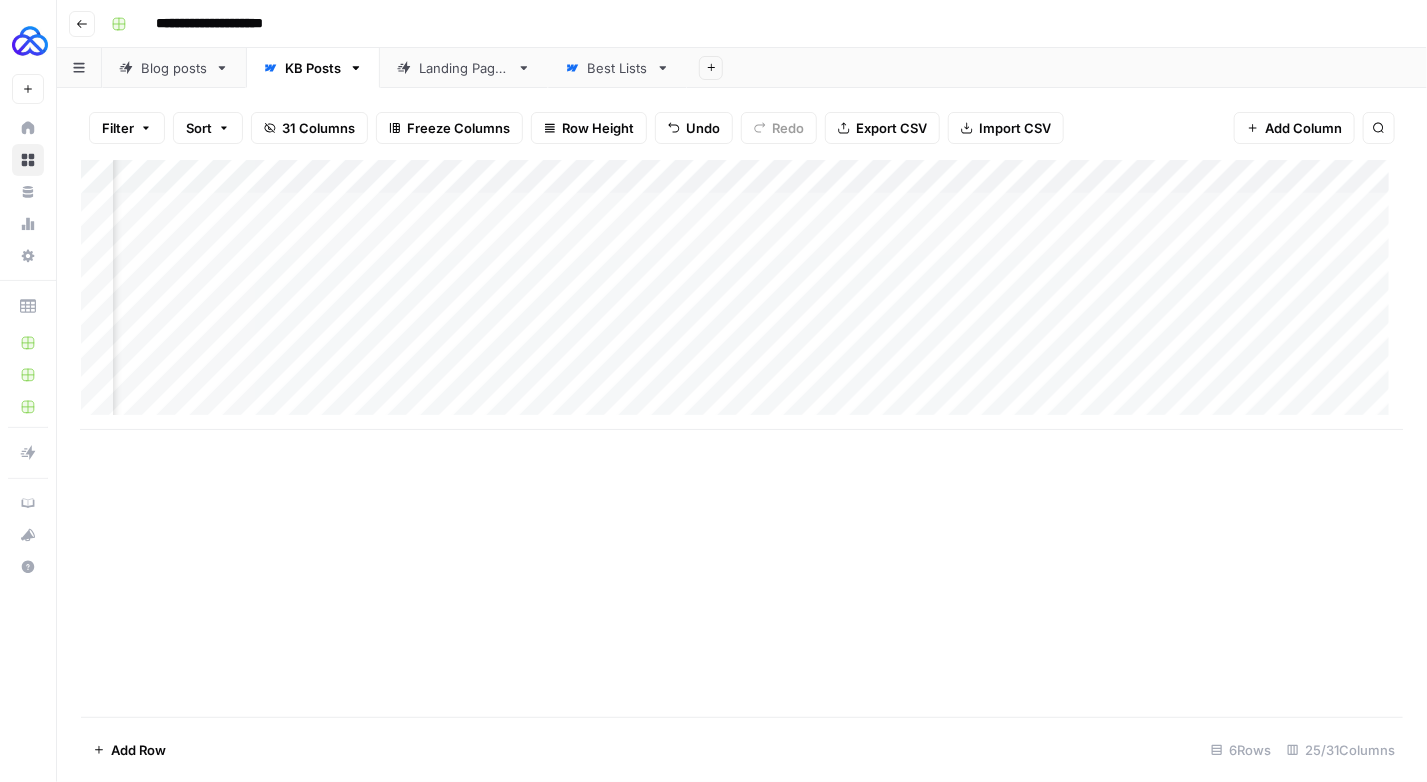 click on "Add Column" at bounding box center [742, 295] 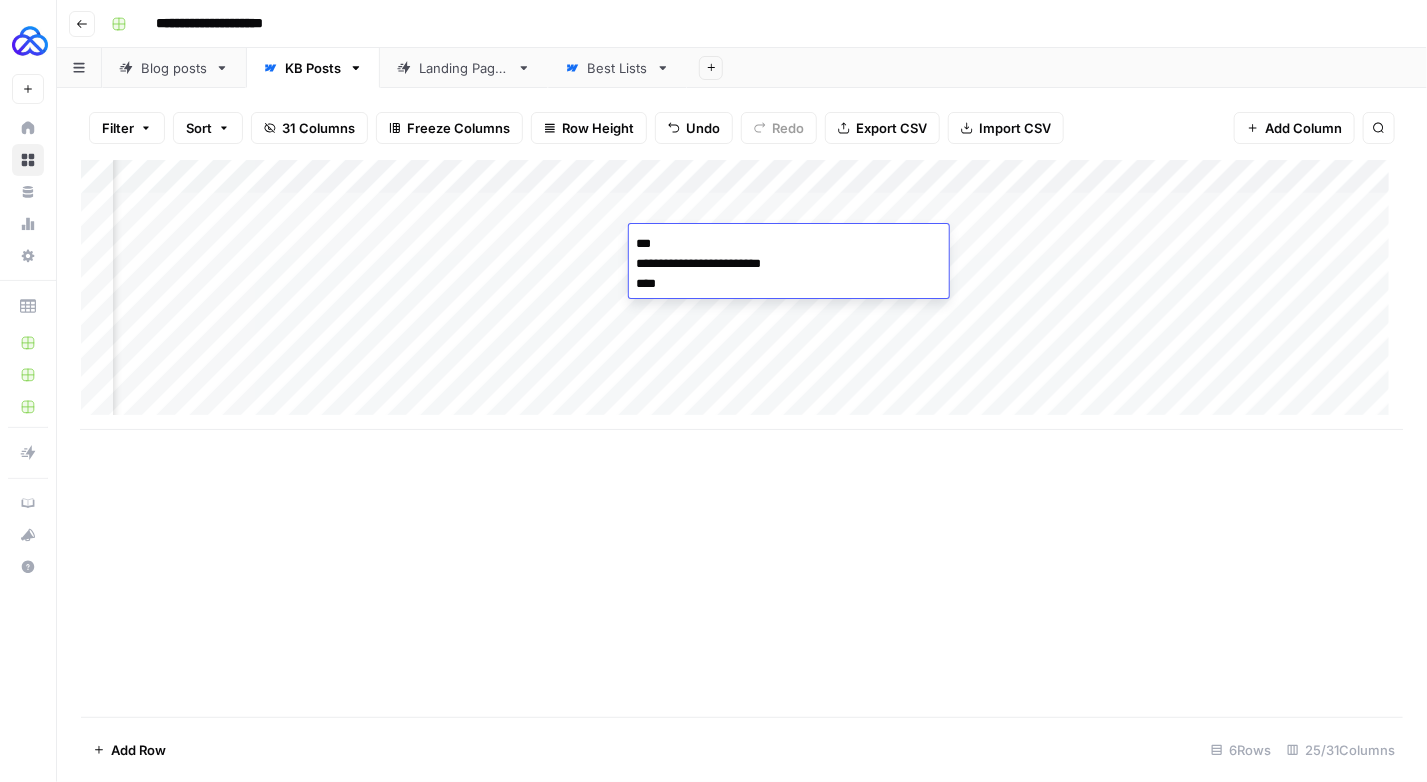 click on "**********" at bounding box center [789, 274] 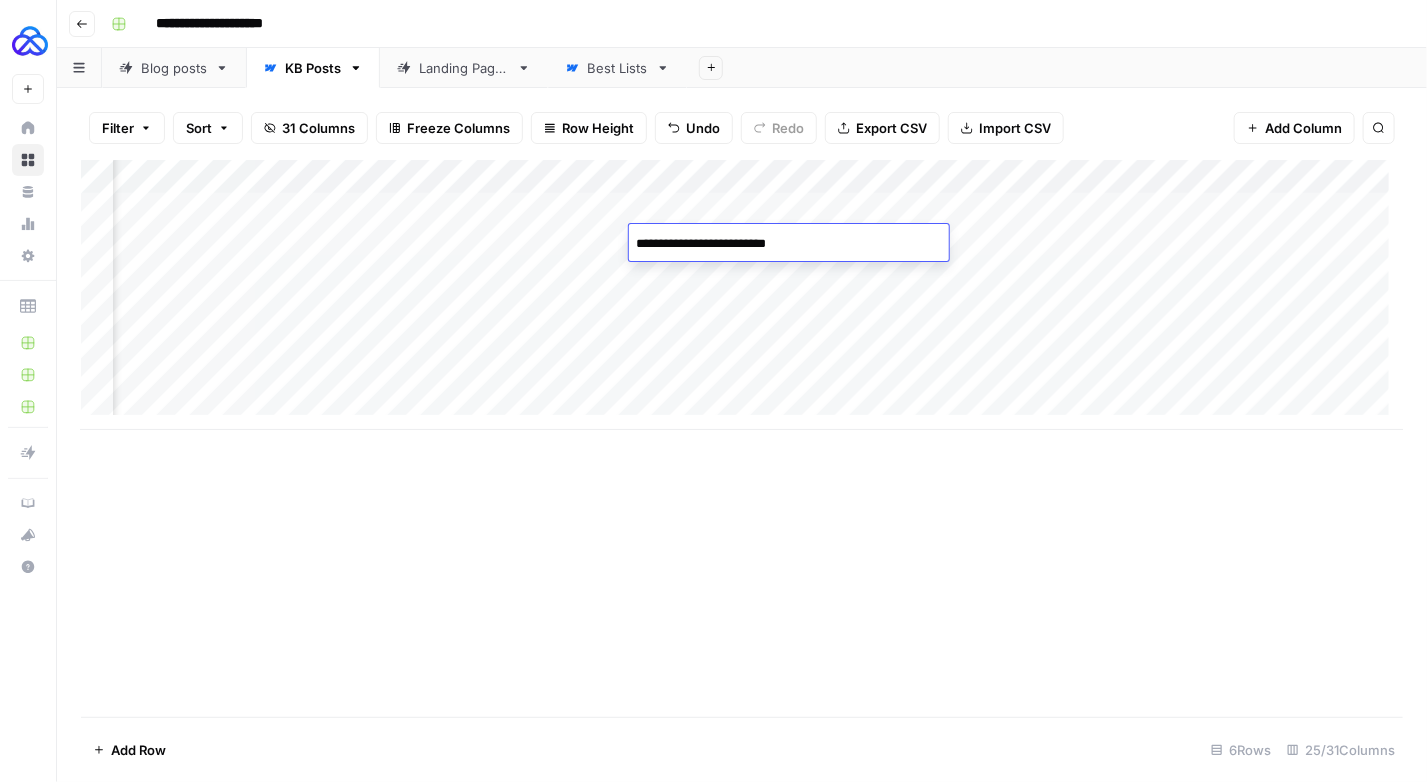type on "**********" 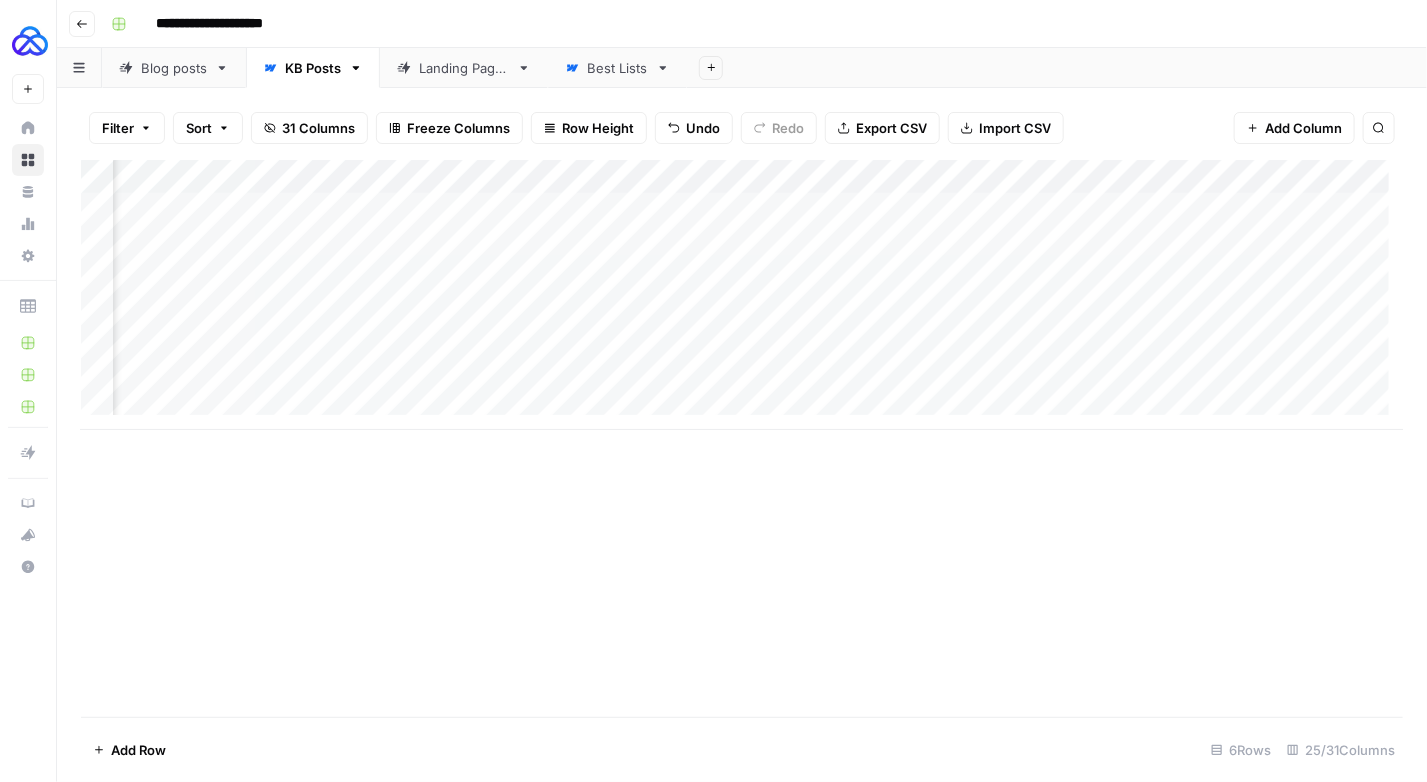 click on "Add Column" at bounding box center (742, 295) 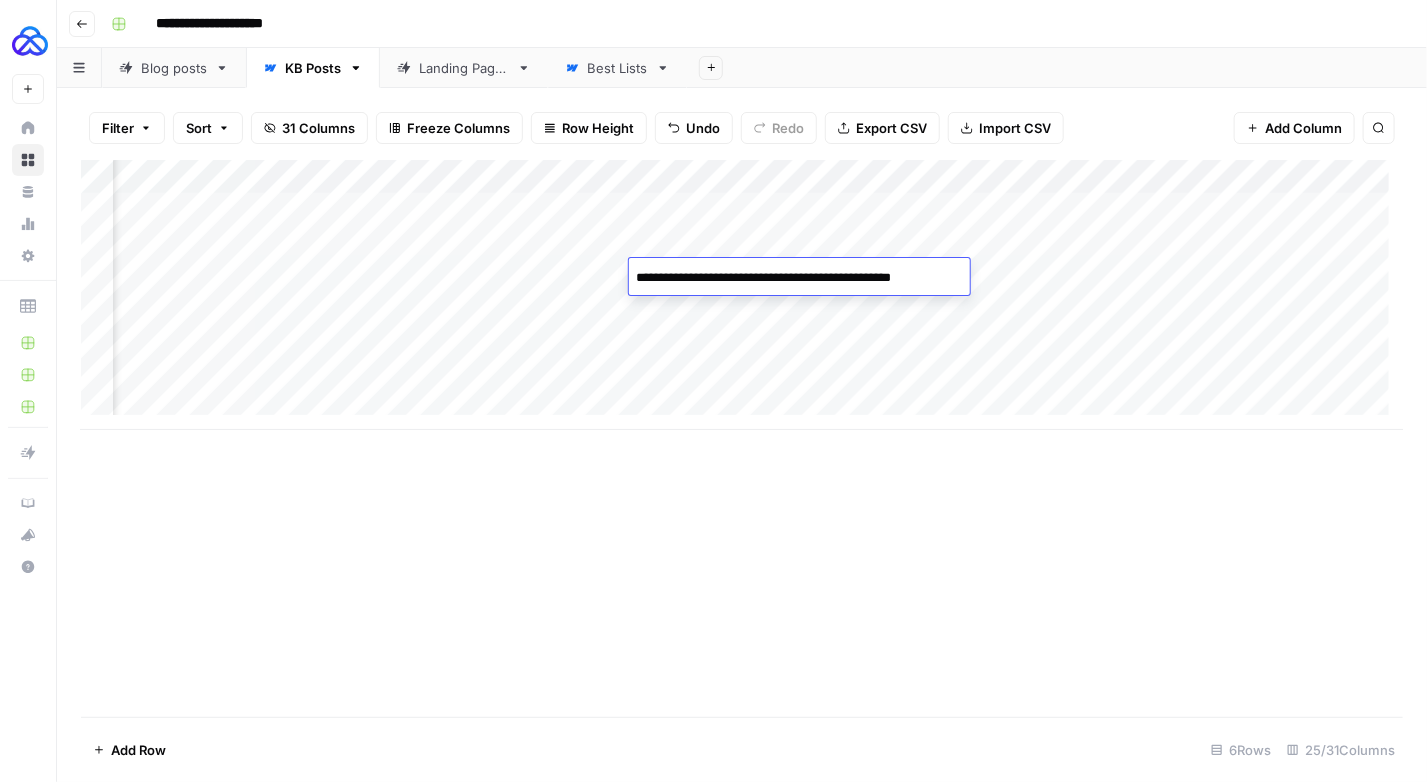 type on "**********" 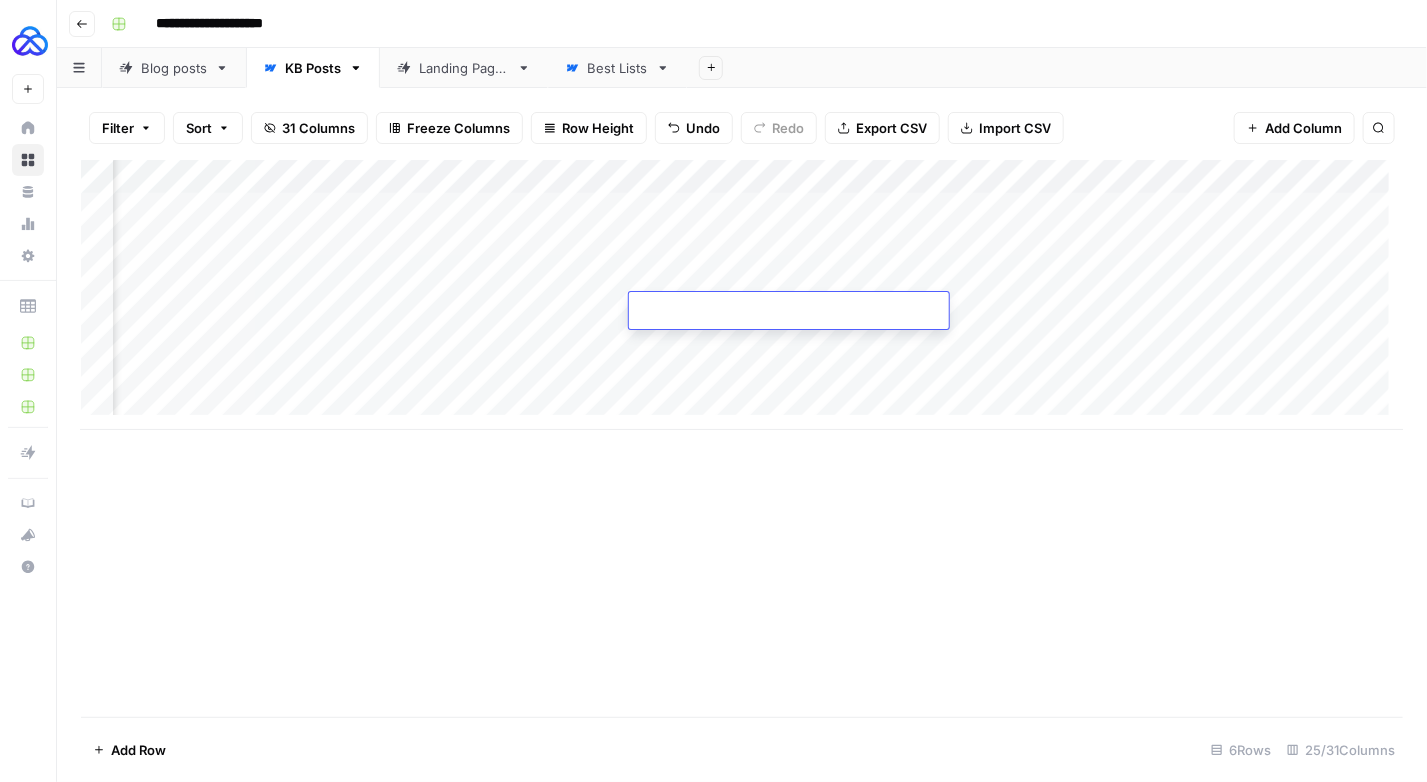 click on "Add Column" at bounding box center [742, 295] 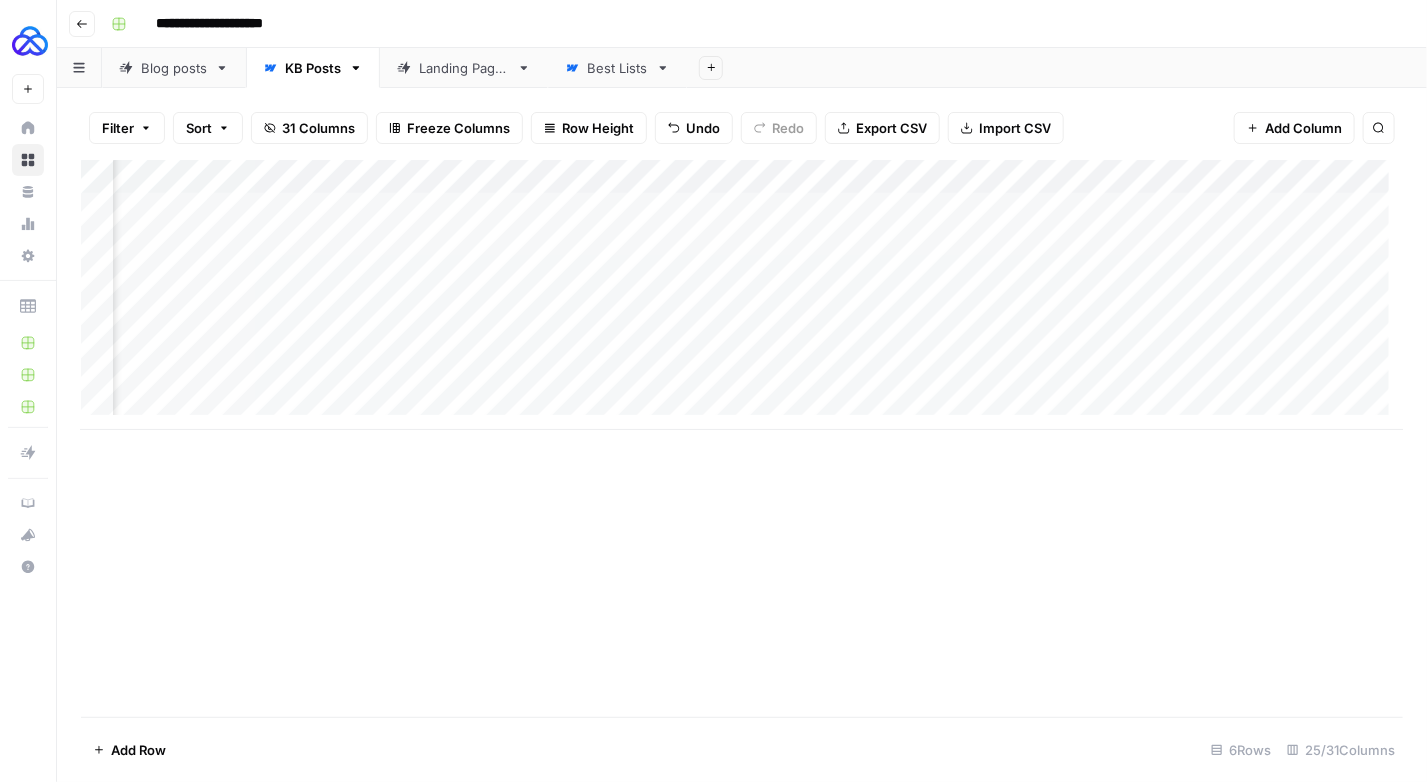 click on "Add Column" at bounding box center (742, 295) 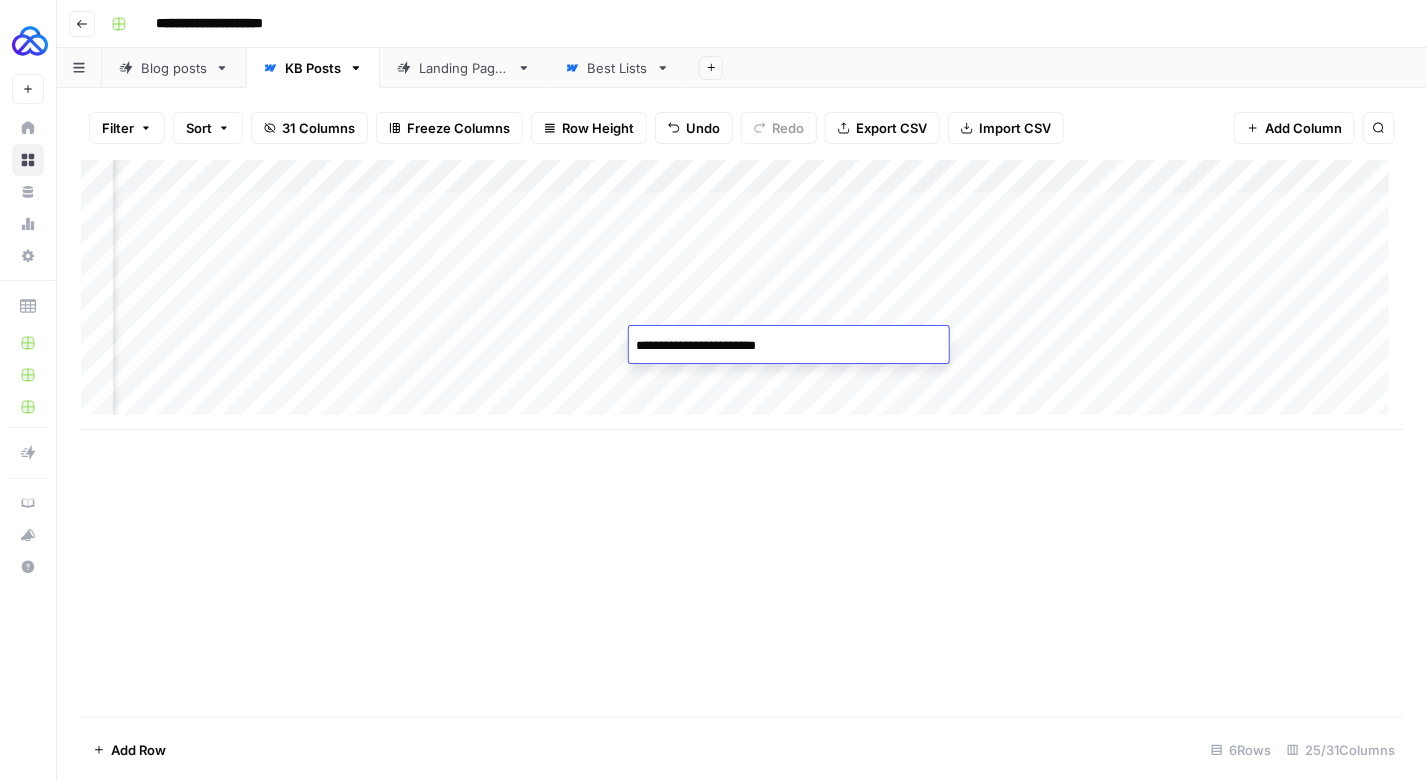 type on "**********" 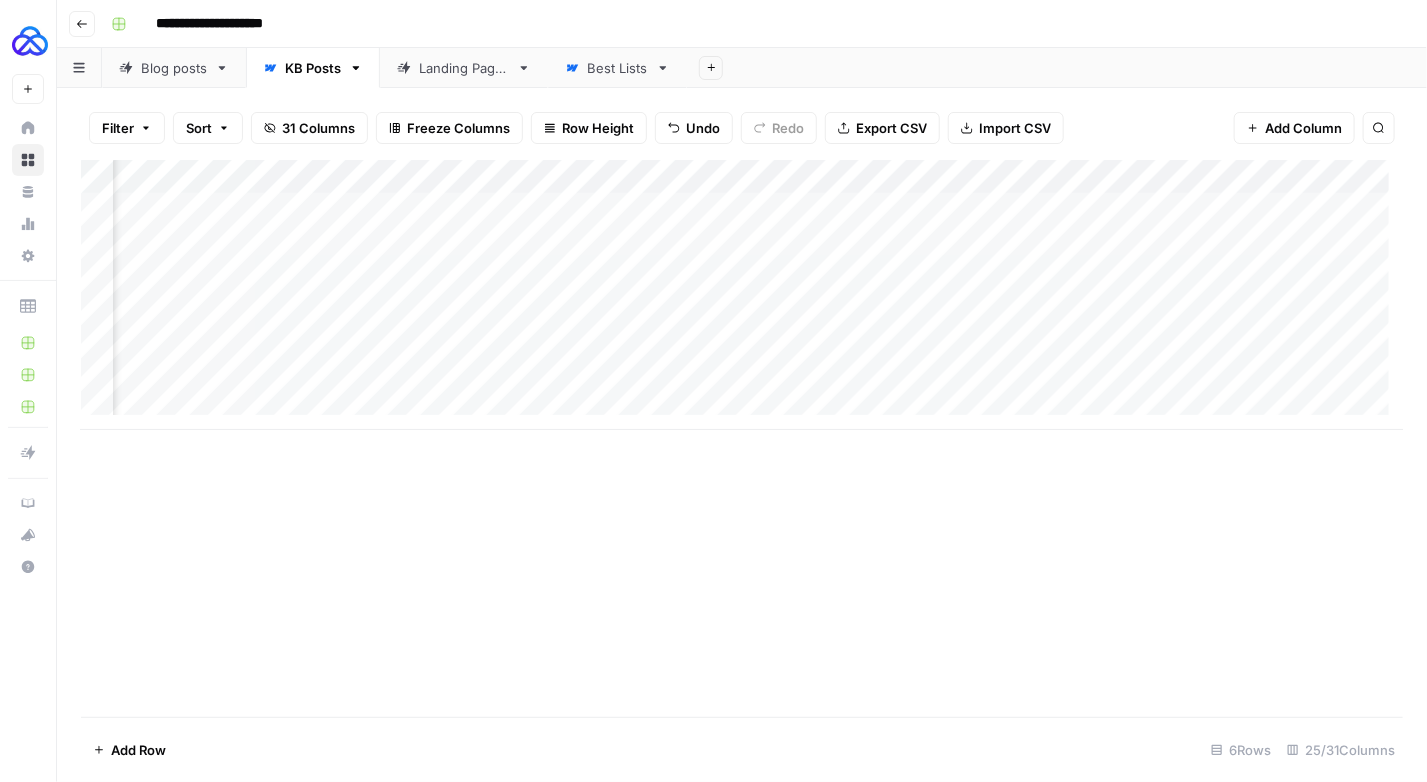 click on "Add Column" at bounding box center [742, 295] 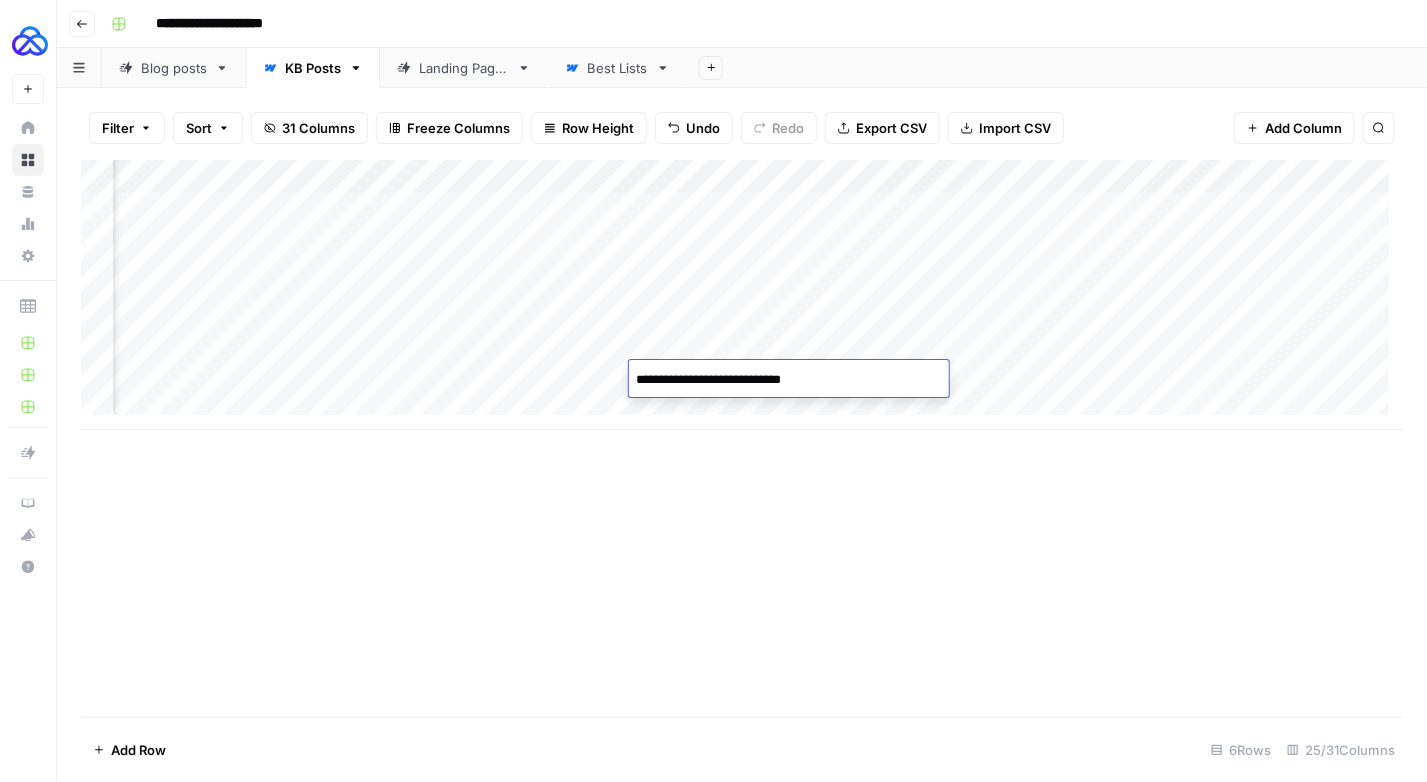 type on "**********" 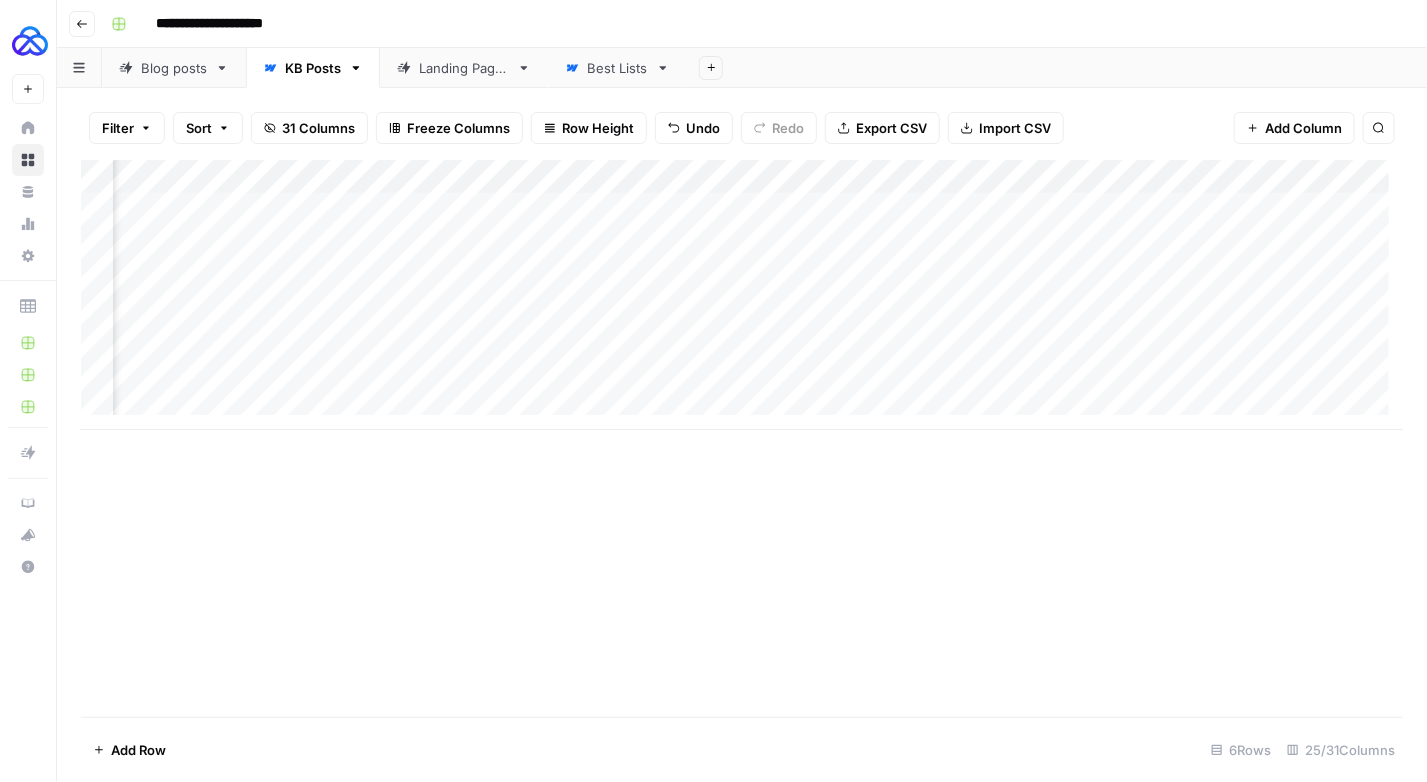 scroll, scrollTop: 0, scrollLeft: 892, axis: horizontal 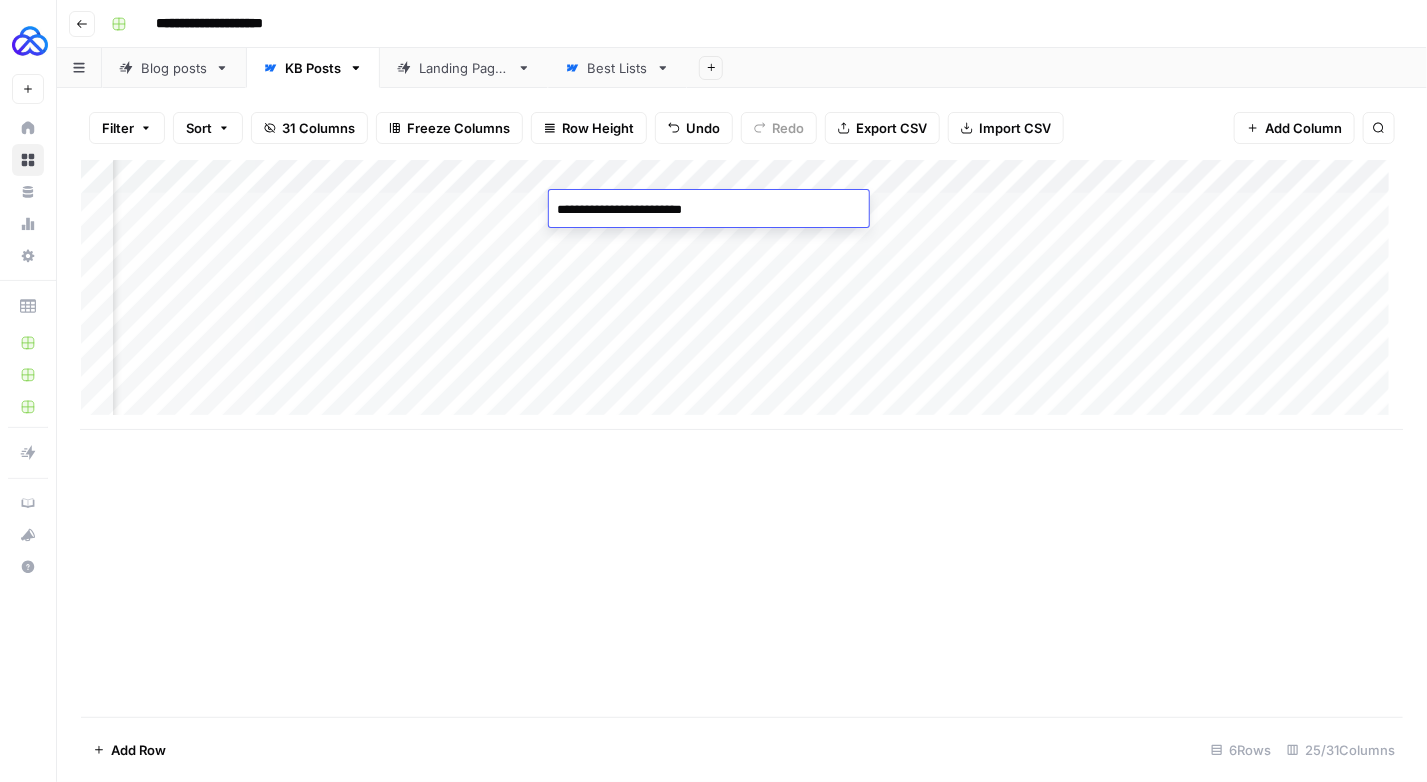 type on "**********" 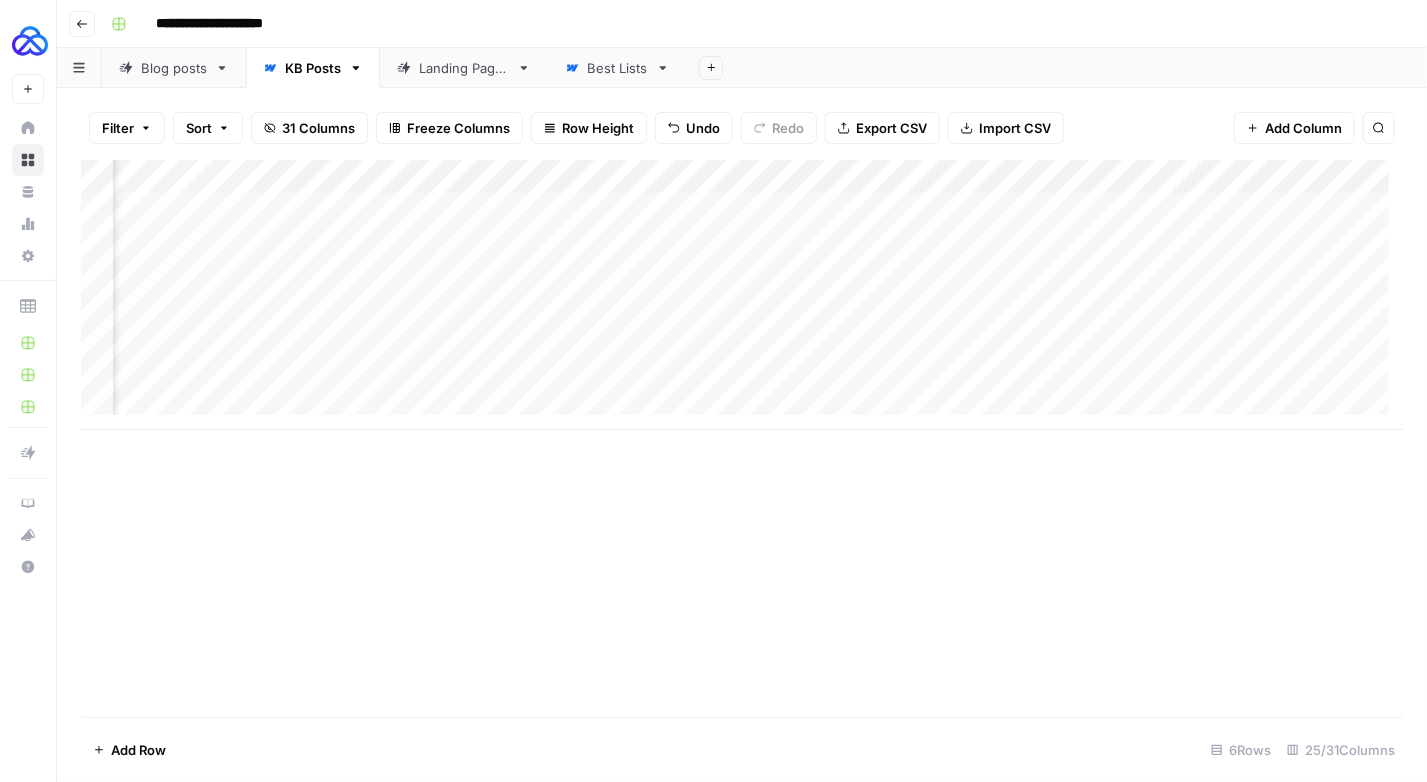 click on "Add Column" at bounding box center (742, 295) 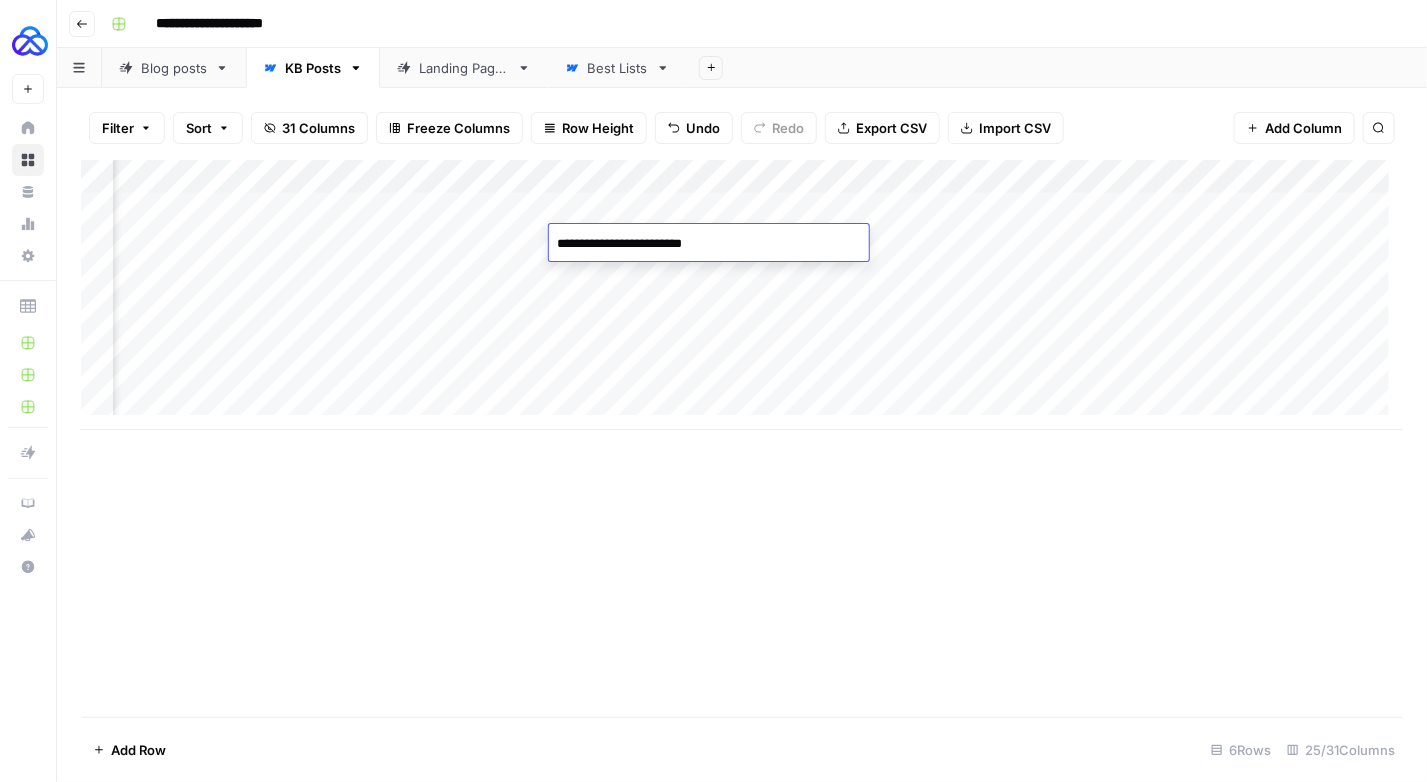 type on "**********" 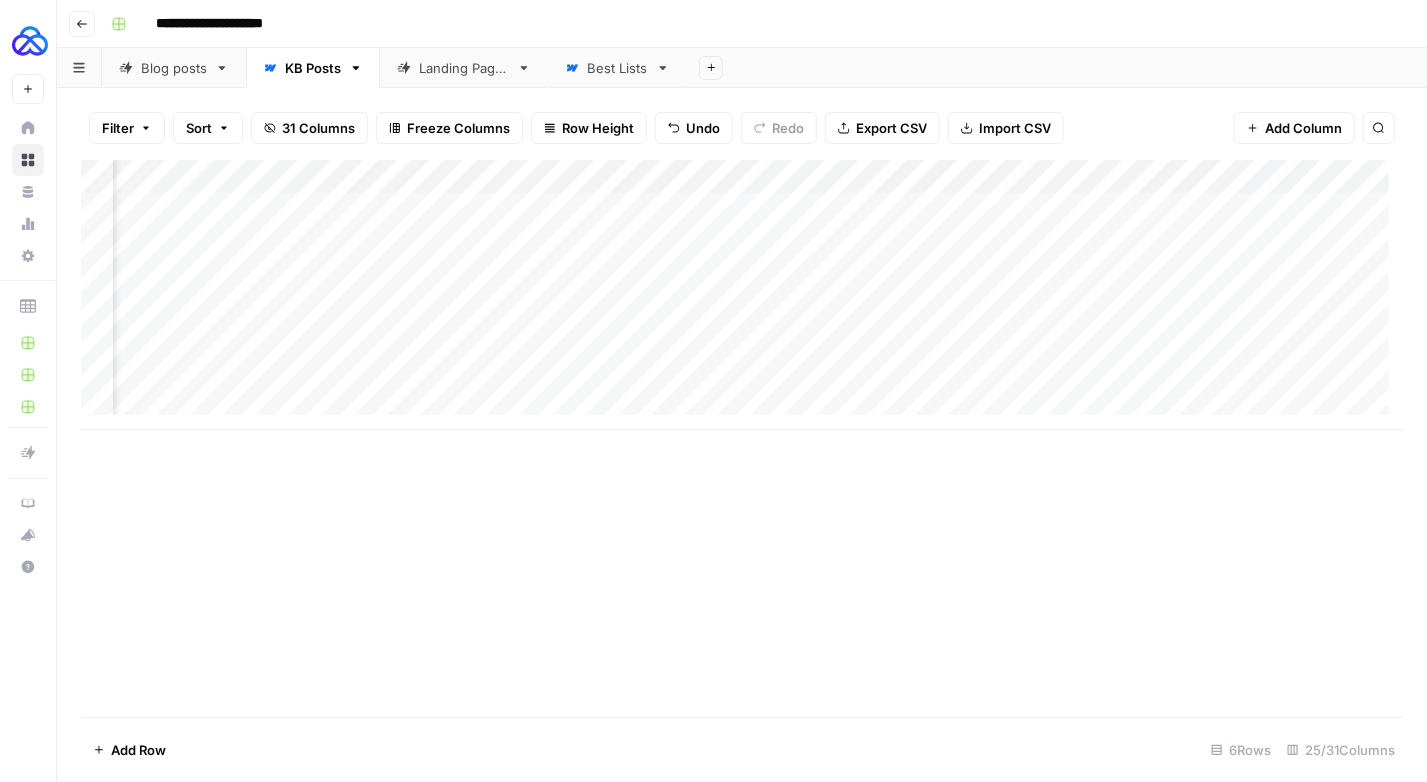 click on "Add Column" at bounding box center [742, 295] 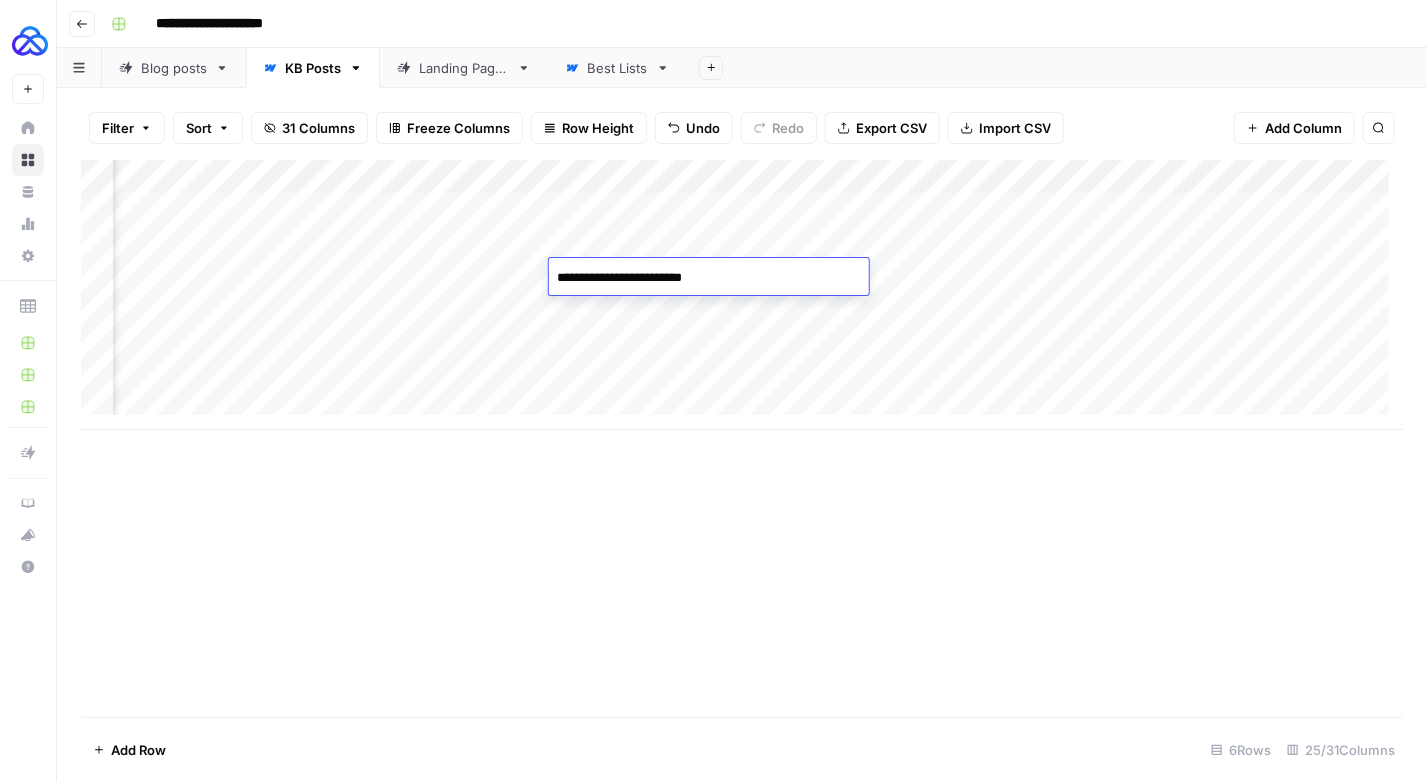 type on "**********" 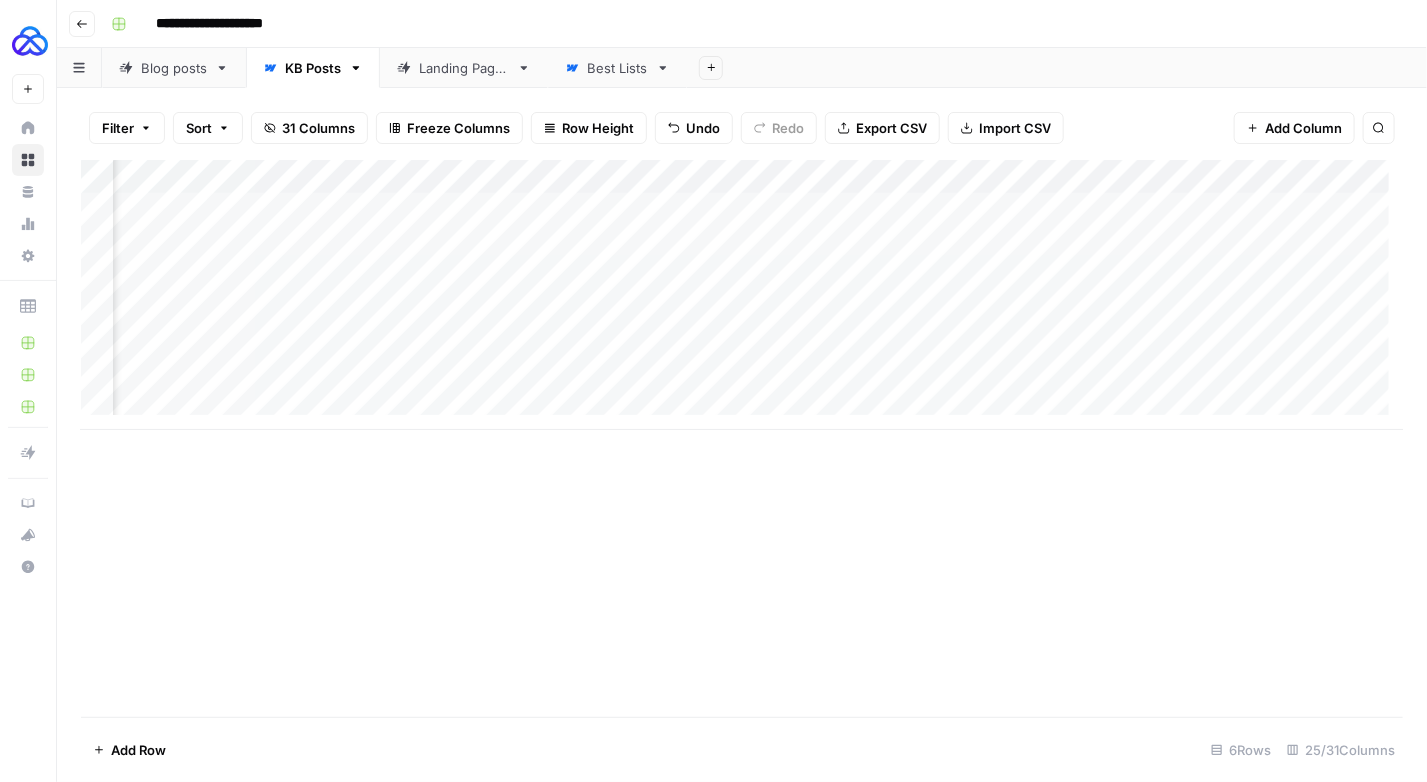 click on "Add Column" at bounding box center [742, 295] 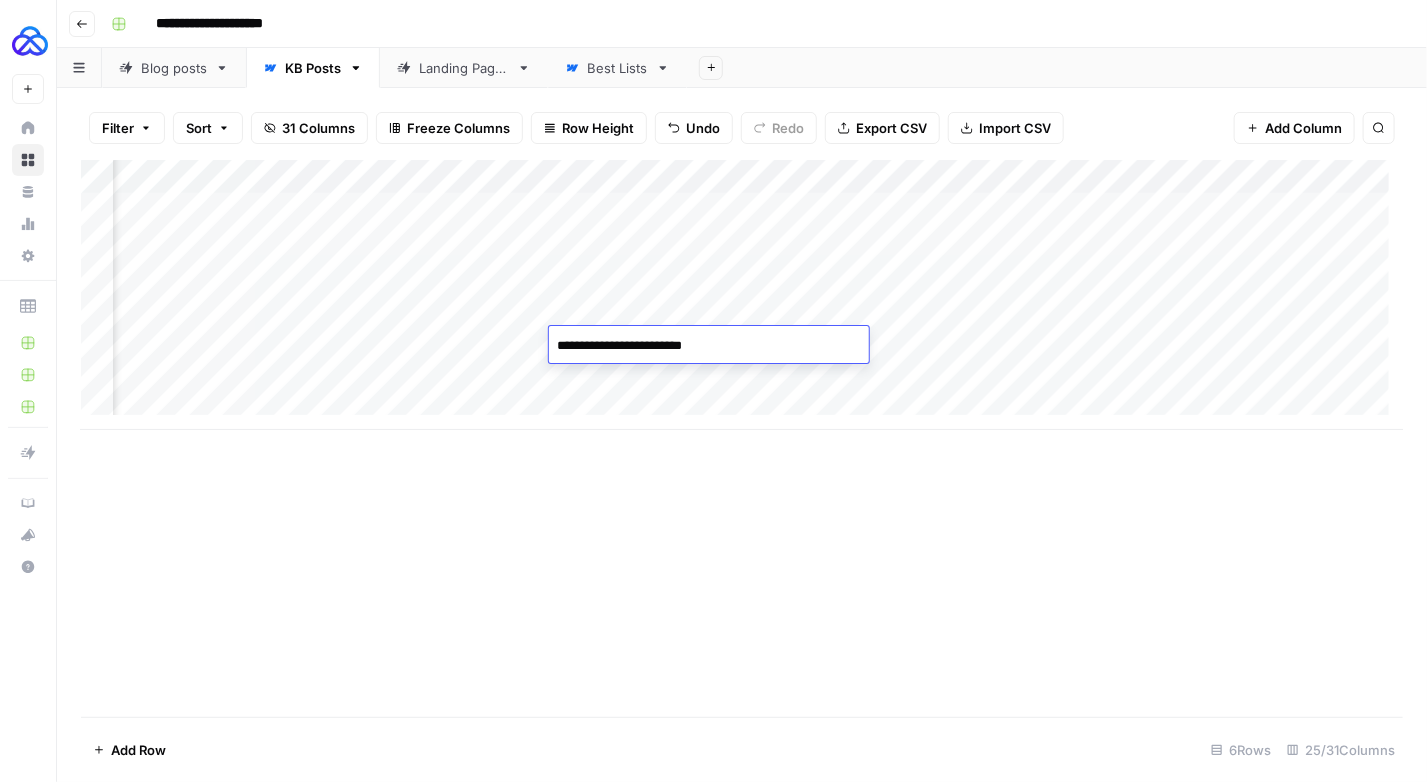 type on "**********" 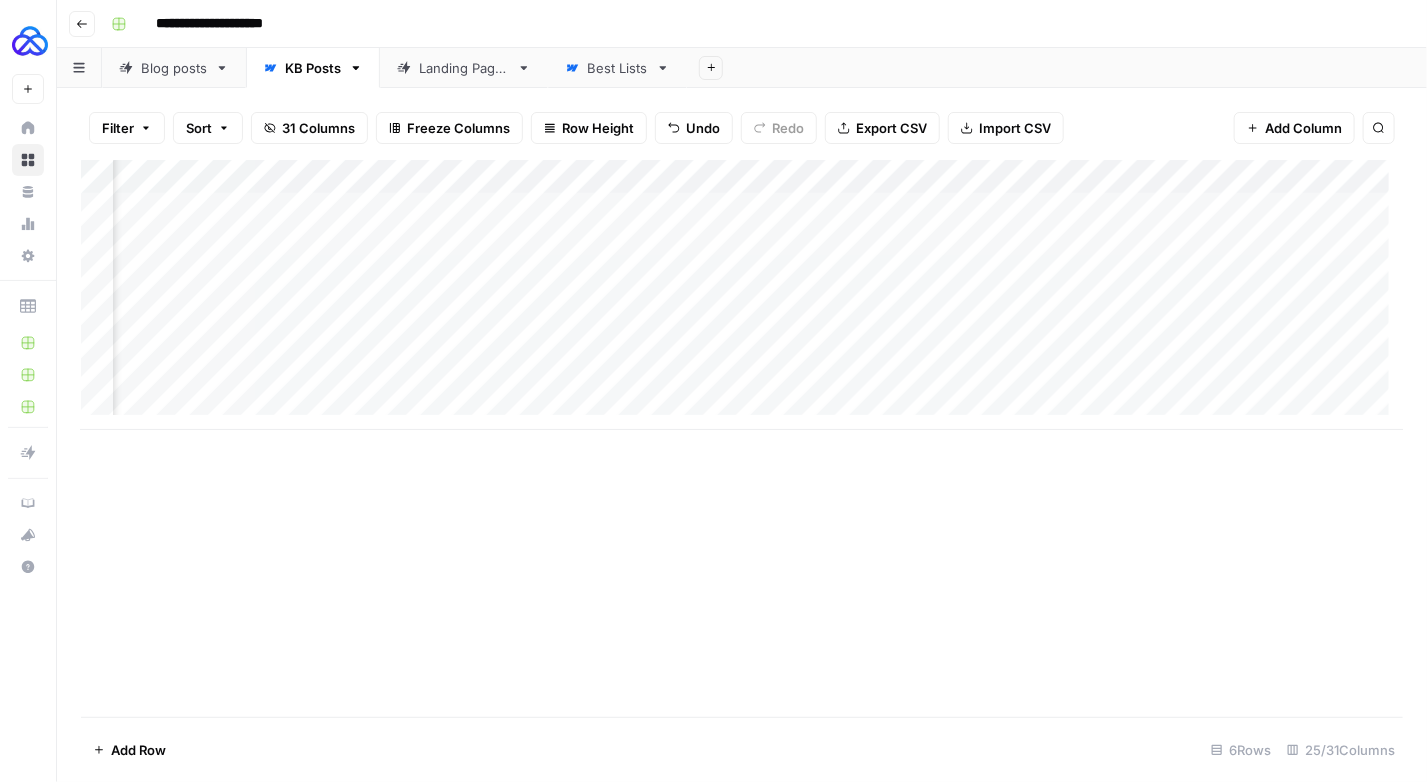 click on "Add Column" at bounding box center [742, 295] 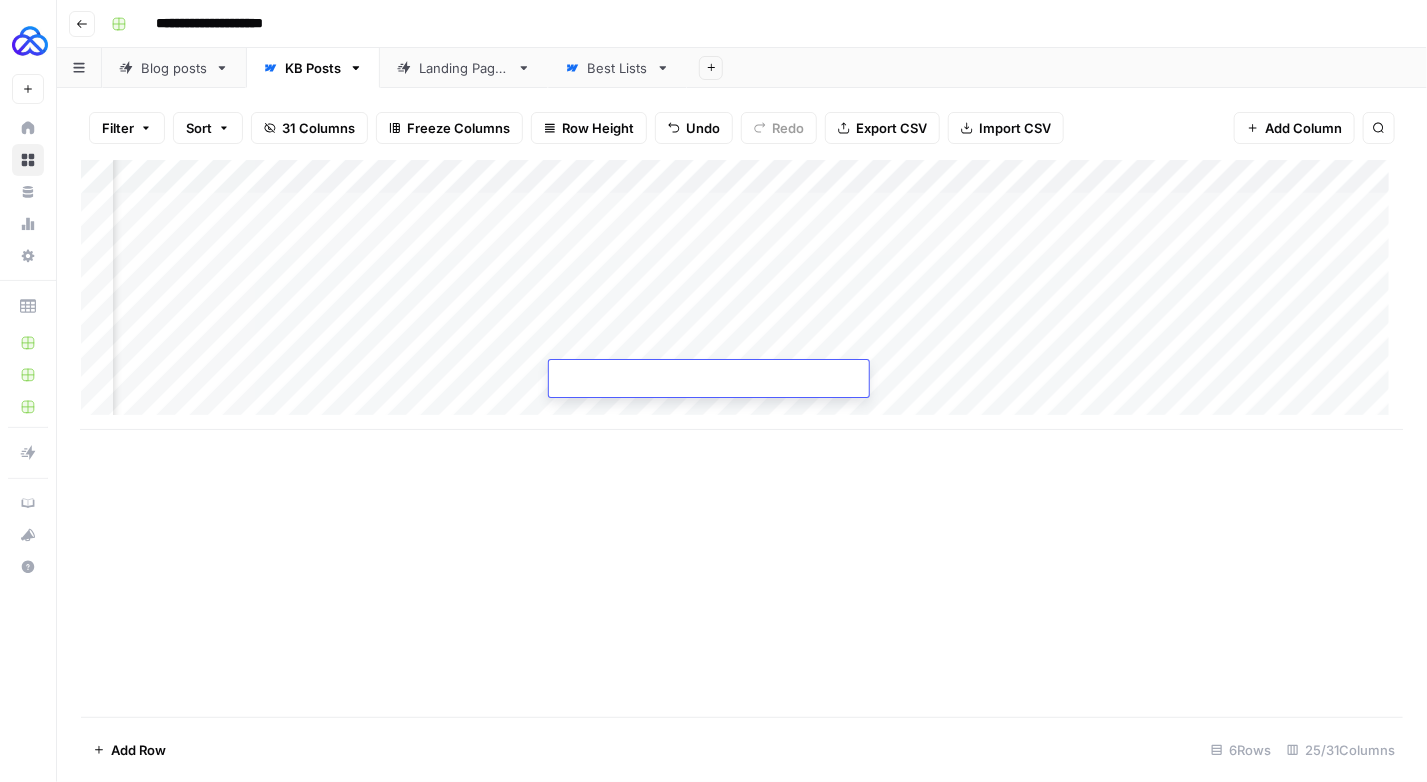 type on "**********" 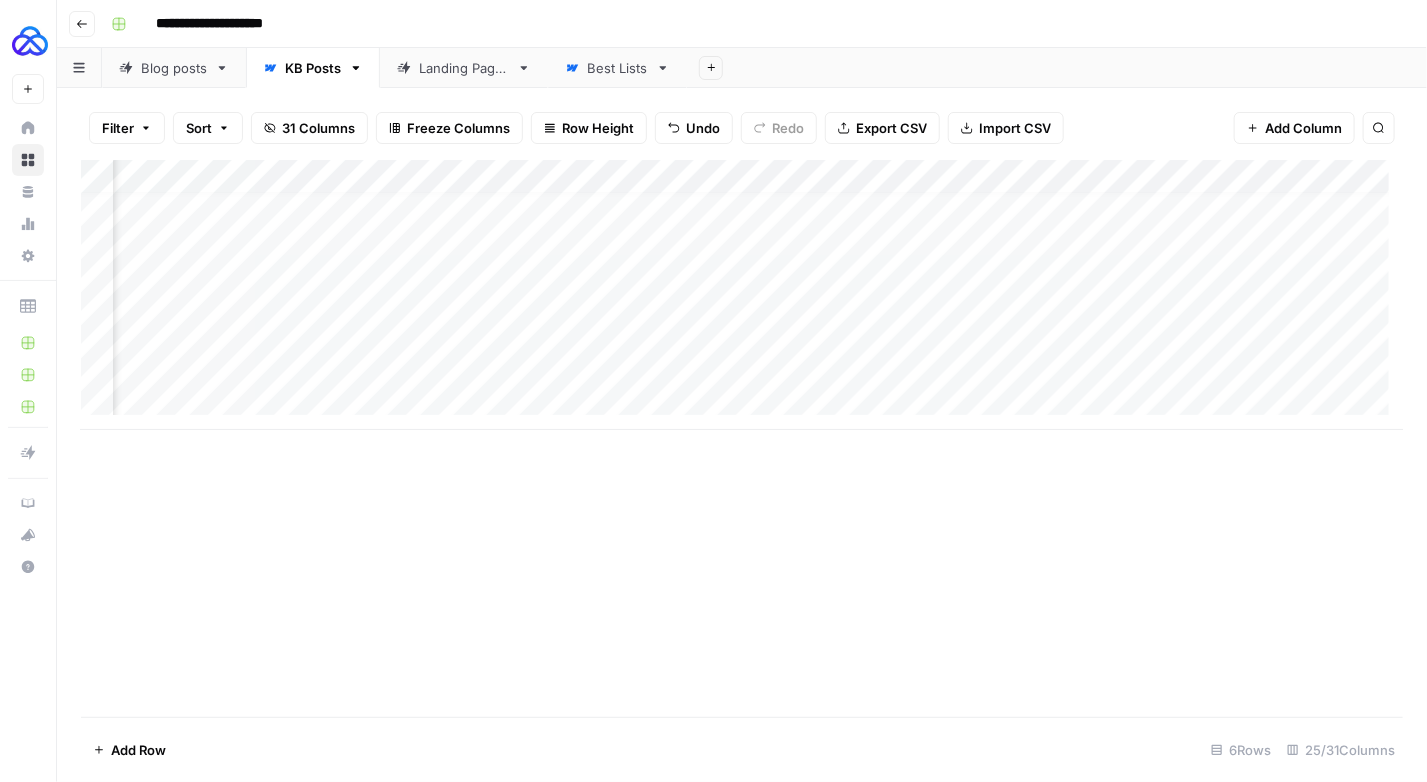 scroll, scrollTop: 14, scrollLeft: 892, axis: both 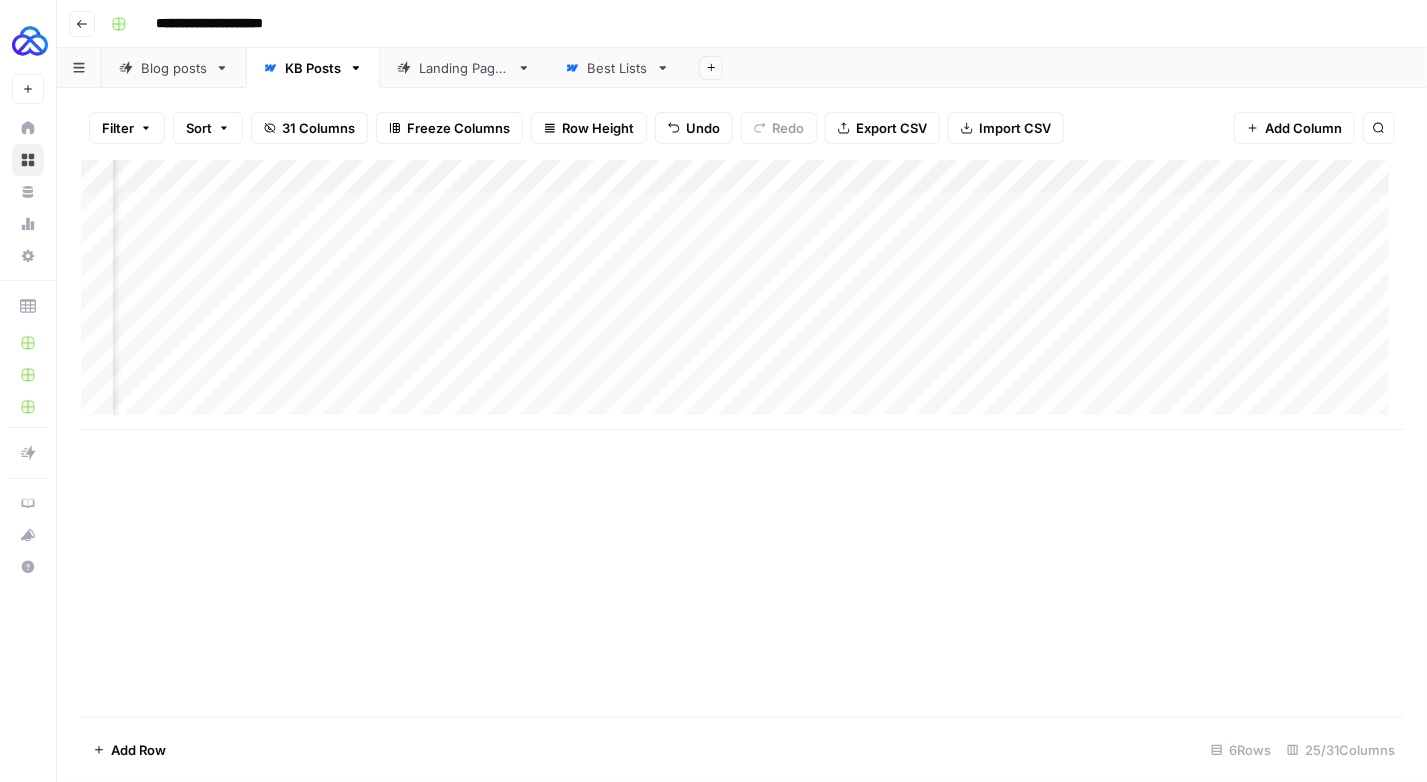 click on "Add Column" at bounding box center [742, 295] 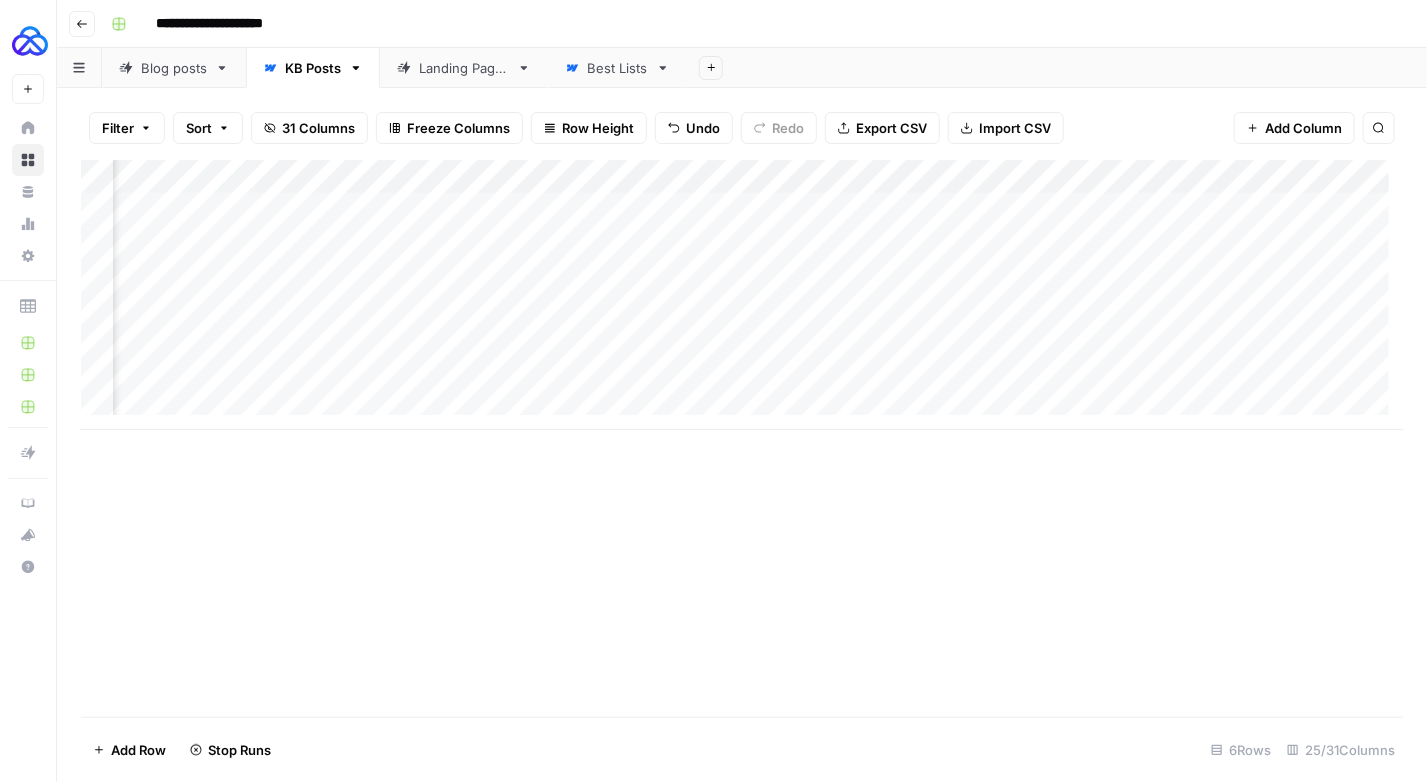 click on "Add Column" at bounding box center (742, 295) 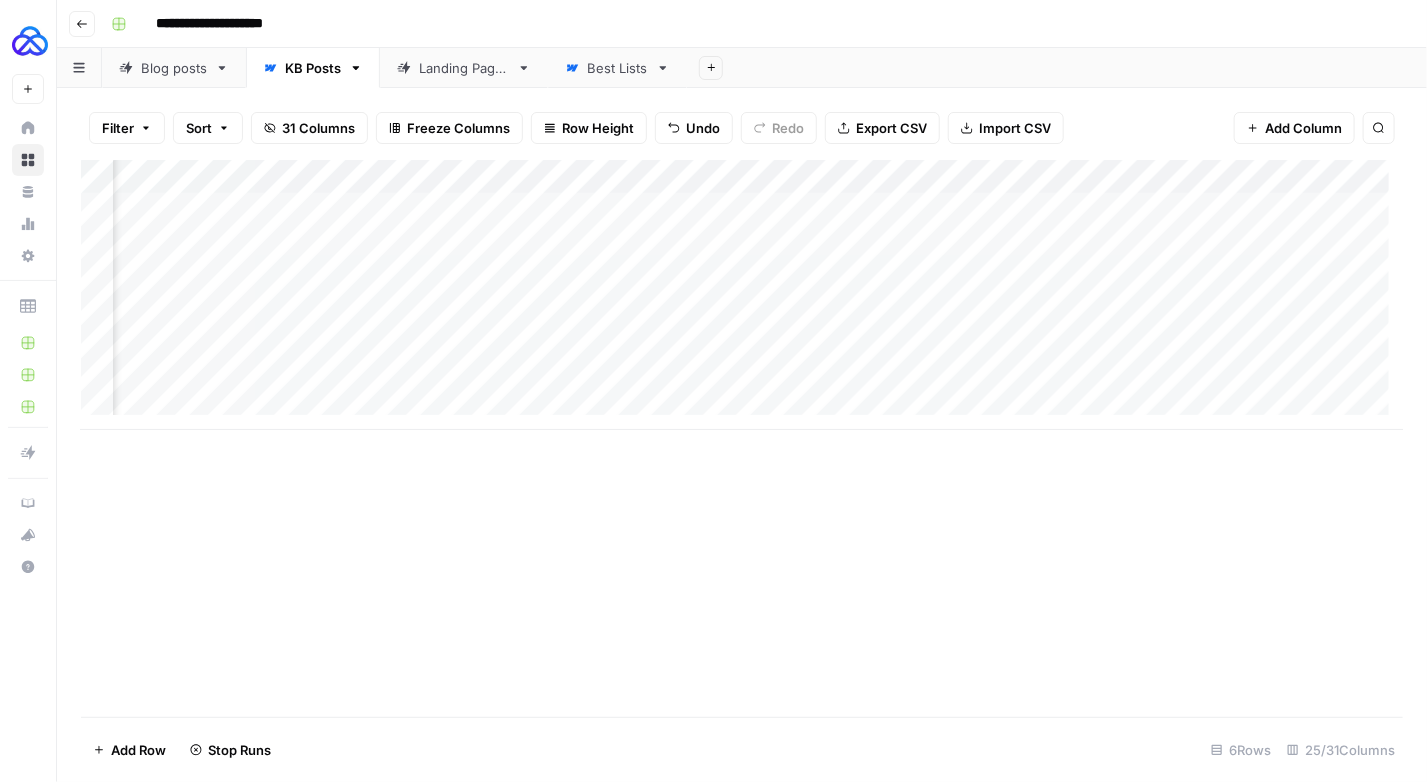 click on "Add Column" at bounding box center [742, 295] 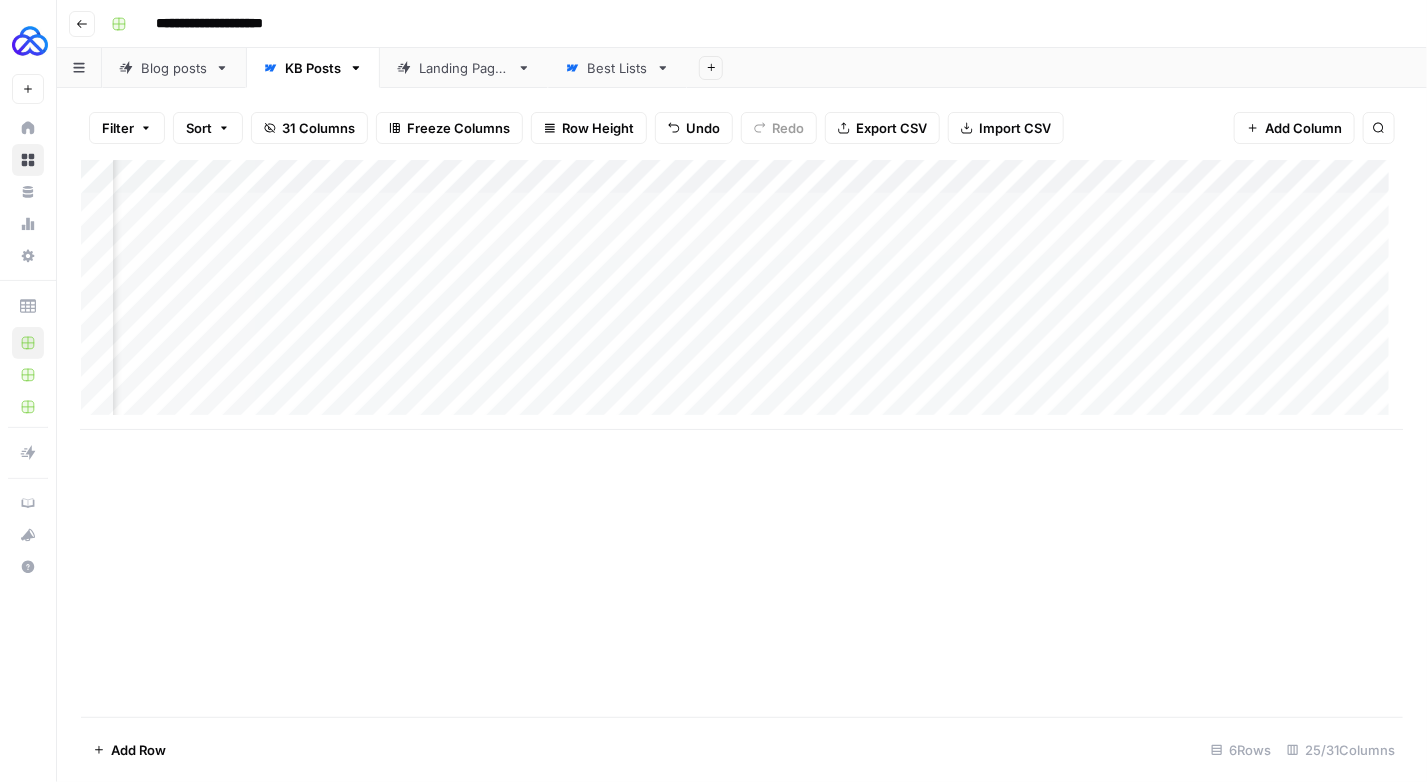 click on "Add Column" at bounding box center [742, 295] 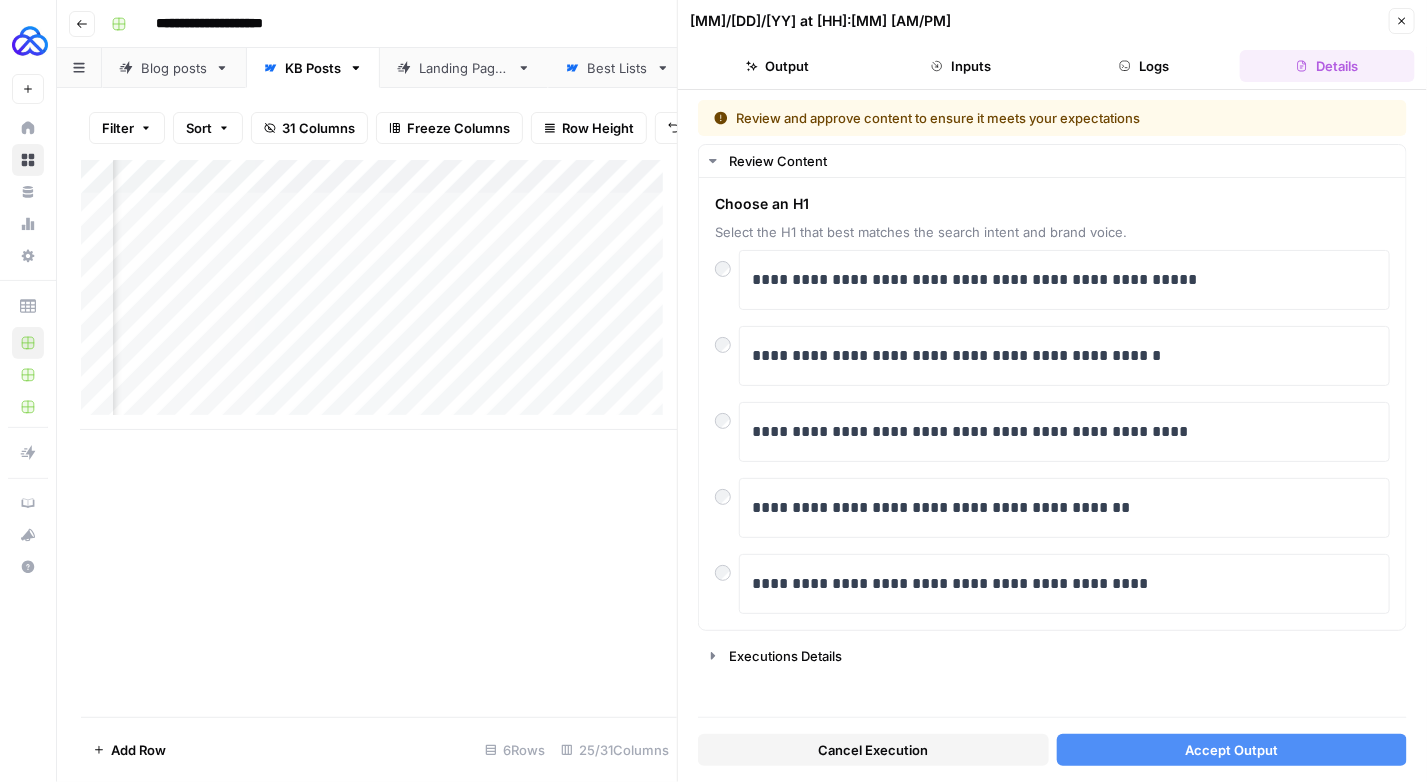 click on "Accept Output" at bounding box center [1232, 750] 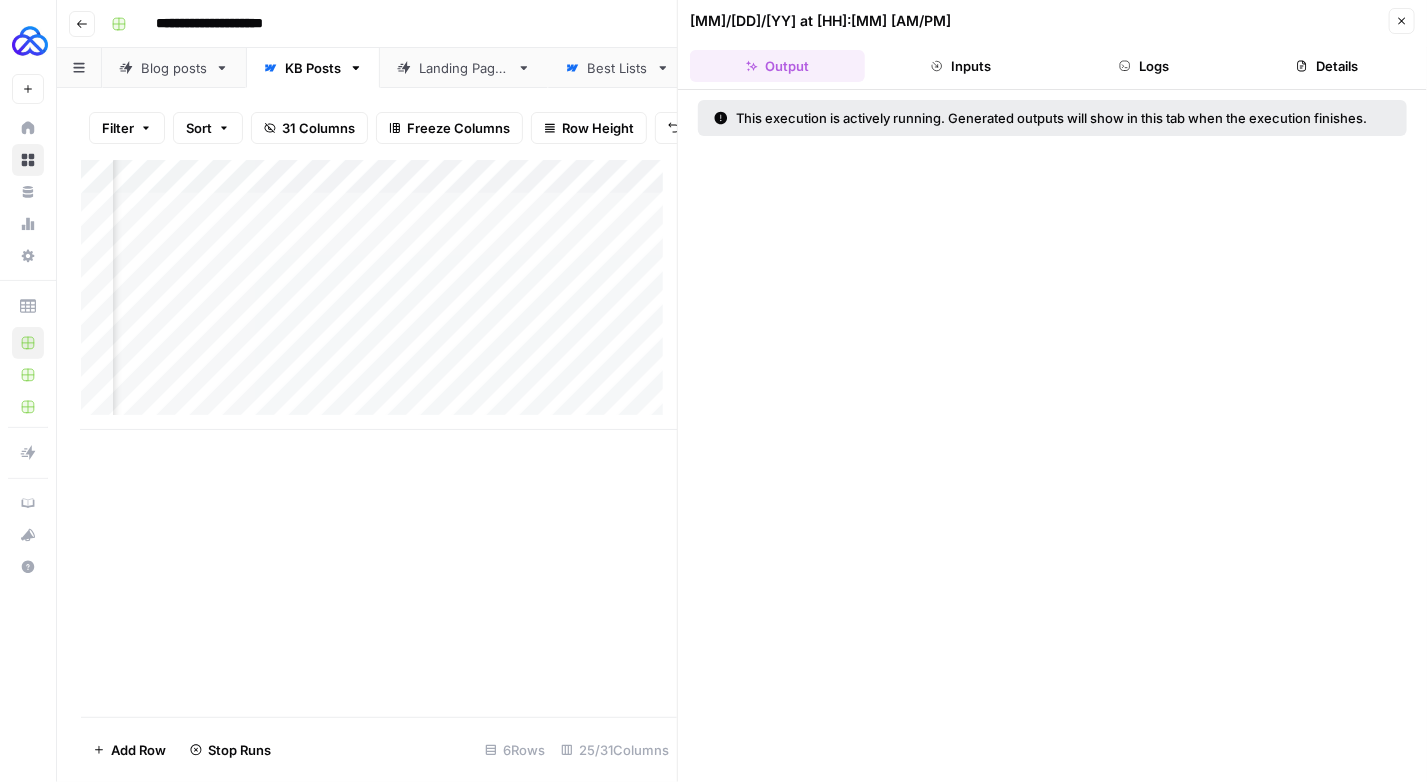 click on "Add Column" at bounding box center [379, 295] 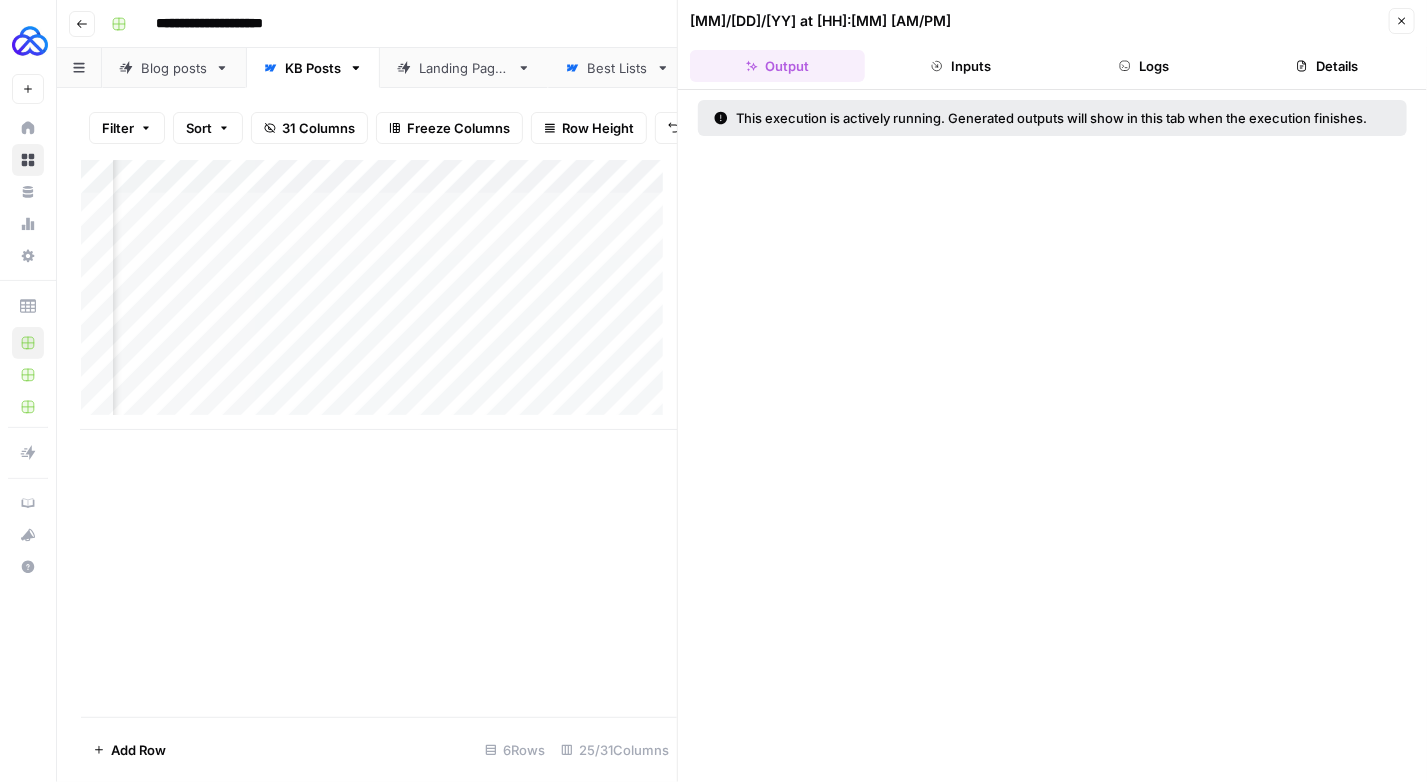 click on "Add Column" at bounding box center (379, 295) 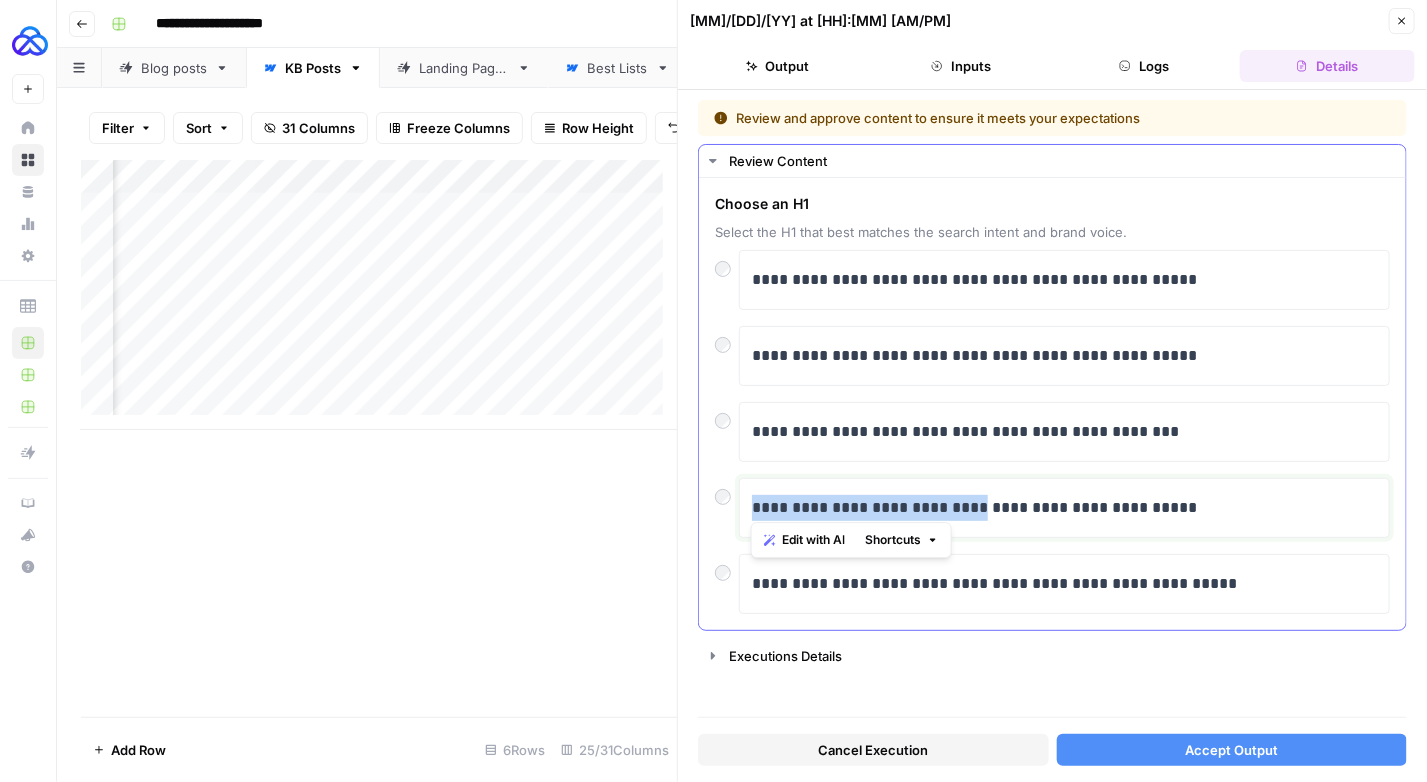 drag, startPoint x: 982, startPoint y: 503, endPoint x: 713, endPoint y: 494, distance: 269.1505 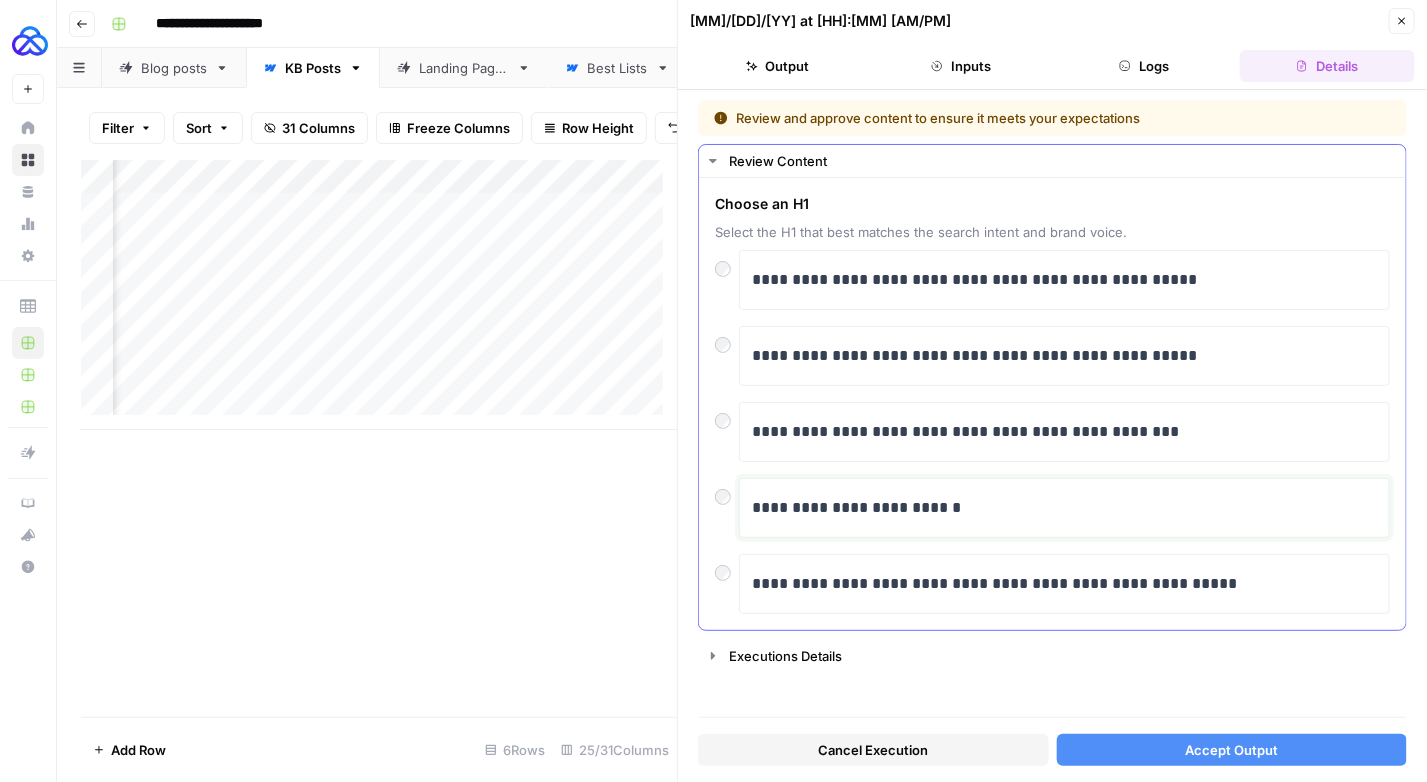 type 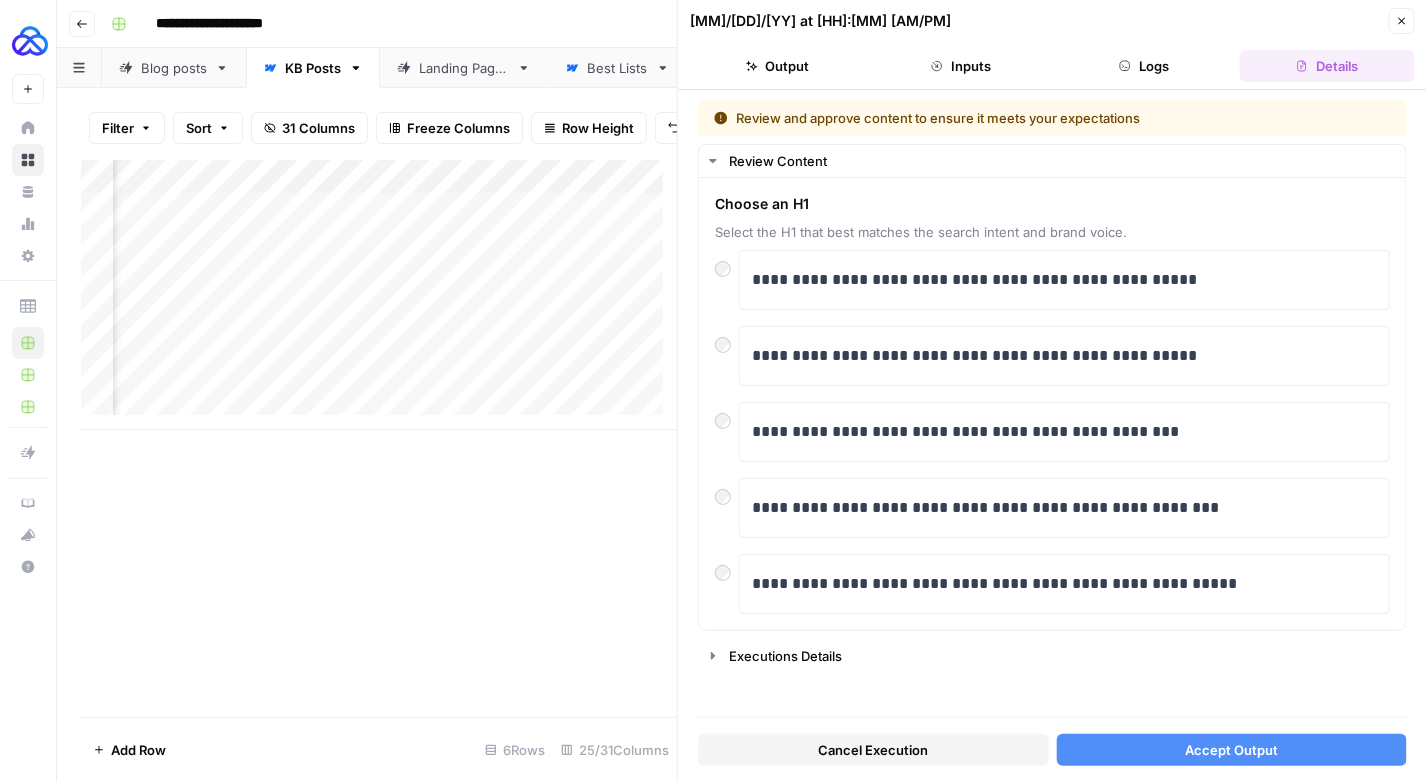 click on "Accept Output" at bounding box center [1232, 750] 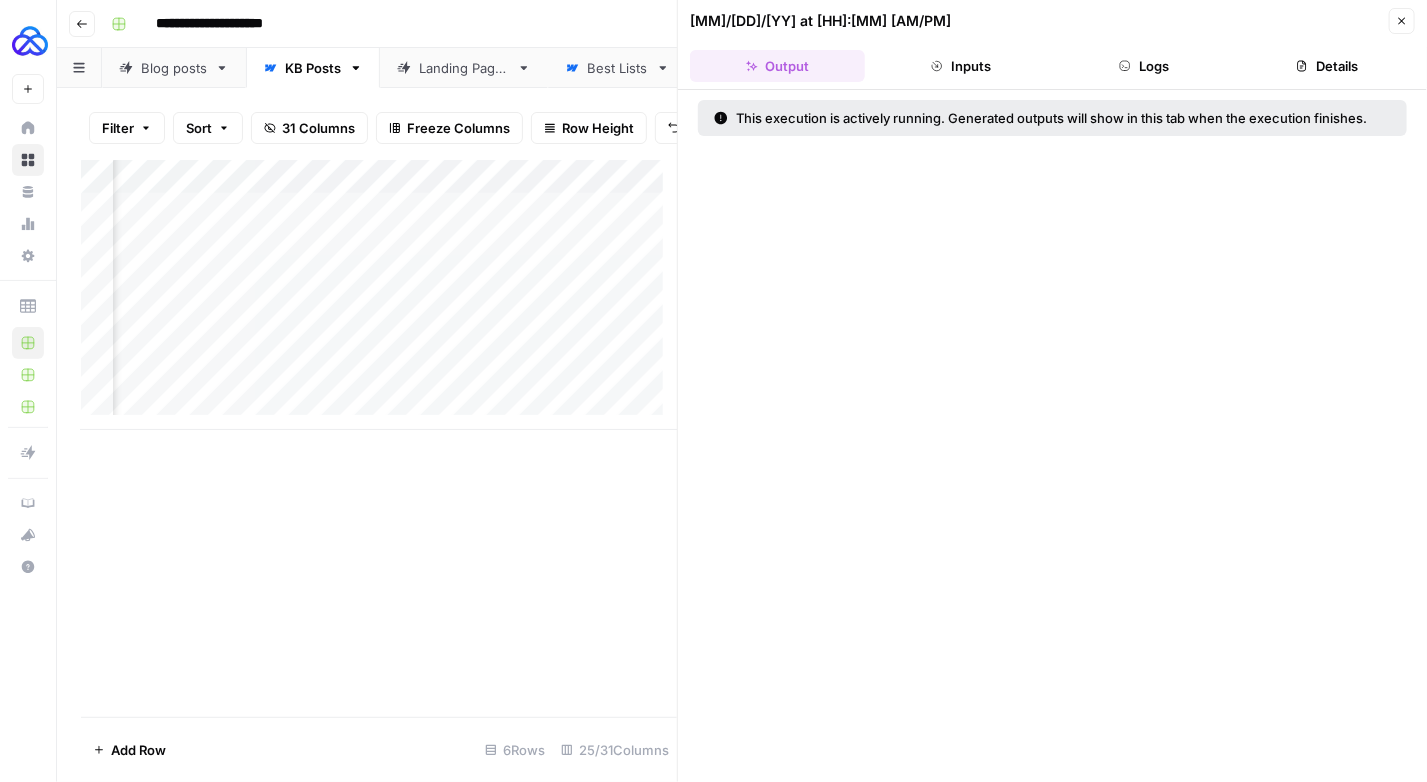 click on "Add Column" at bounding box center [379, 295] 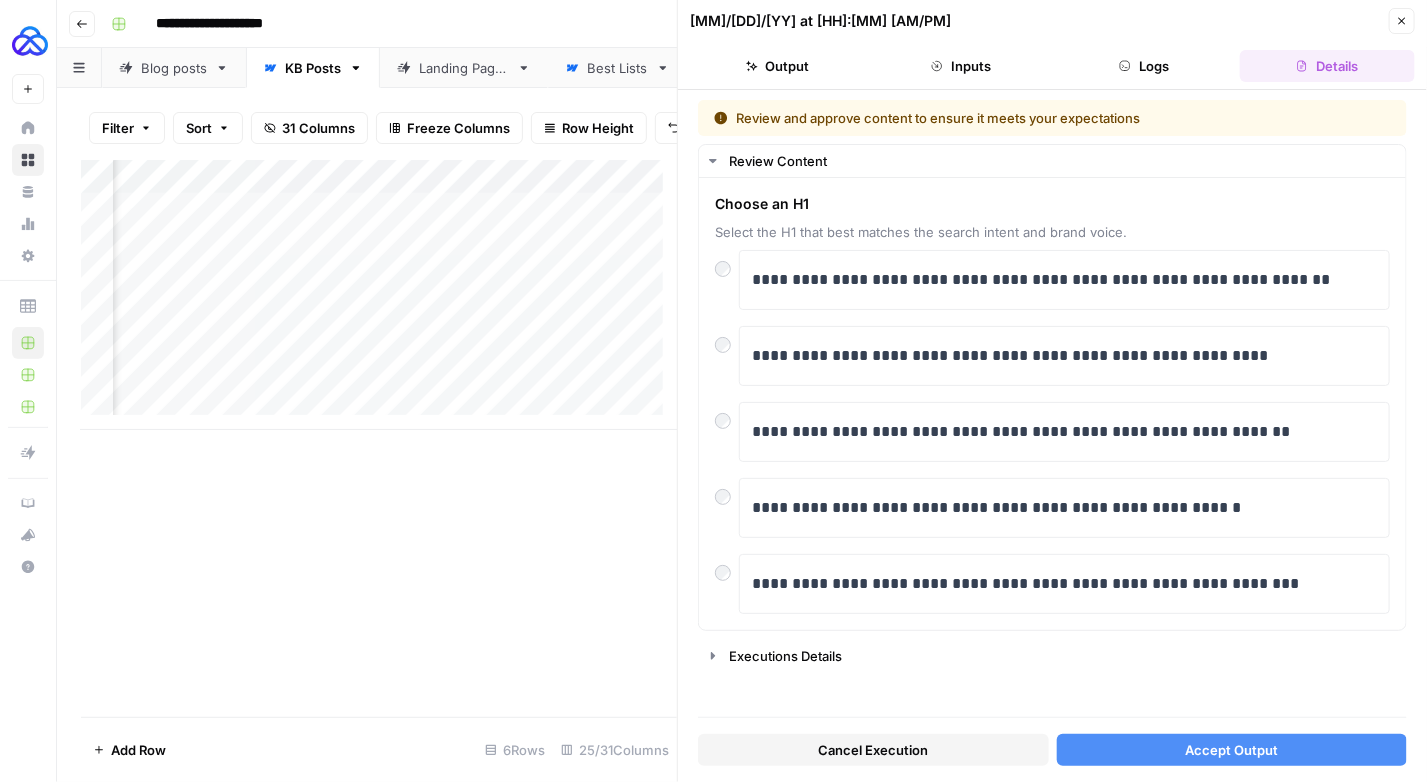 click on "Accept Output" at bounding box center (1232, 750) 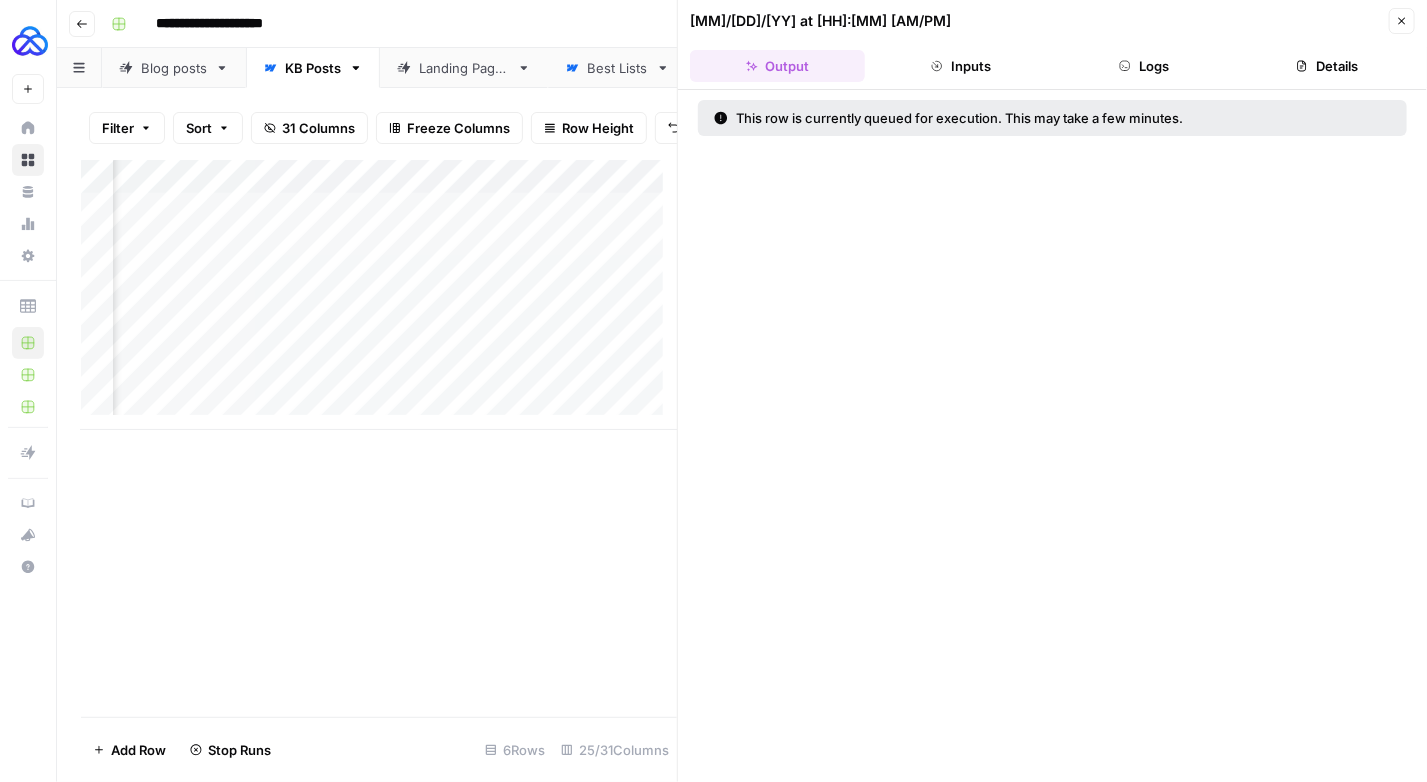 click on "Add Column" at bounding box center [379, 295] 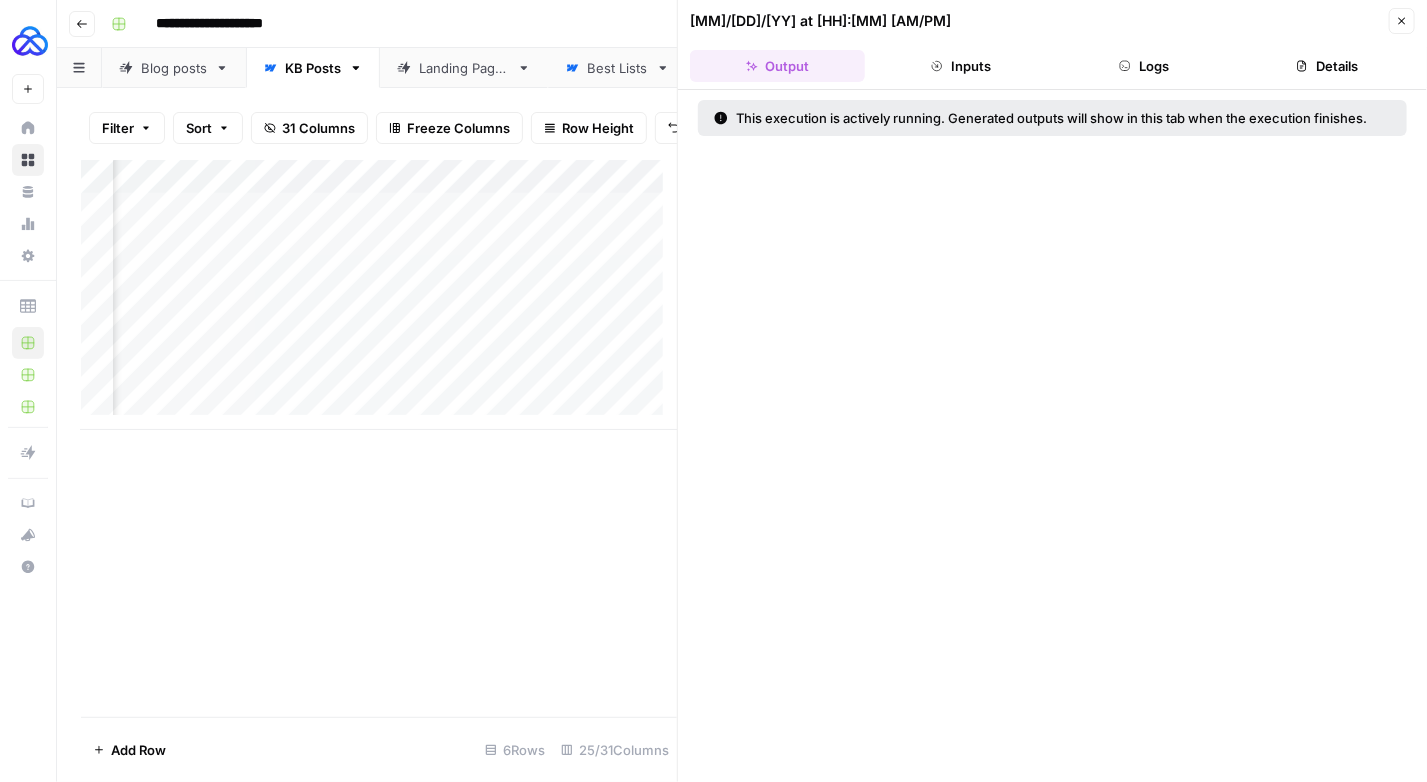 click on "Add Column" at bounding box center [379, 295] 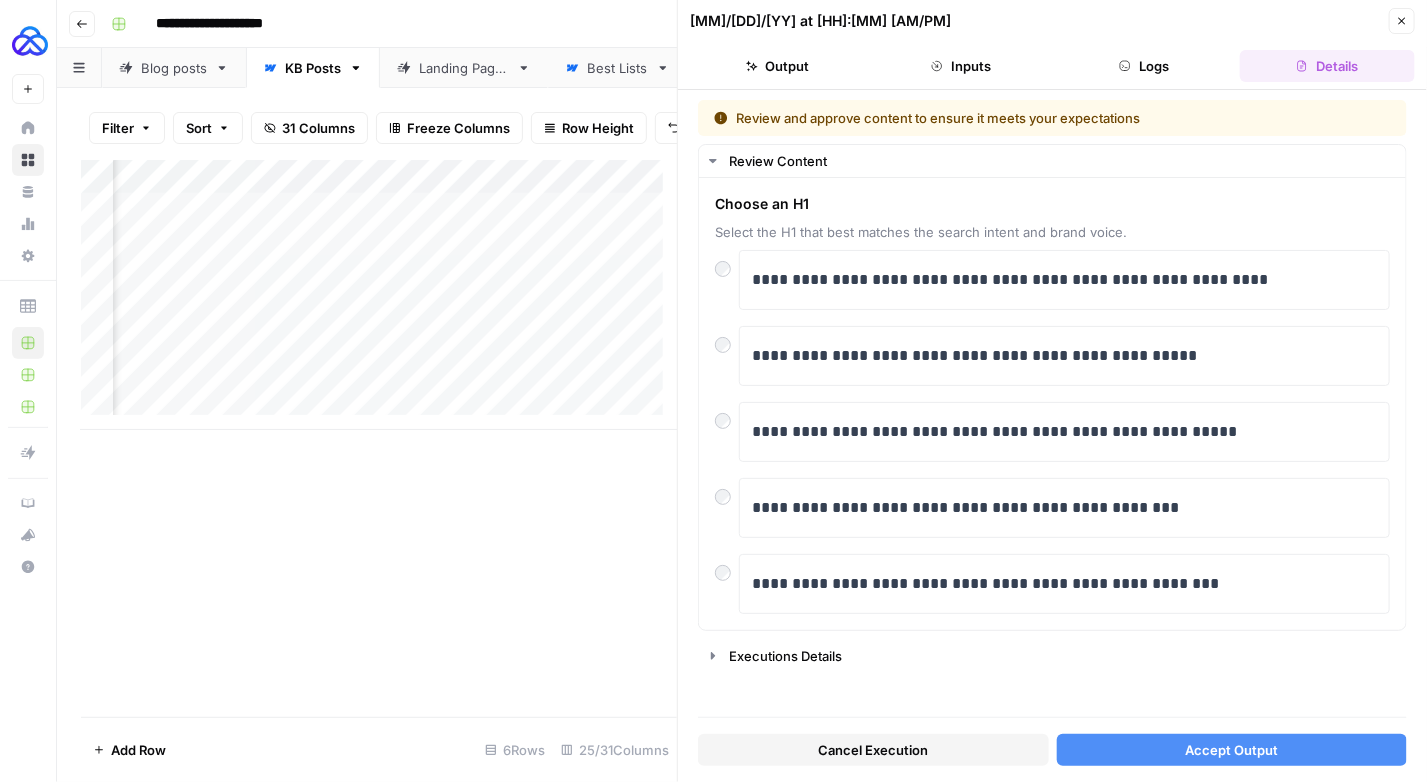 click on "Accept Output" at bounding box center [1232, 750] 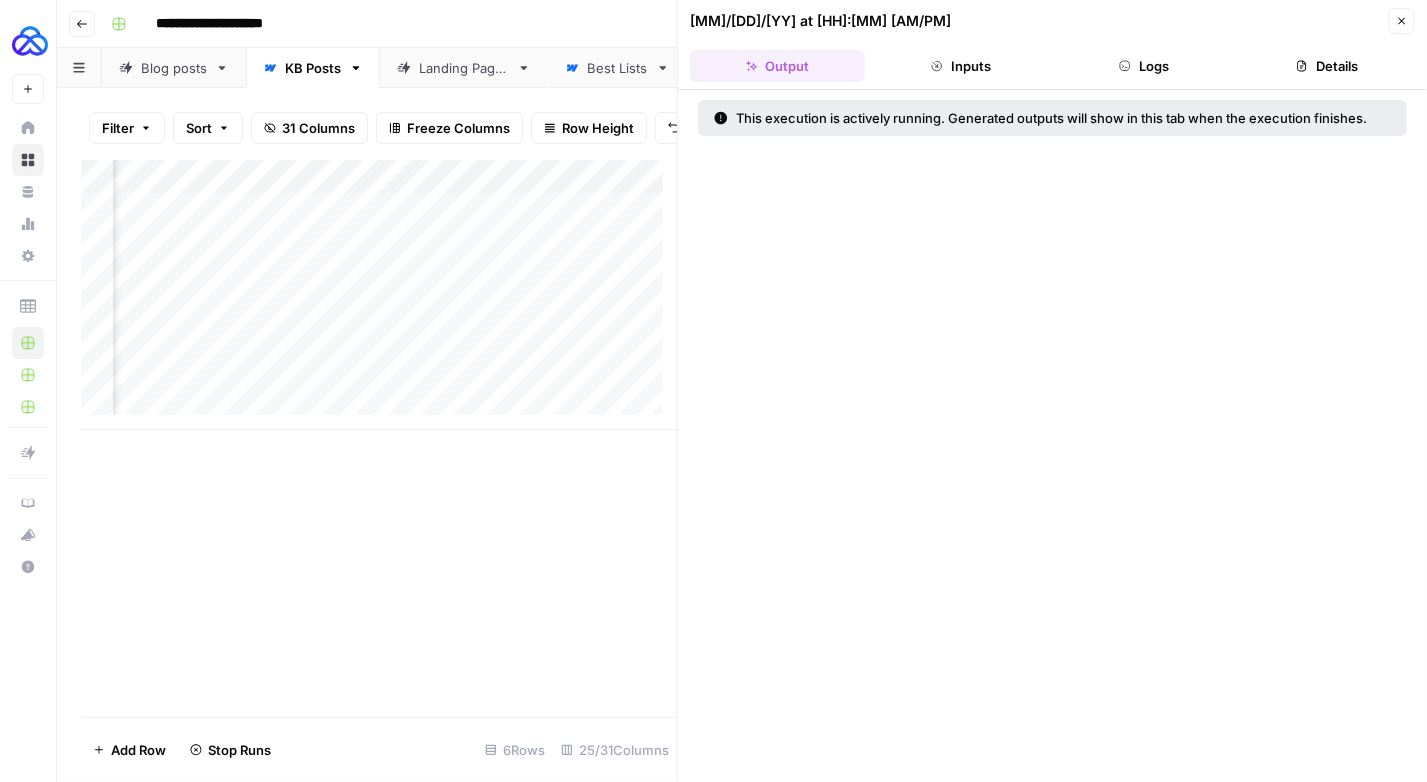 click on "Add Column" at bounding box center [379, 295] 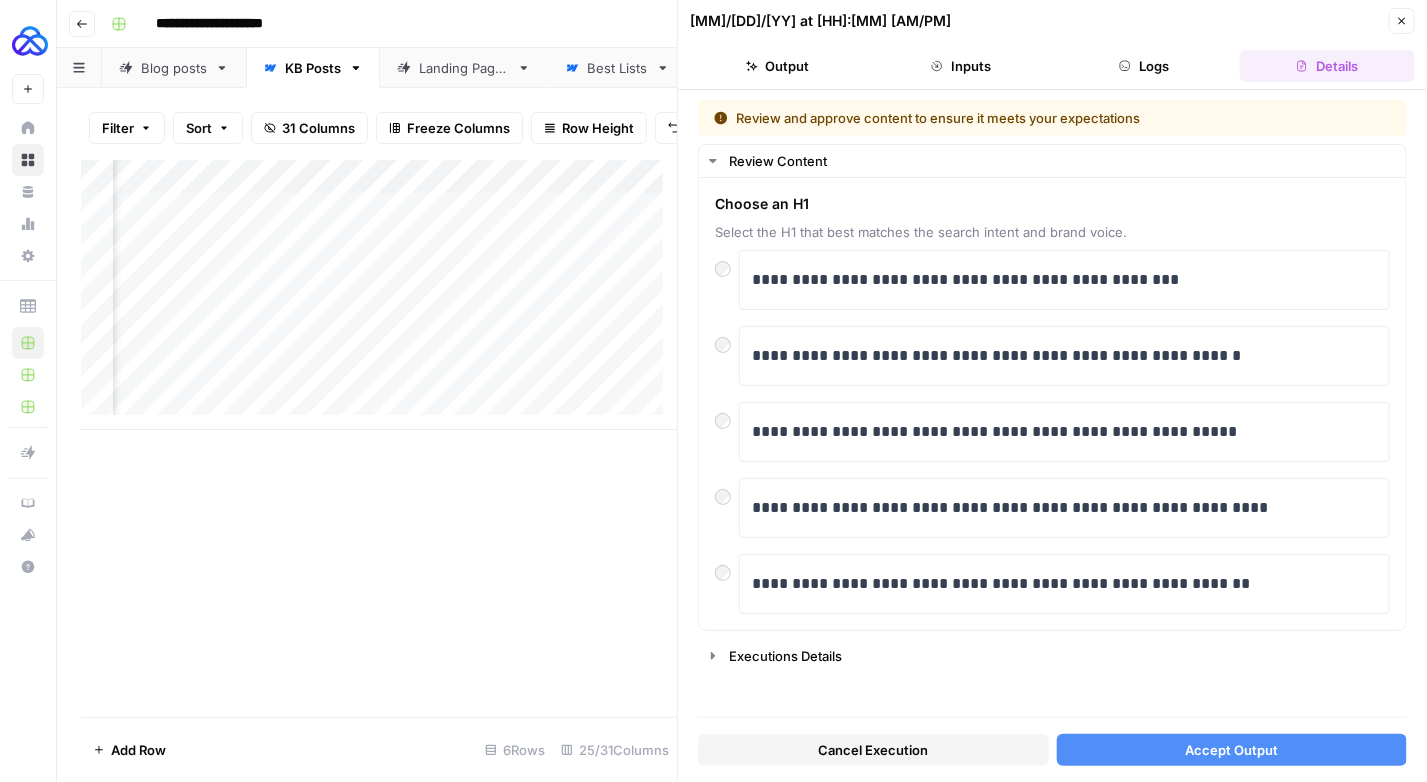 click on "Accept Output" at bounding box center (1231, 750) 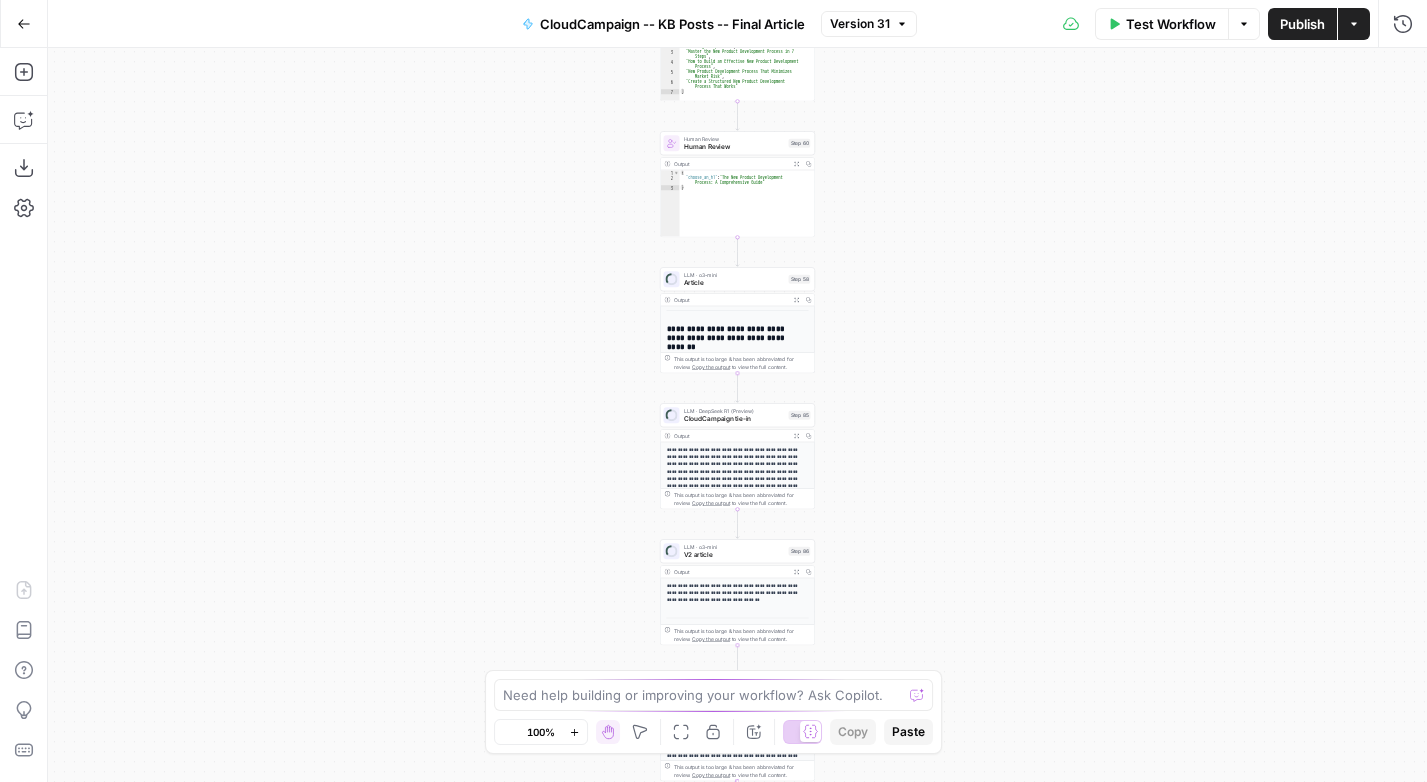 scroll, scrollTop: 0, scrollLeft: 0, axis: both 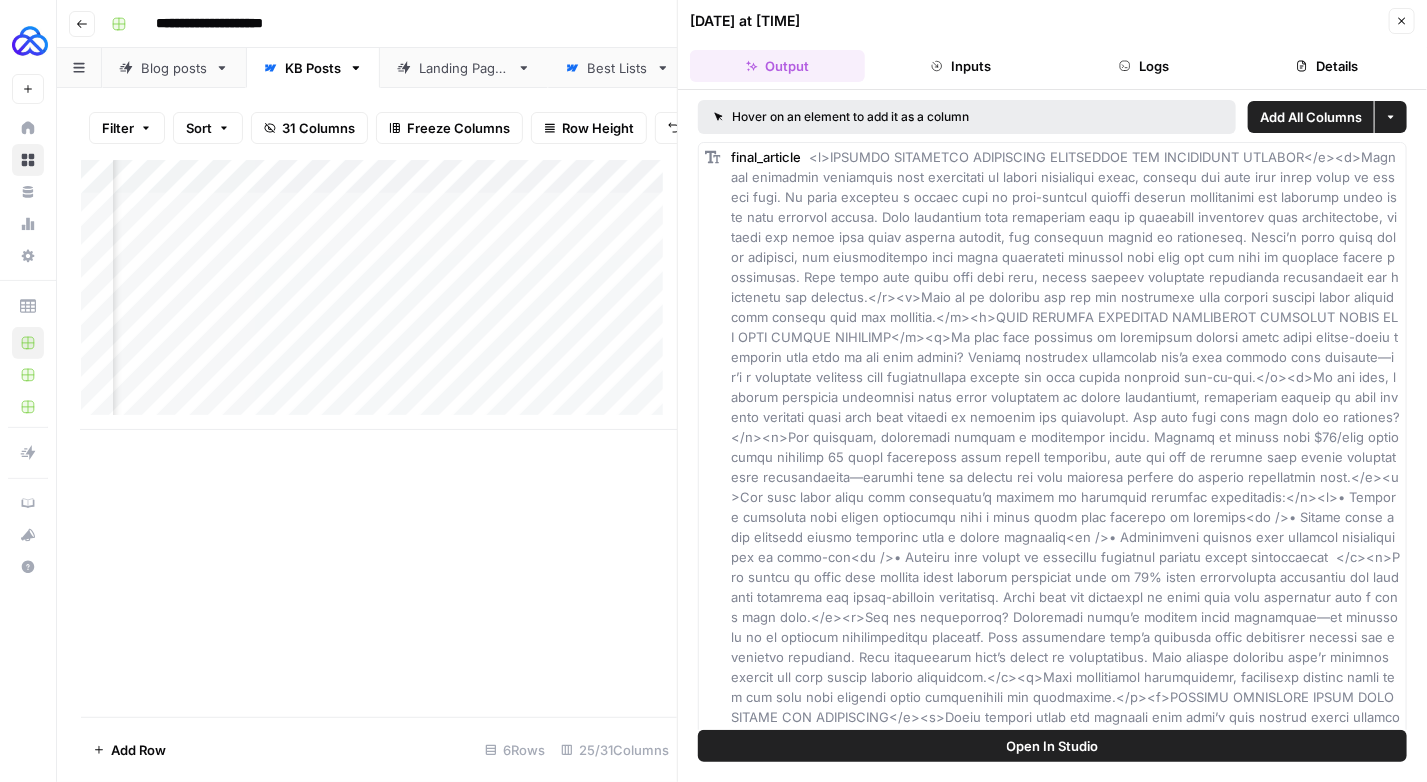 click 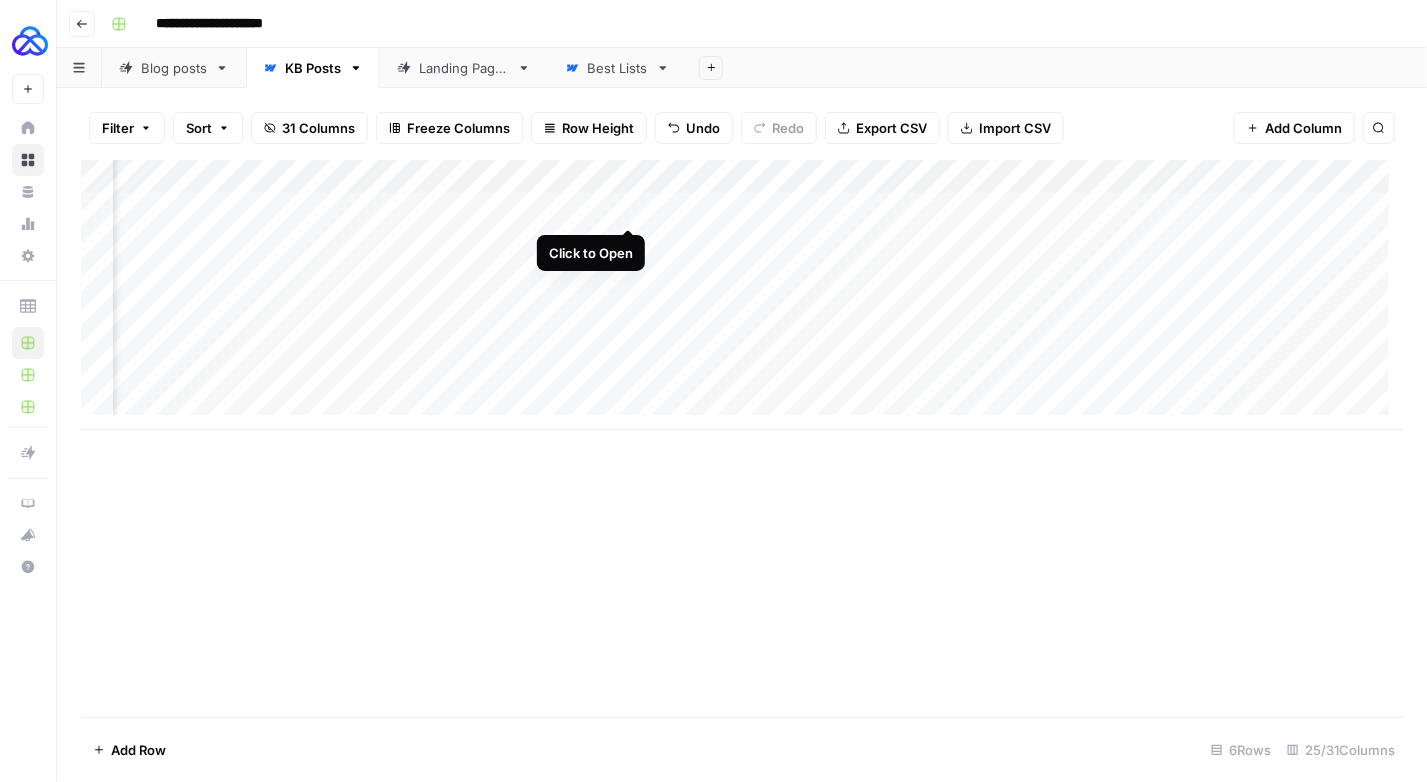 click on "Add Column" at bounding box center (742, 295) 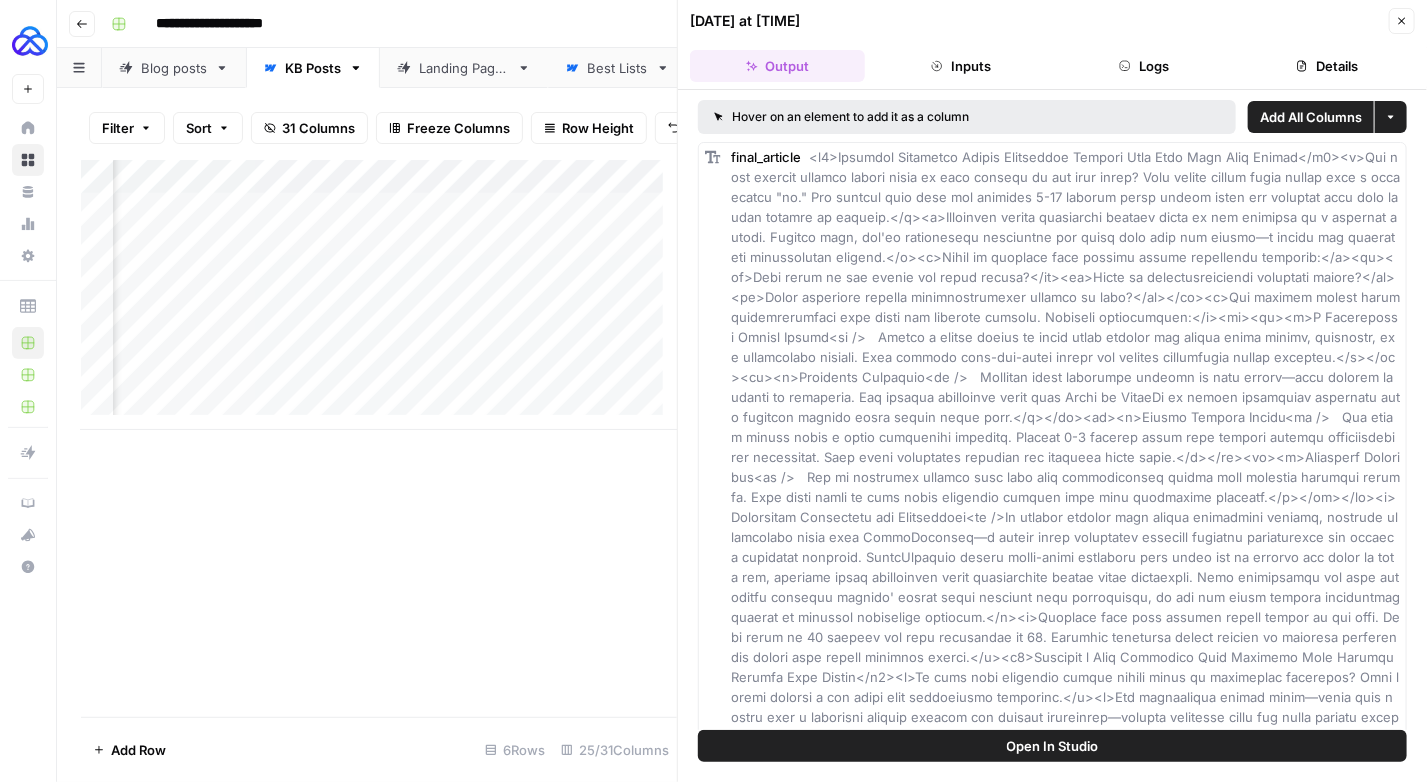 click on "Logs" at bounding box center [1144, 66] 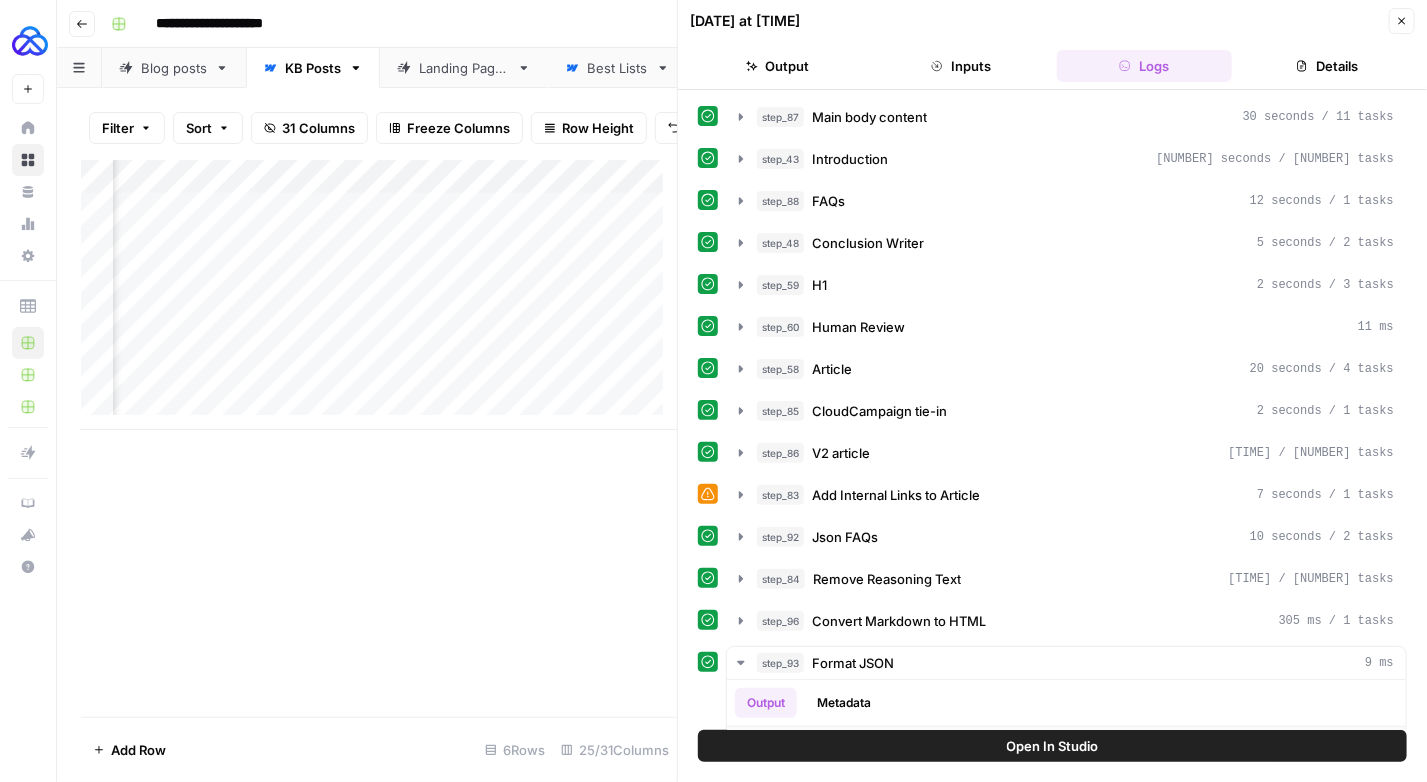scroll, scrollTop: 446, scrollLeft: 0, axis: vertical 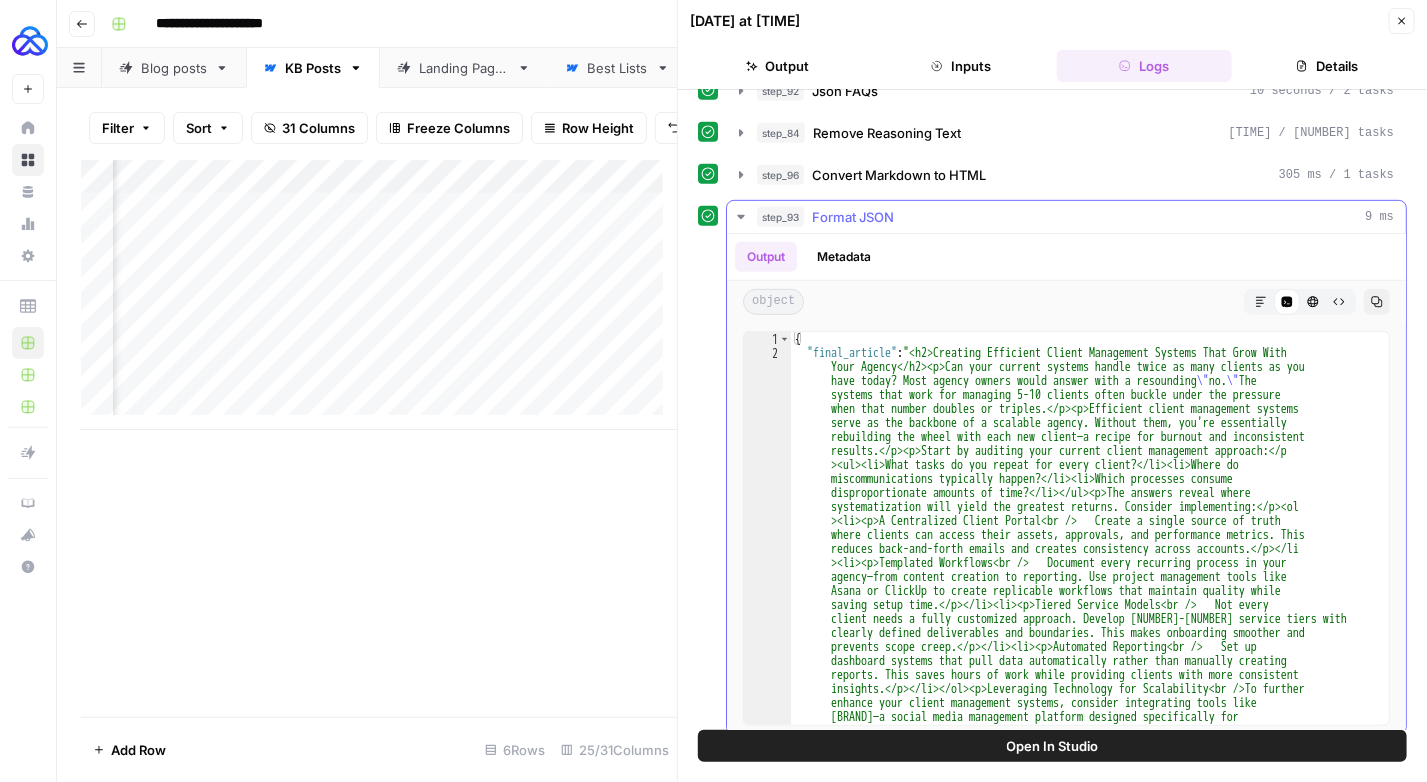click 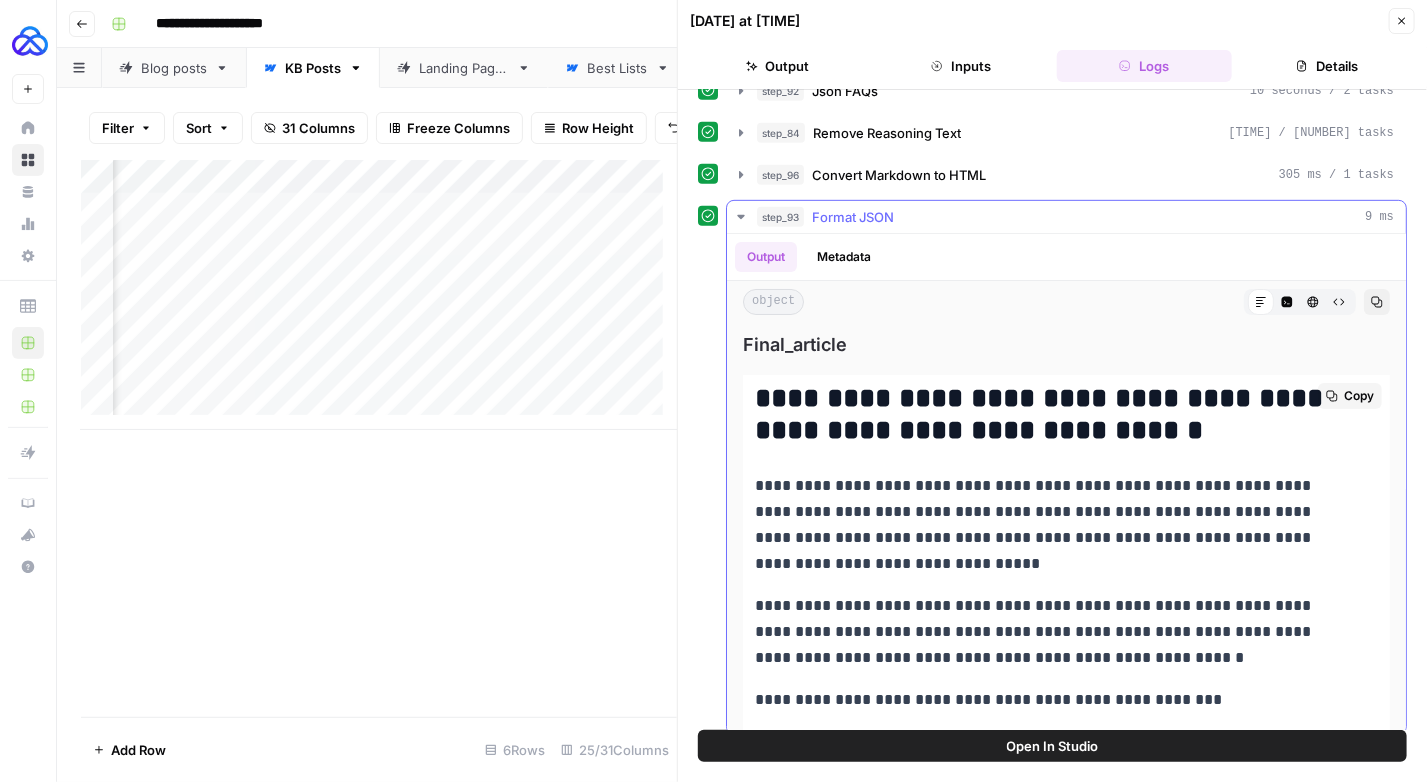click on "**********" at bounding box center [1066, 2834] 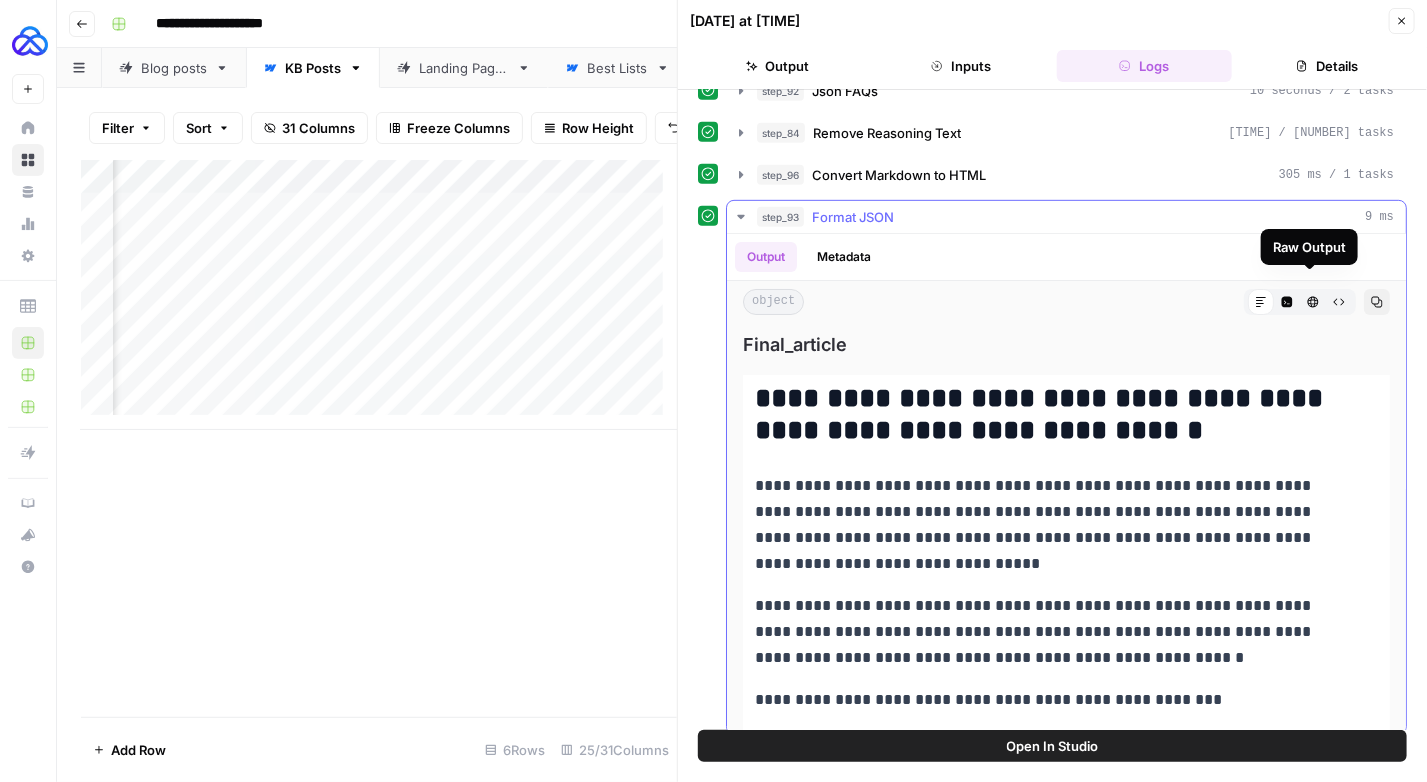 click on "Raw Output" at bounding box center (1339, 302) 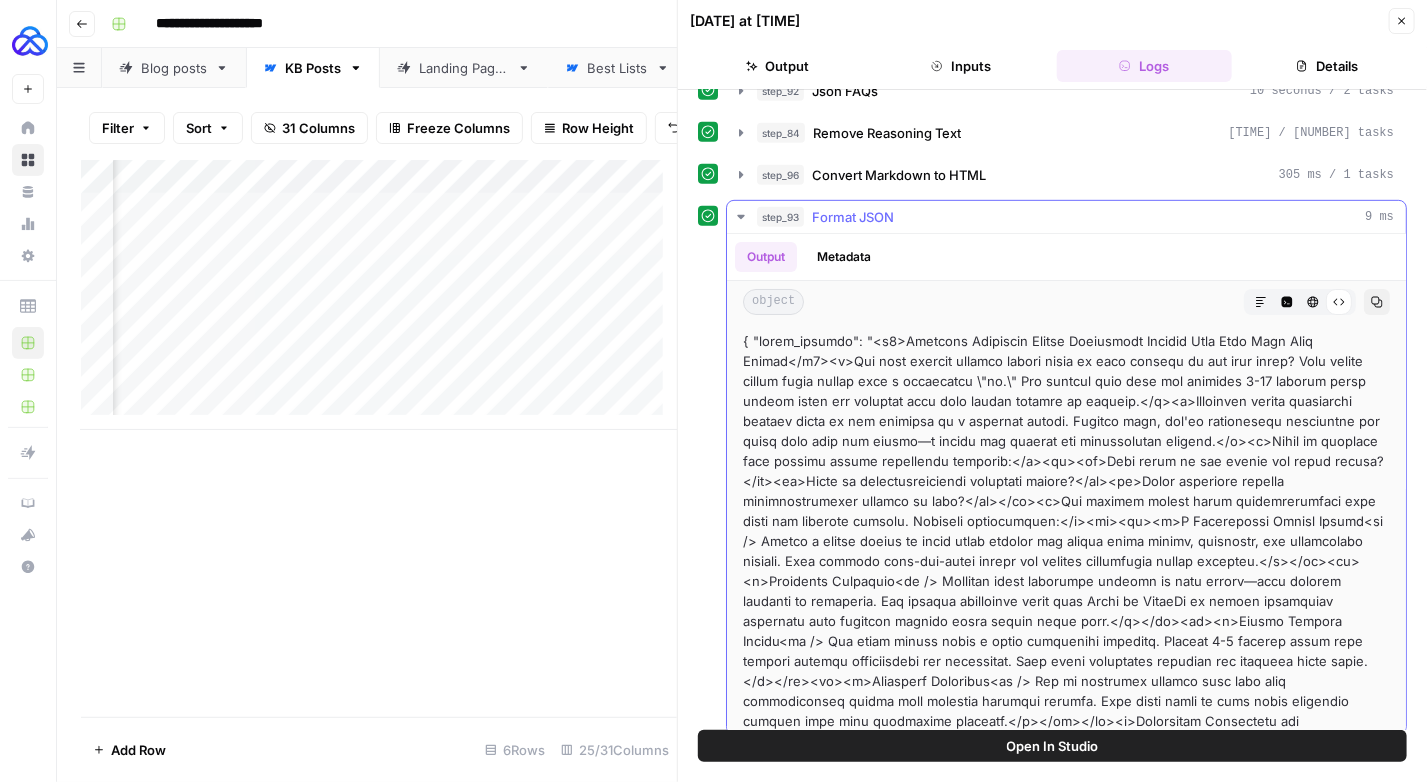 click 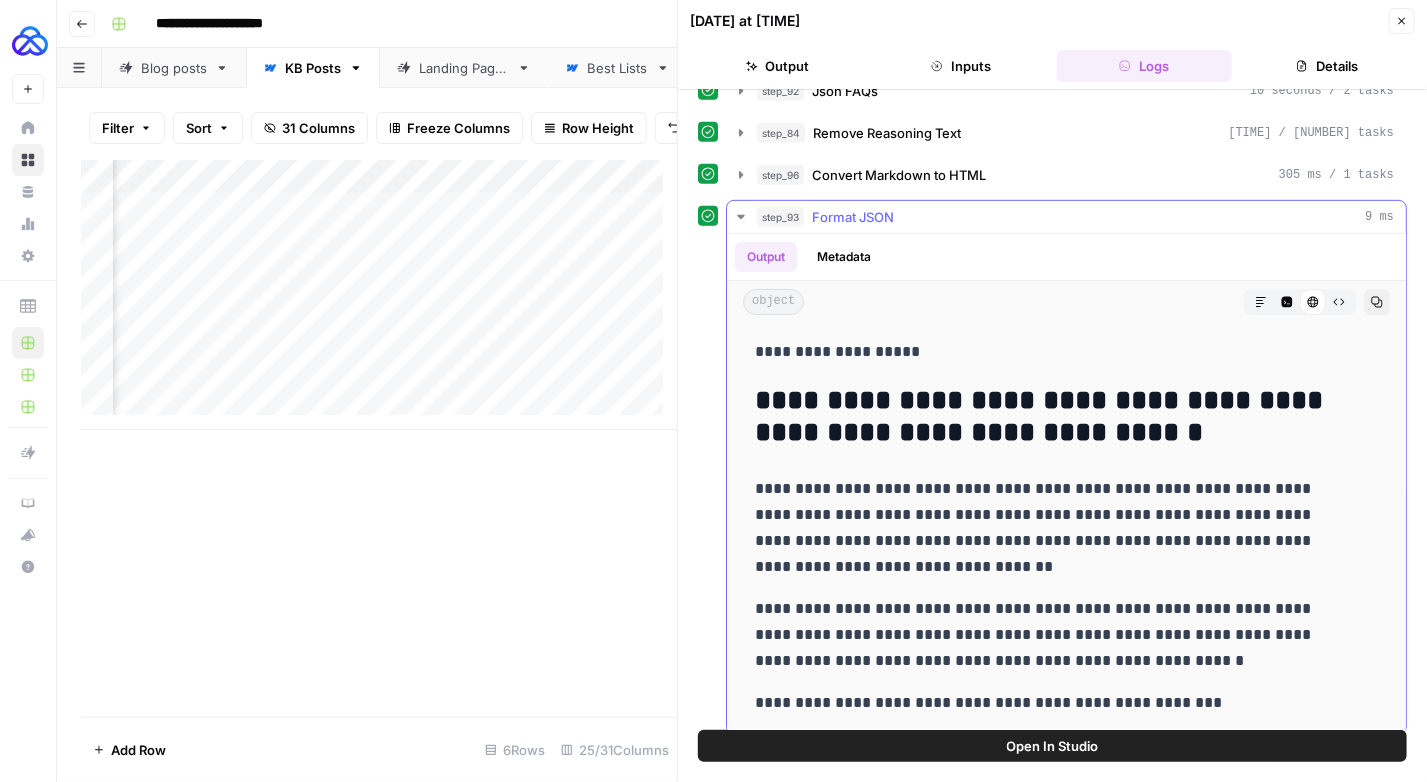 click on "**********" at bounding box center [1052, 417] 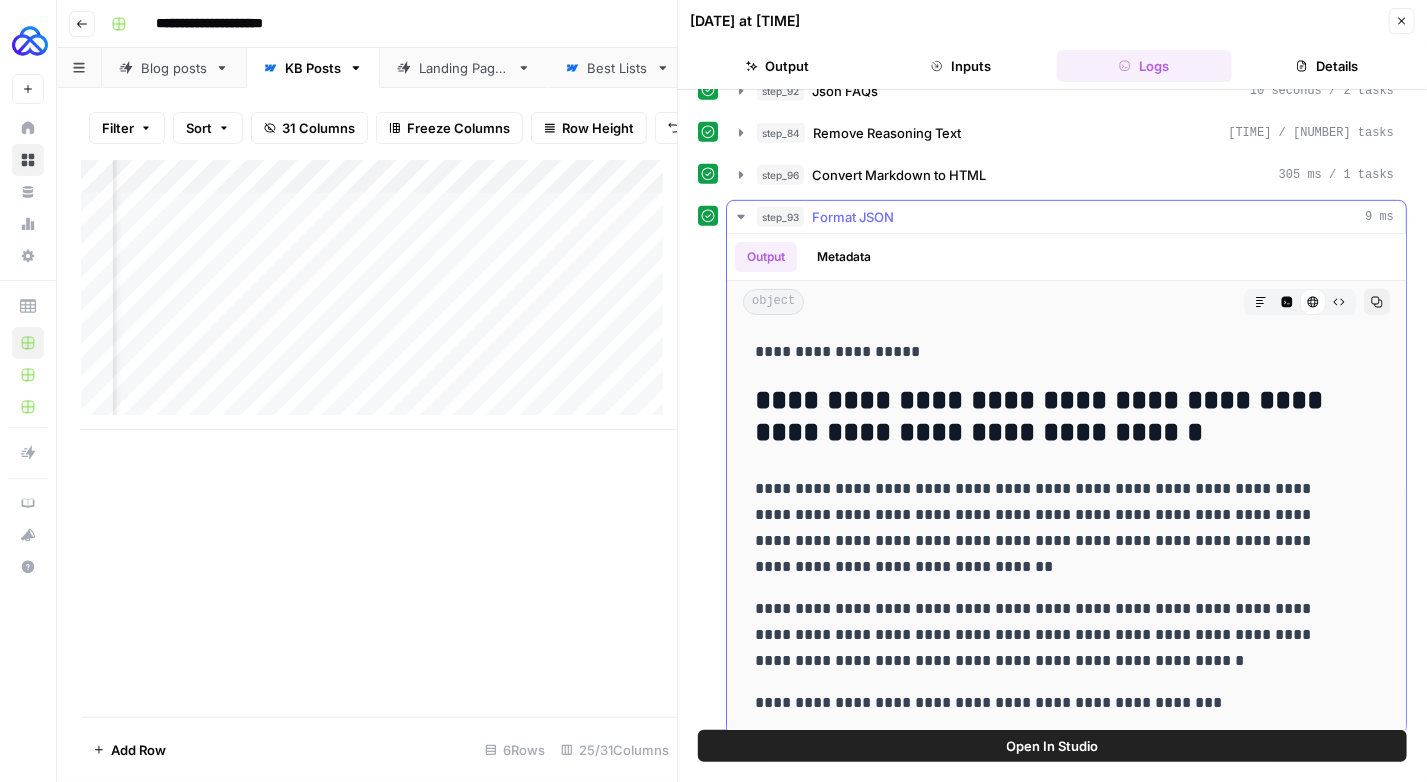 click 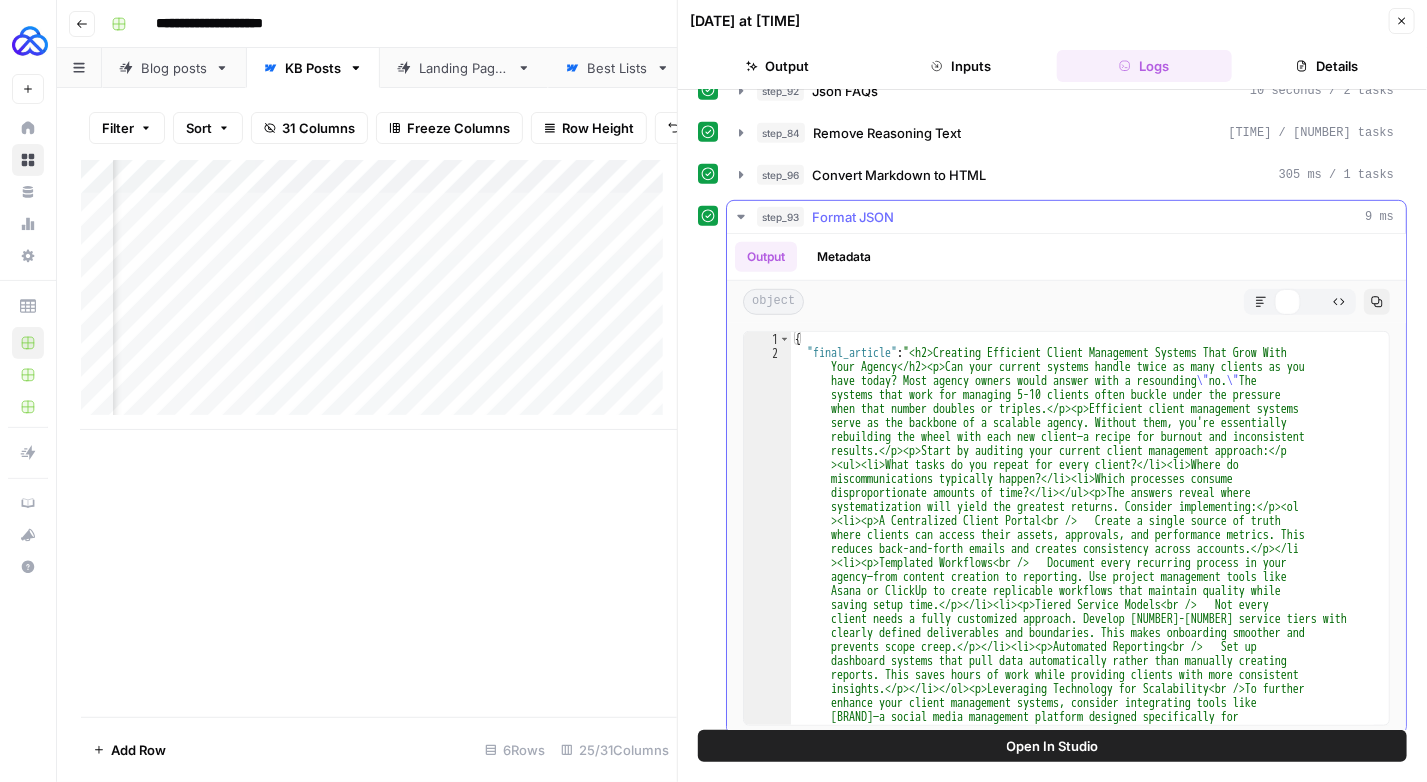 type on "**********" 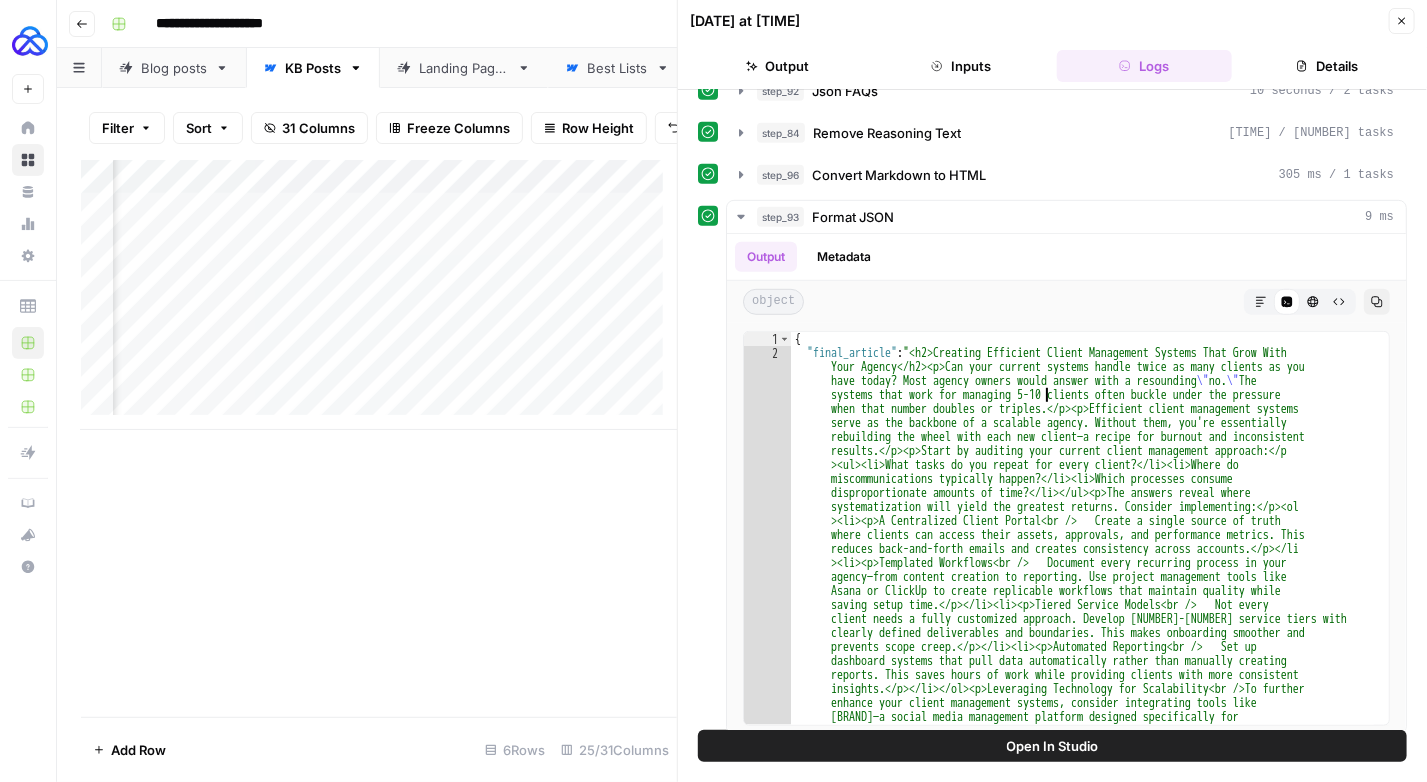 click 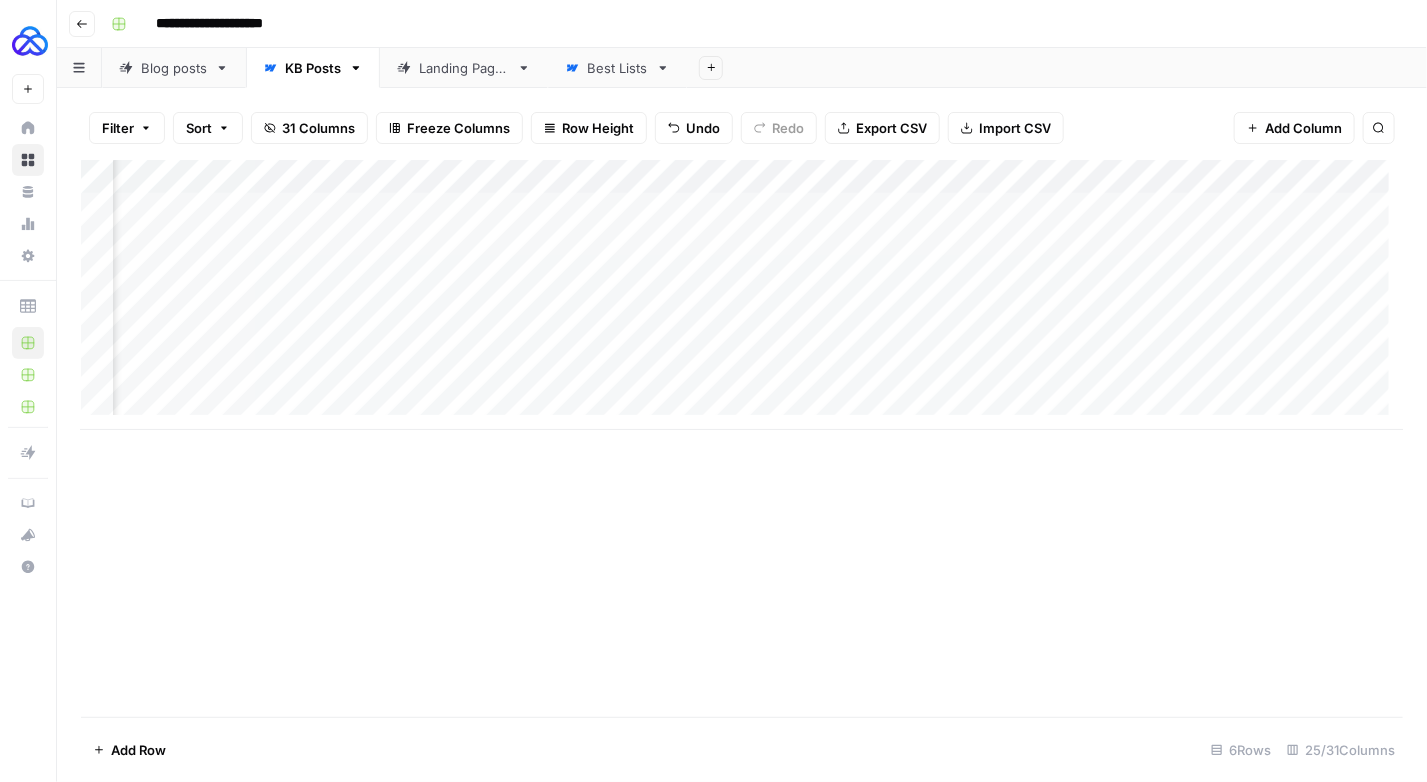 scroll, scrollTop: 0, scrollLeft: 1932, axis: horizontal 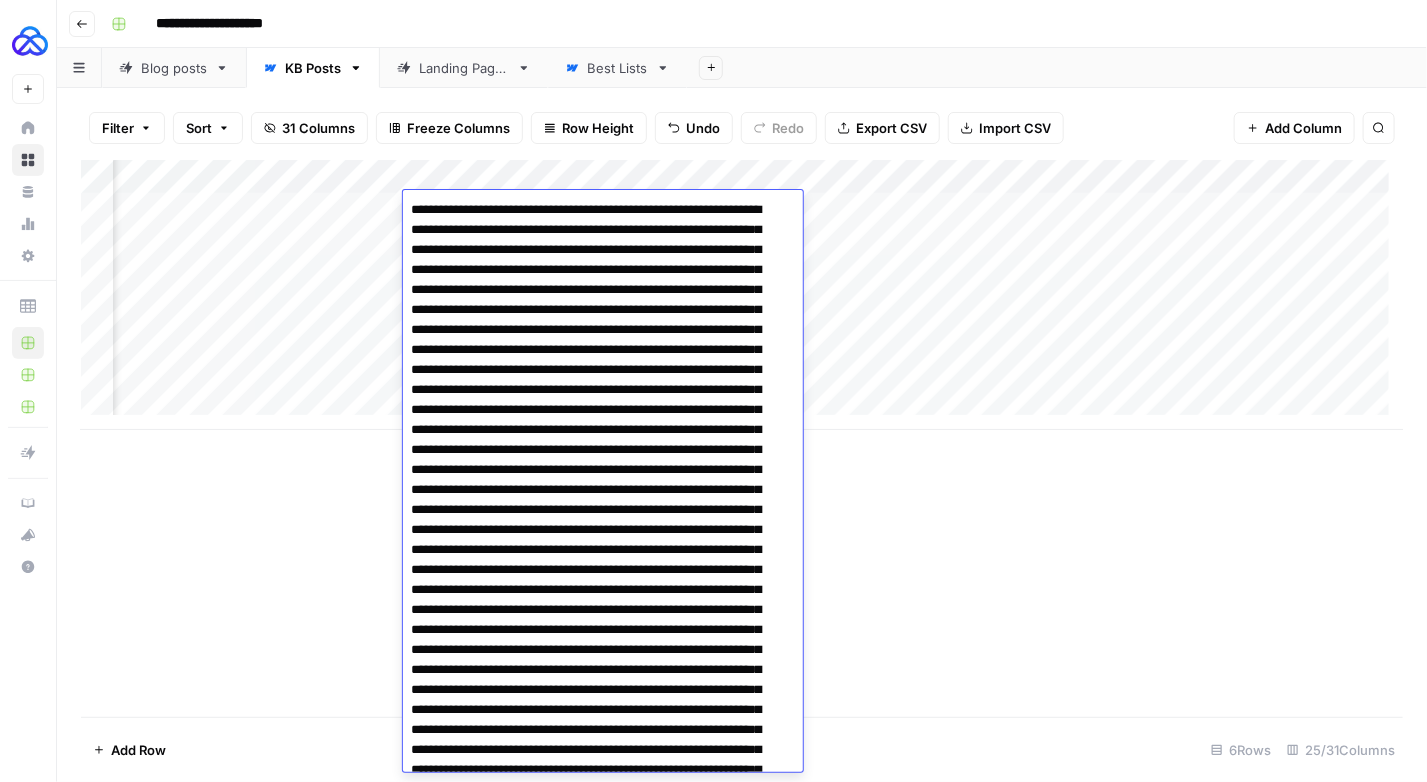 click at bounding box center [595, 1950] 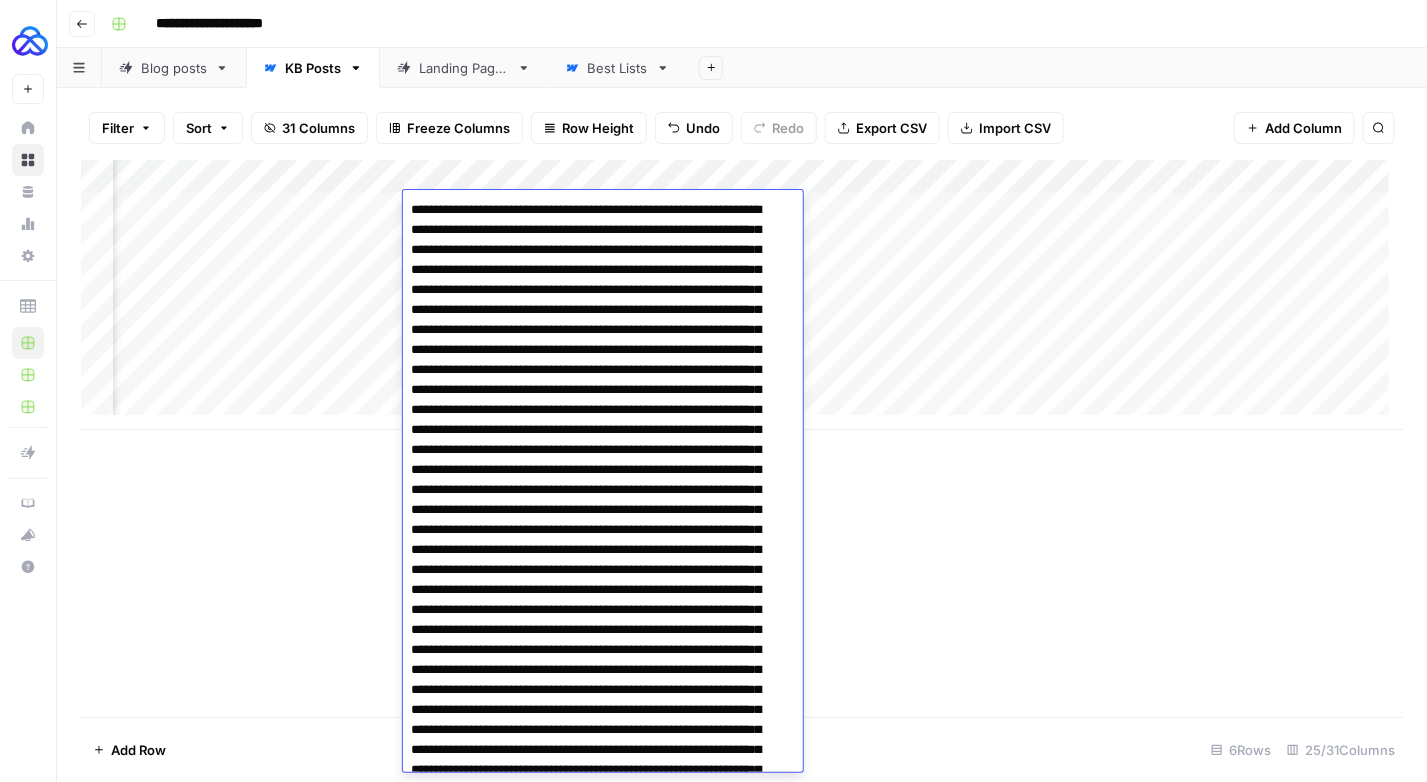 click on "Add Sheet" at bounding box center [1057, 68] 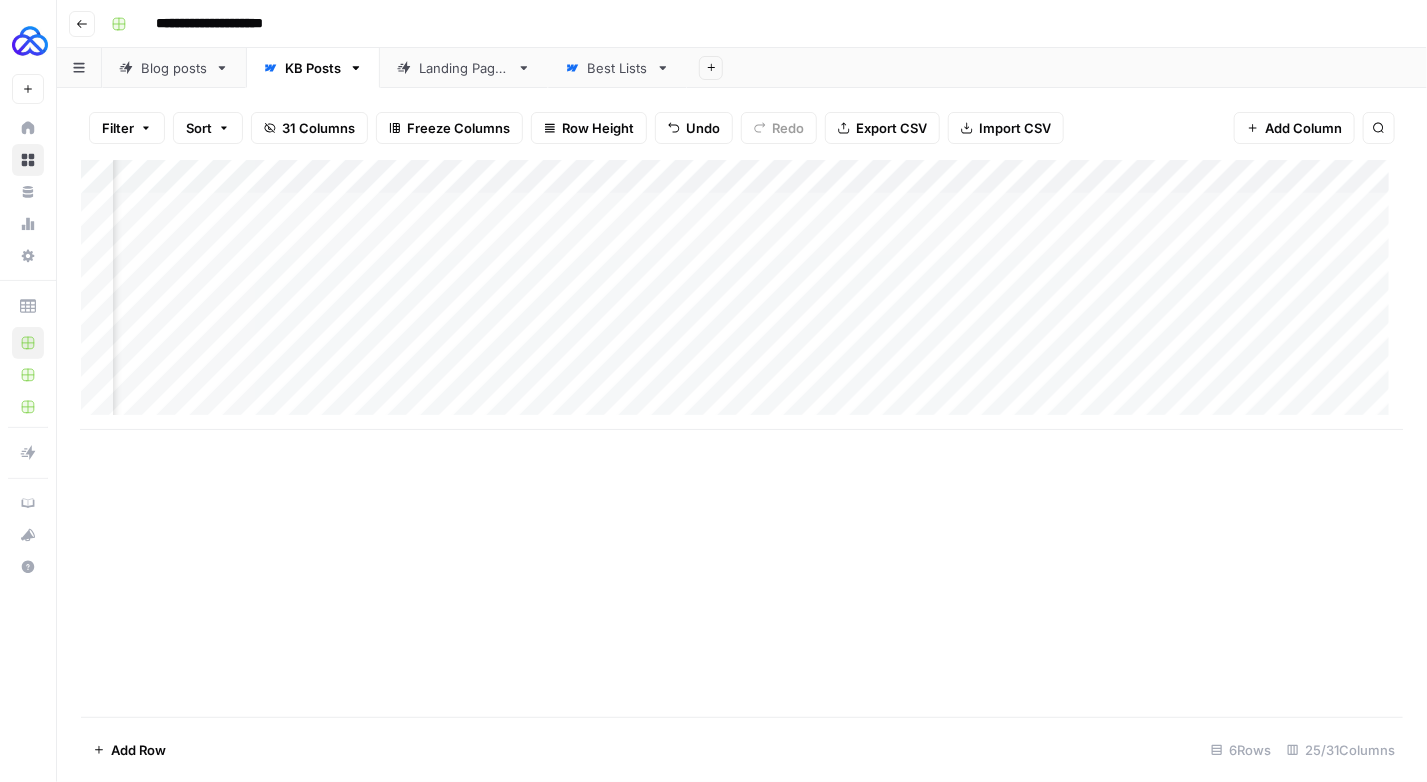 click on "Add Column" at bounding box center [742, 295] 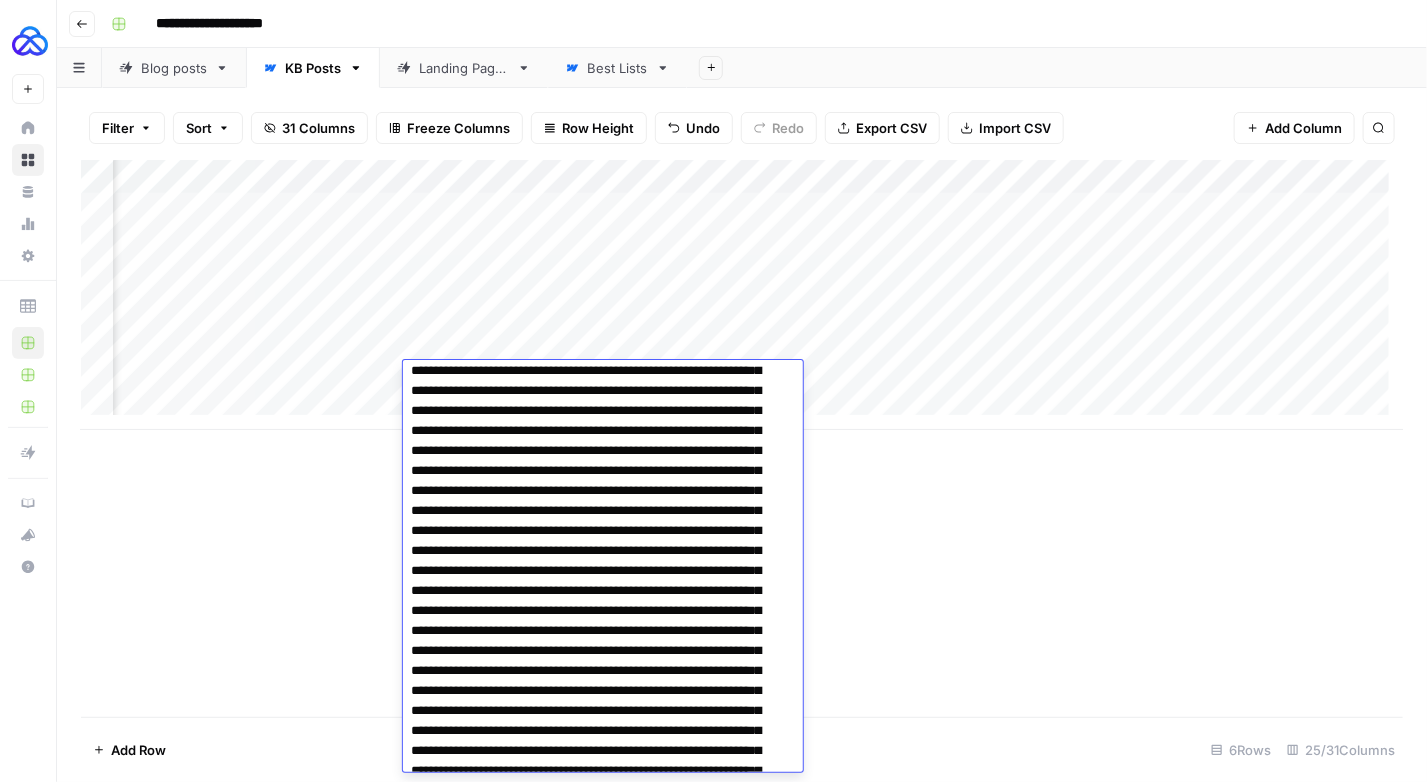 scroll, scrollTop: 0, scrollLeft: 0, axis: both 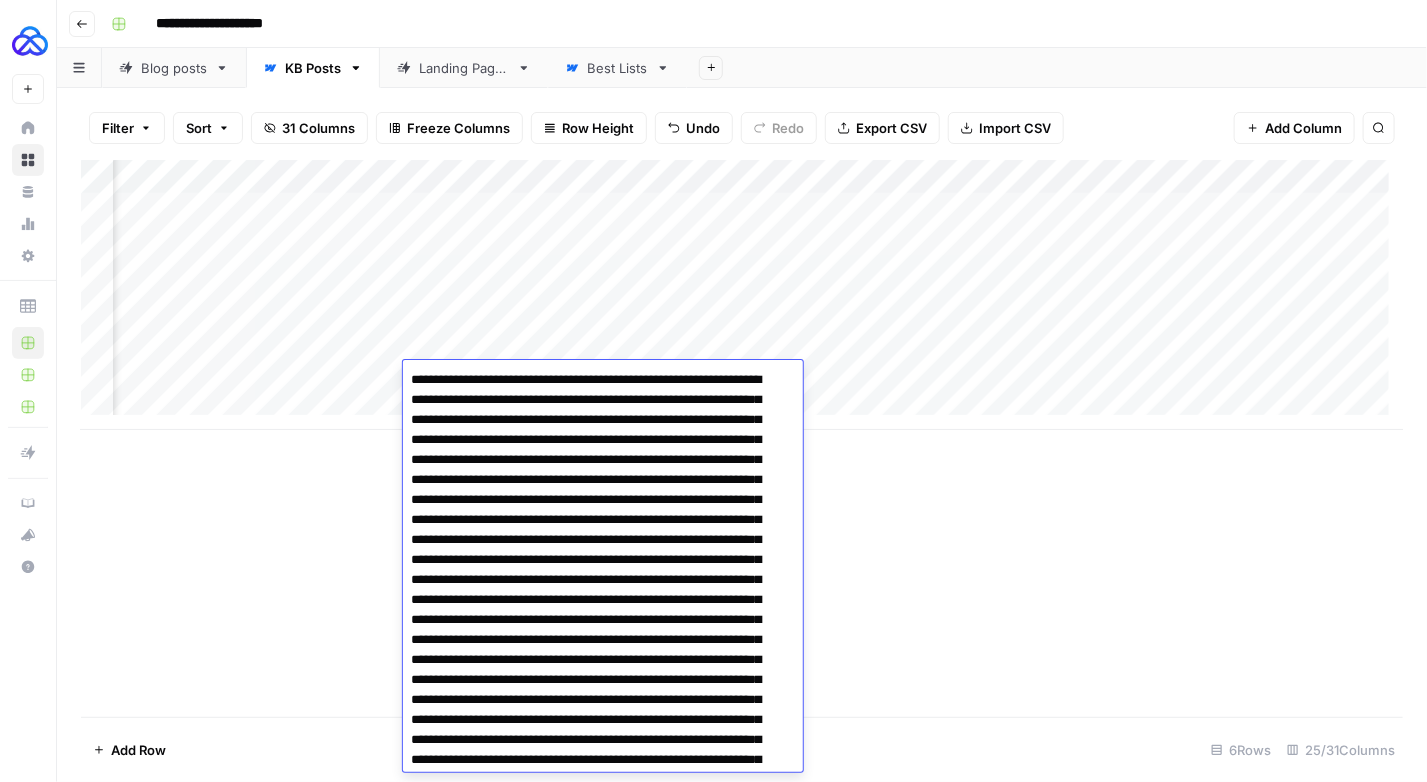 drag, startPoint x: 584, startPoint y: 396, endPoint x: 446, endPoint y: 381, distance: 138.81282 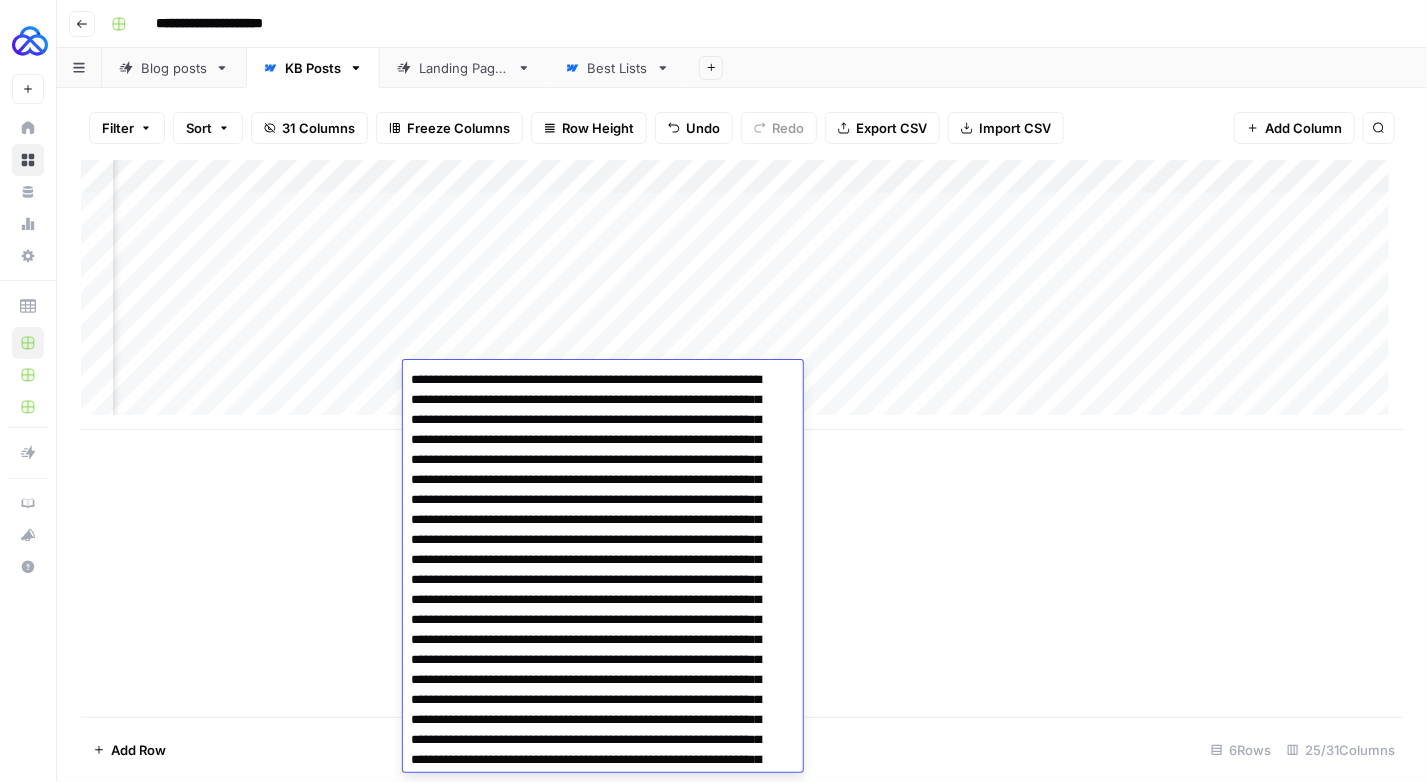 click at bounding box center (595, 2080) 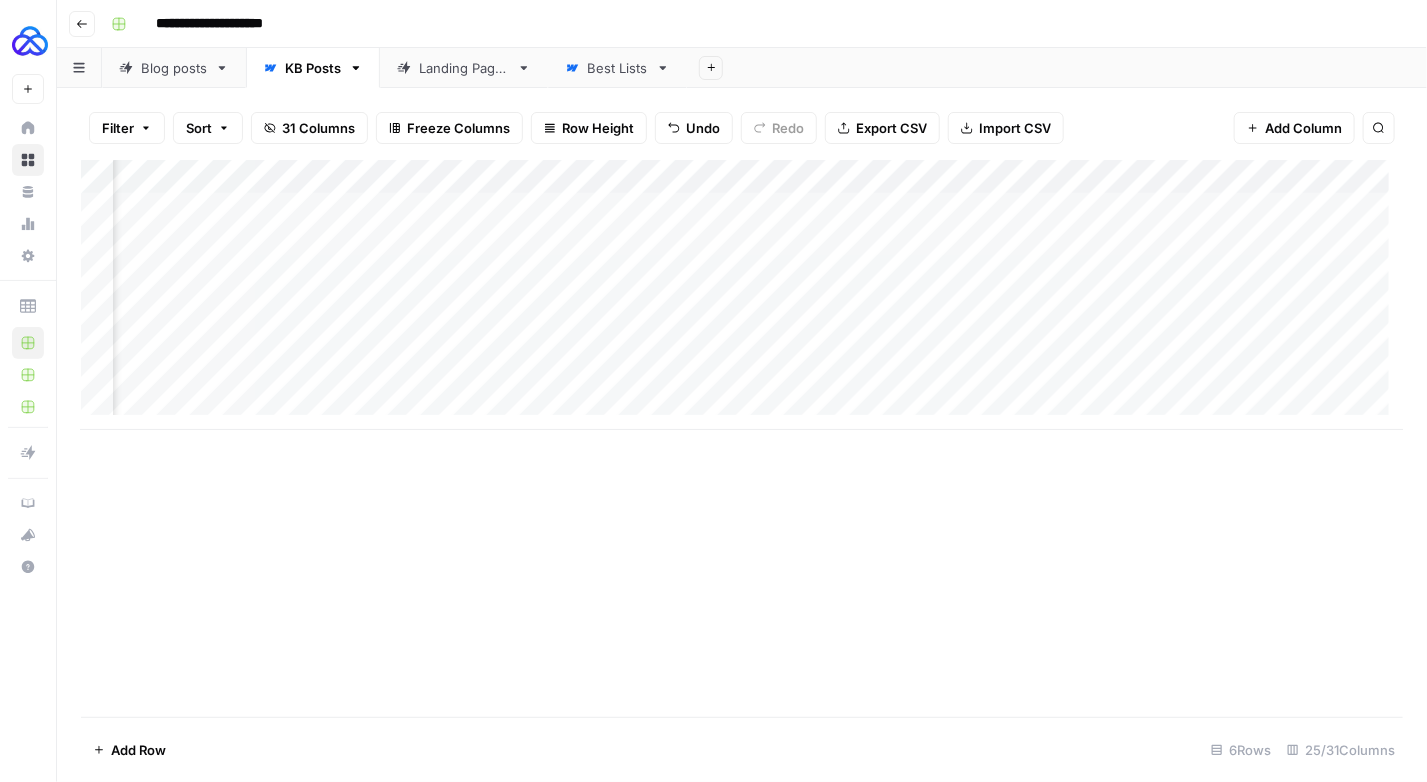 click on "Add Column" at bounding box center [742, 295] 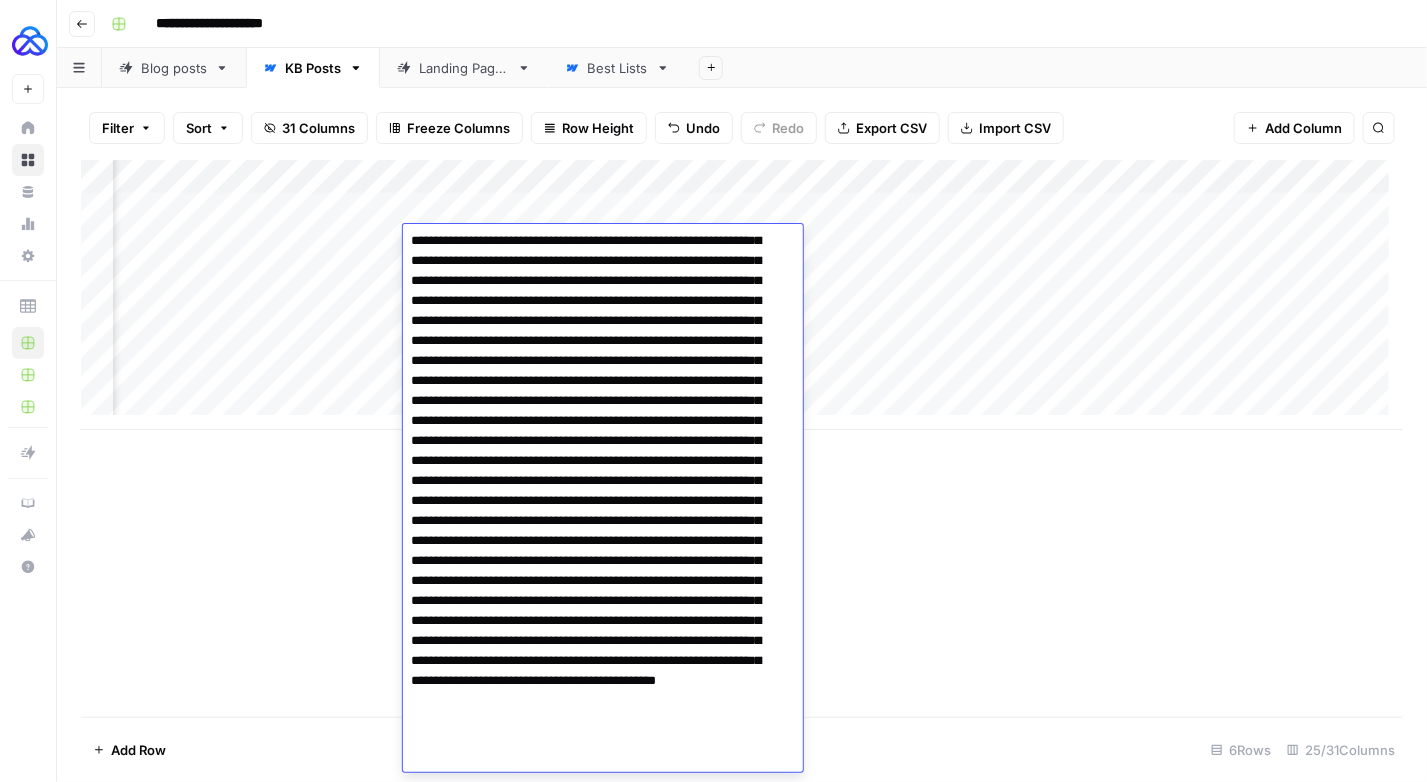 scroll, scrollTop: 0, scrollLeft: 0, axis: both 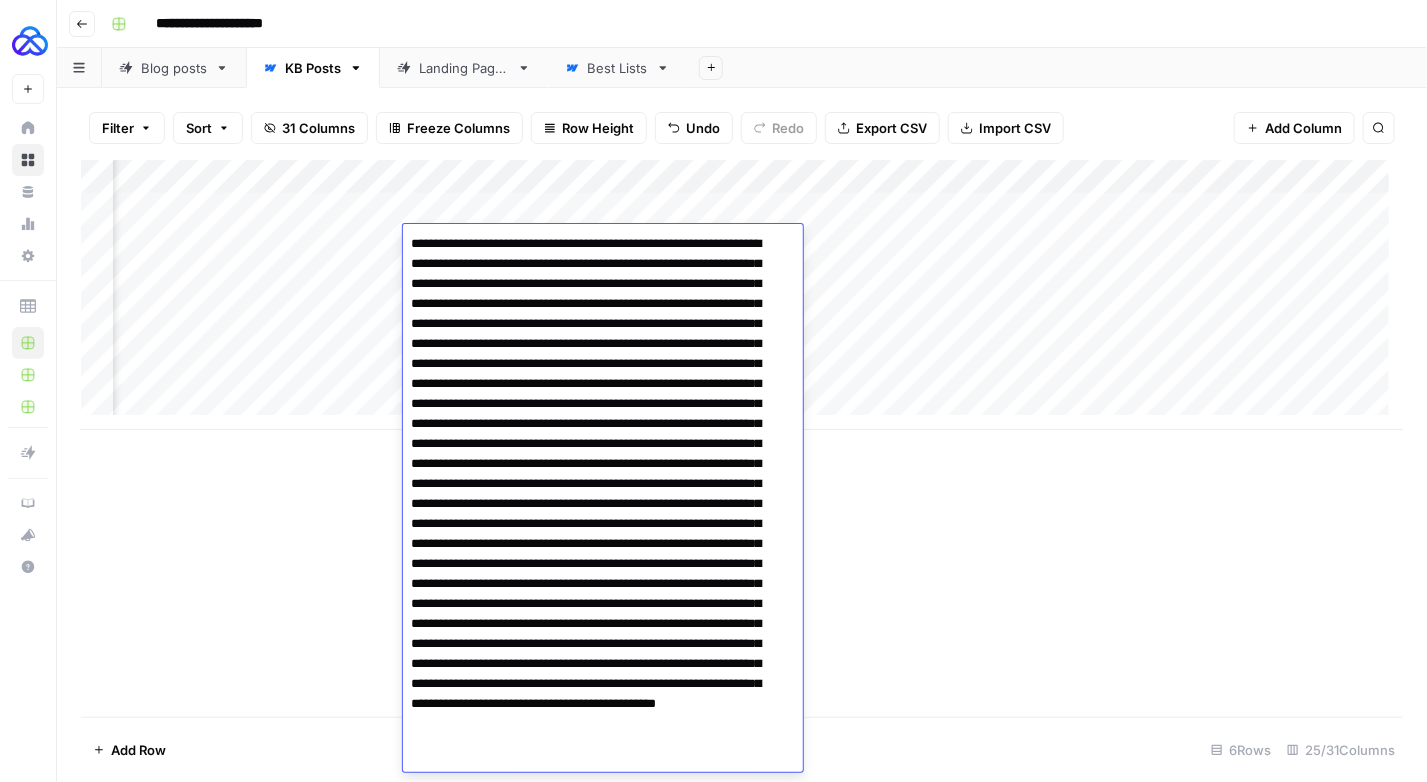 click on "Add Column" at bounding box center (742, 438) 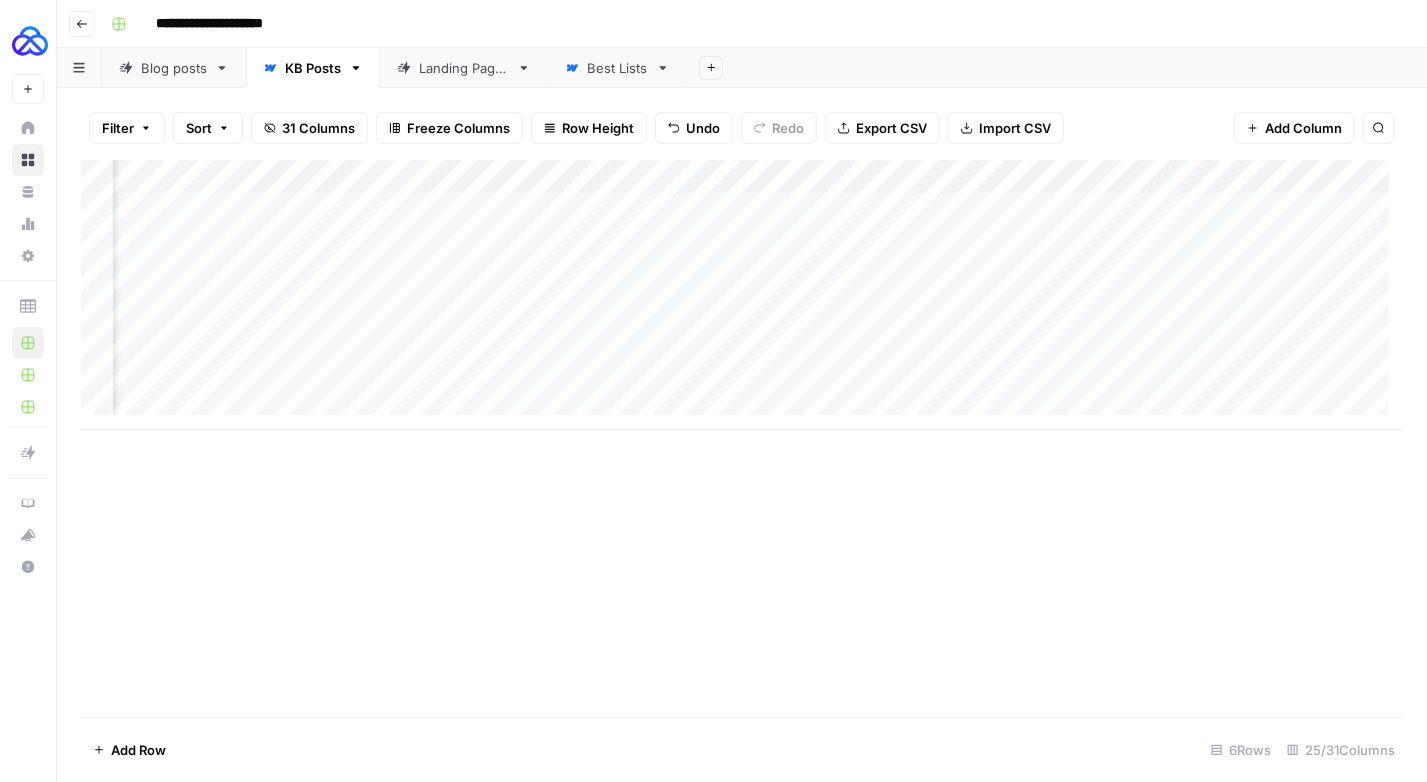 scroll, scrollTop: 0, scrollLeft: 1324, axis: horizontal 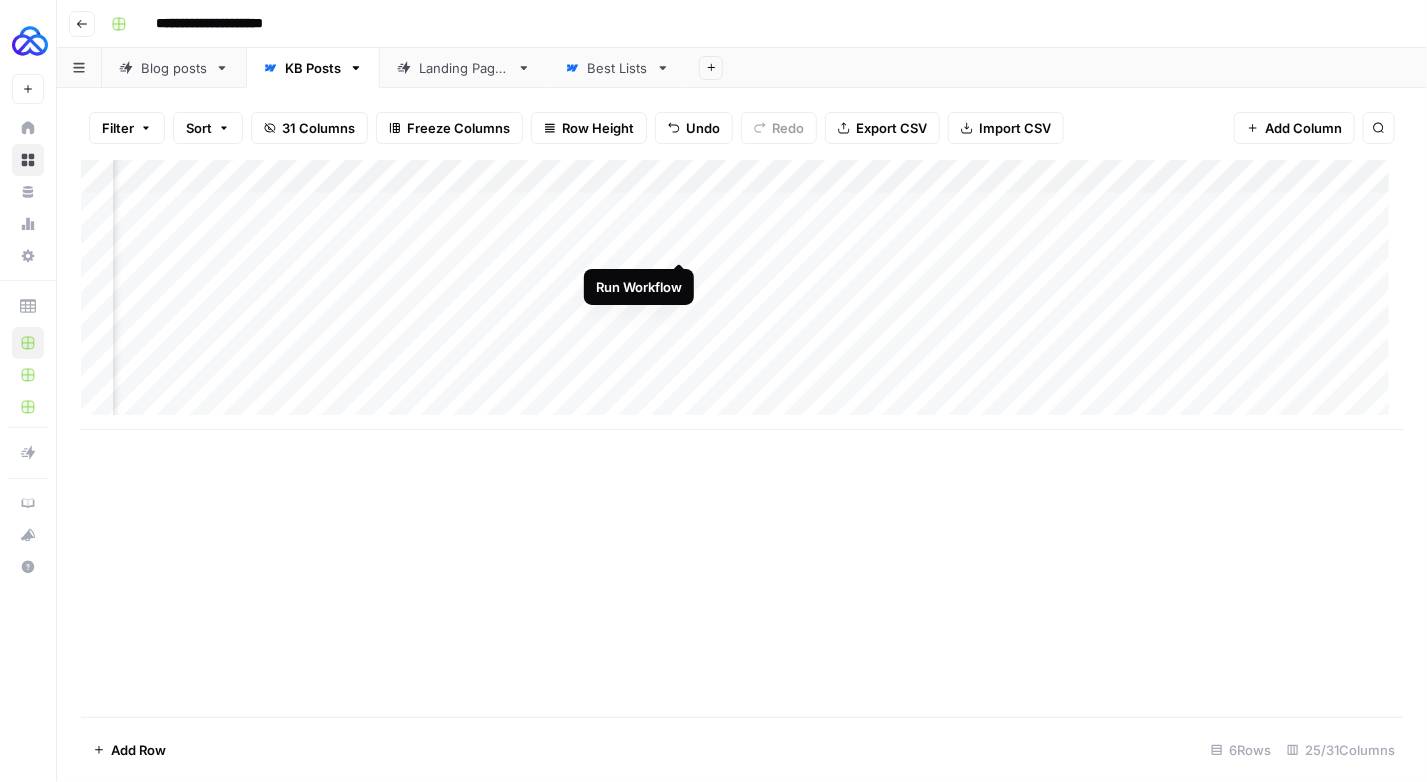 click on "Add Column" at bounding box center (742, 295) 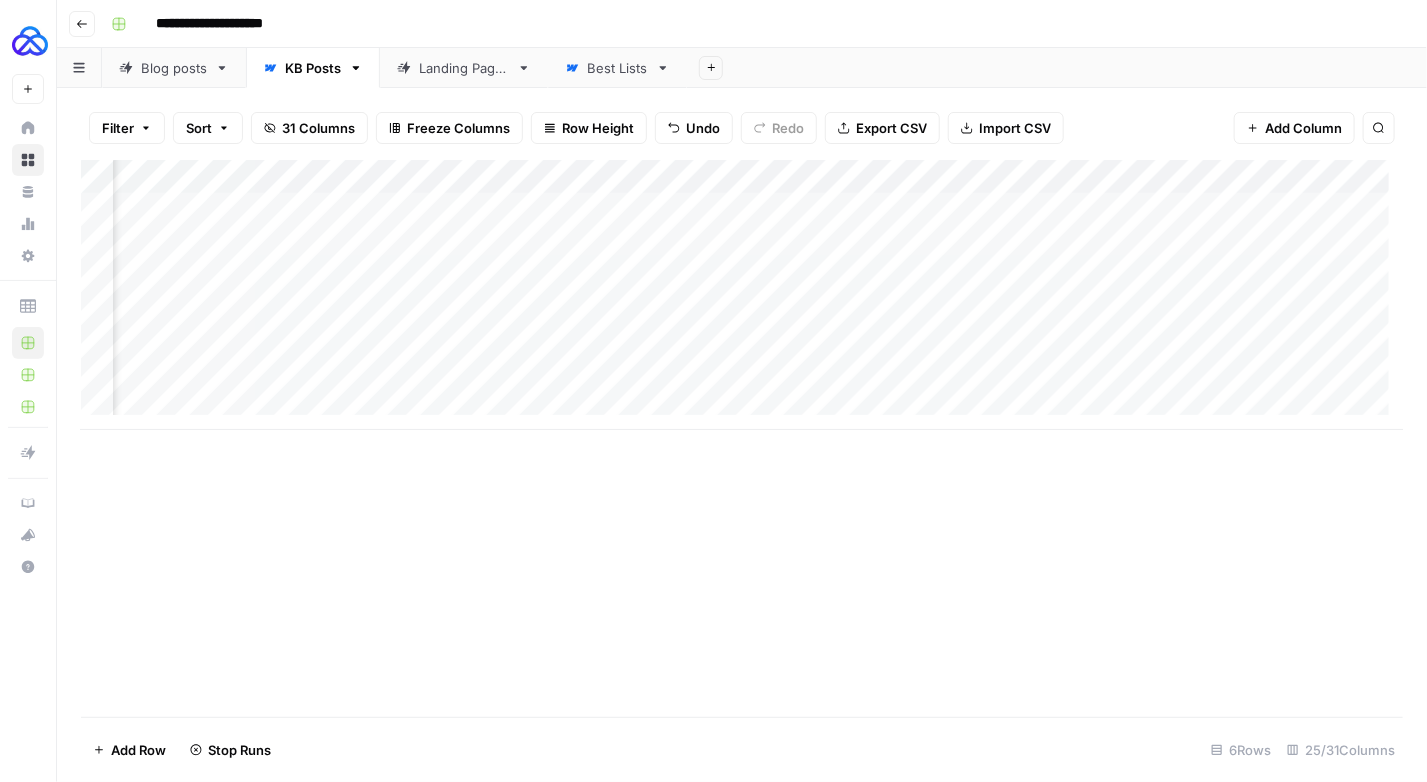 click on "Add Column" at bounding box center [742, 295] 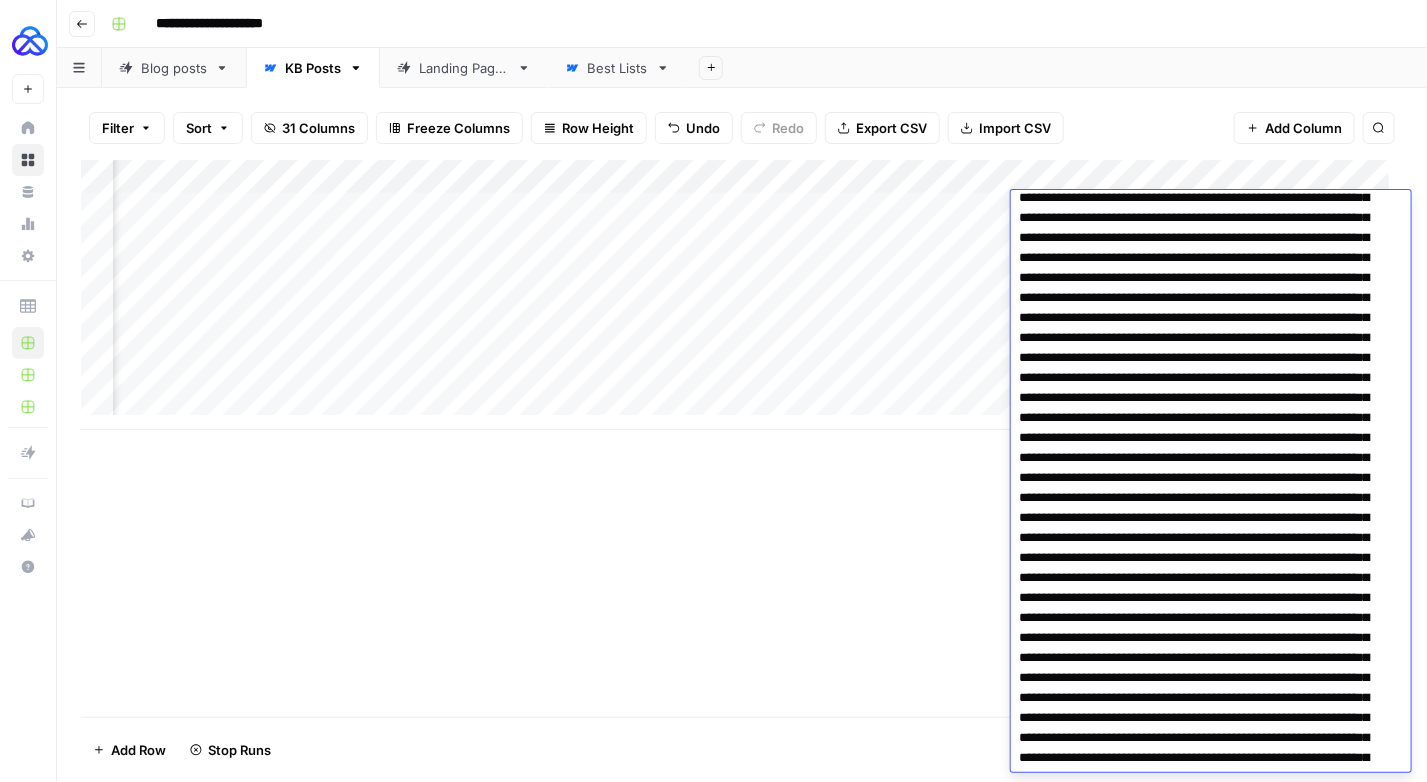 scroll, scrollTop: 0, scrollLeft: 0, axis: both 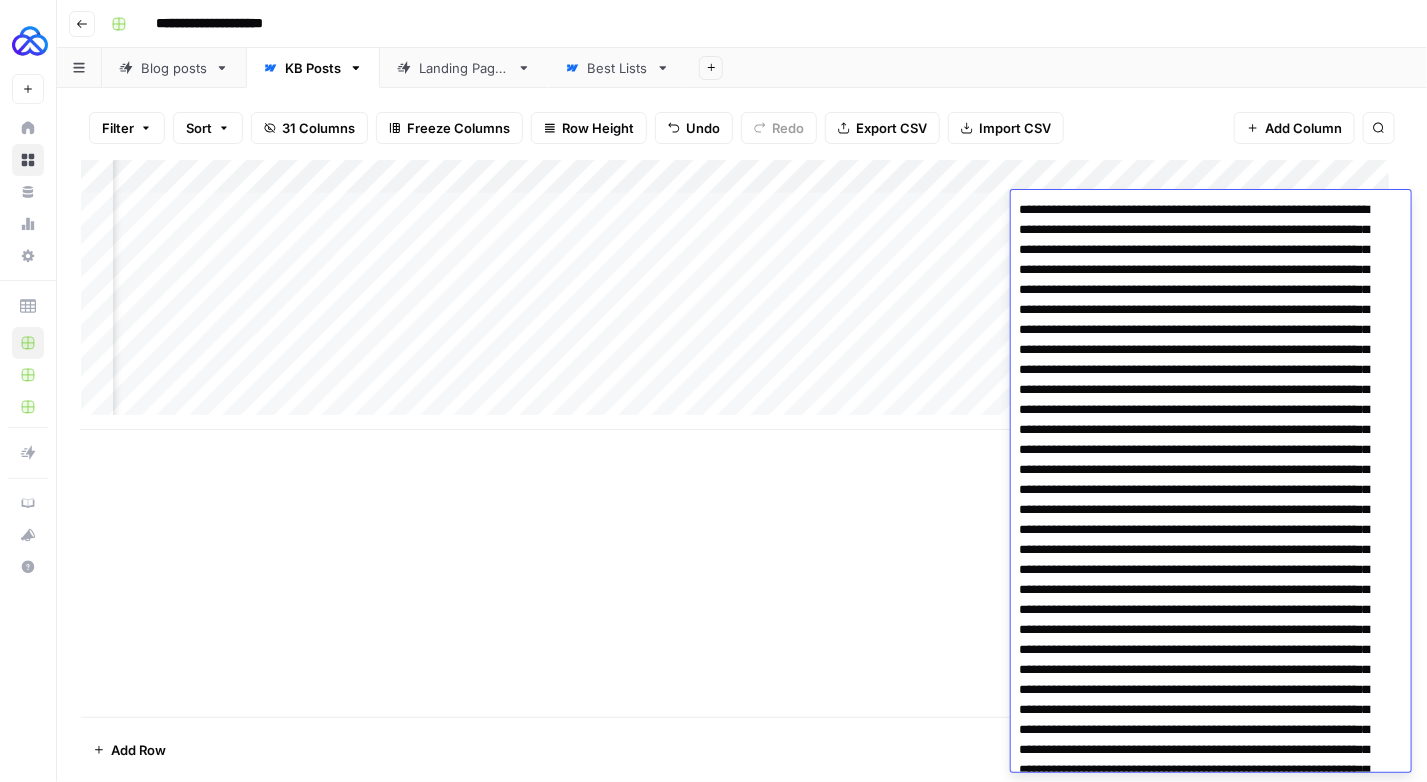 click on "Add Column" at bounding box center [742, 438] 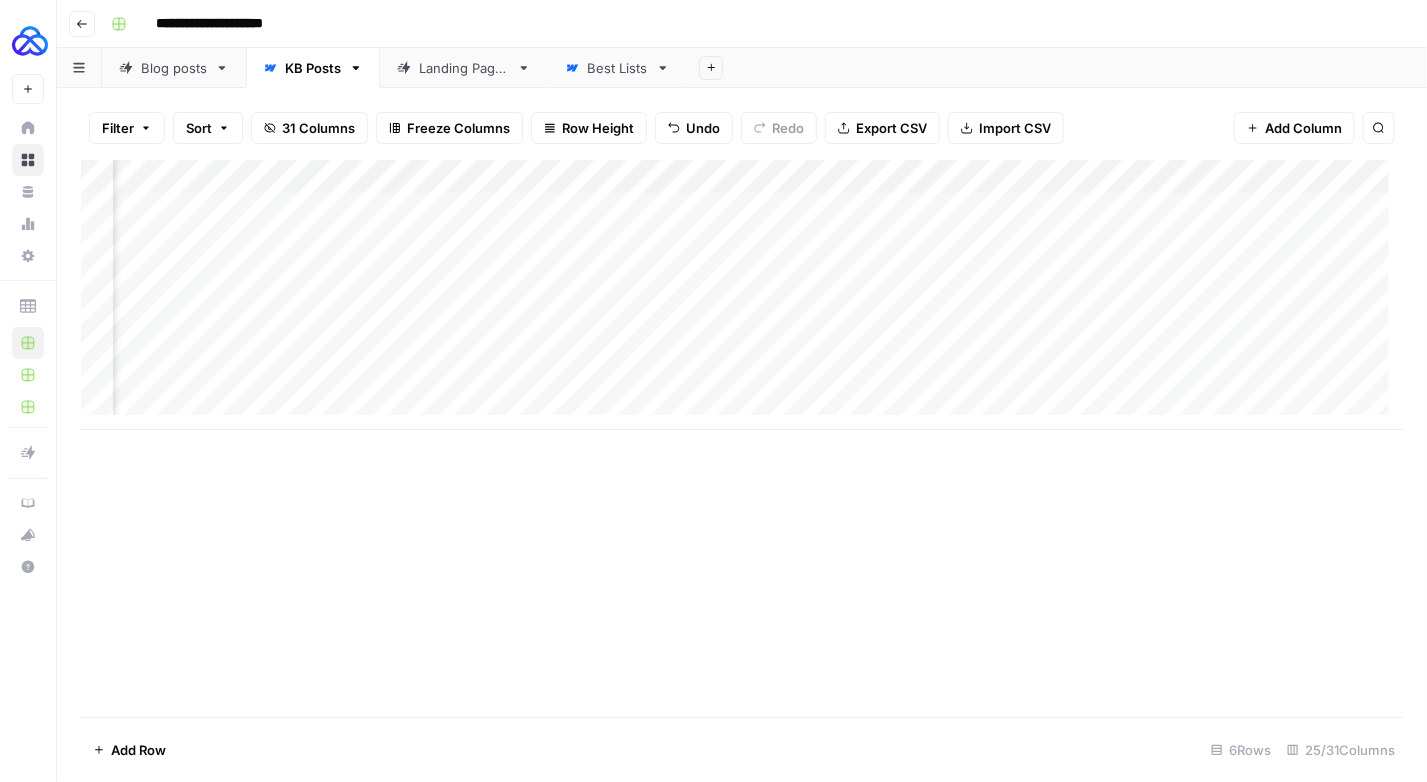 scroll, scrollTop: 0, scrollLeft: 2215, axis: horizontal 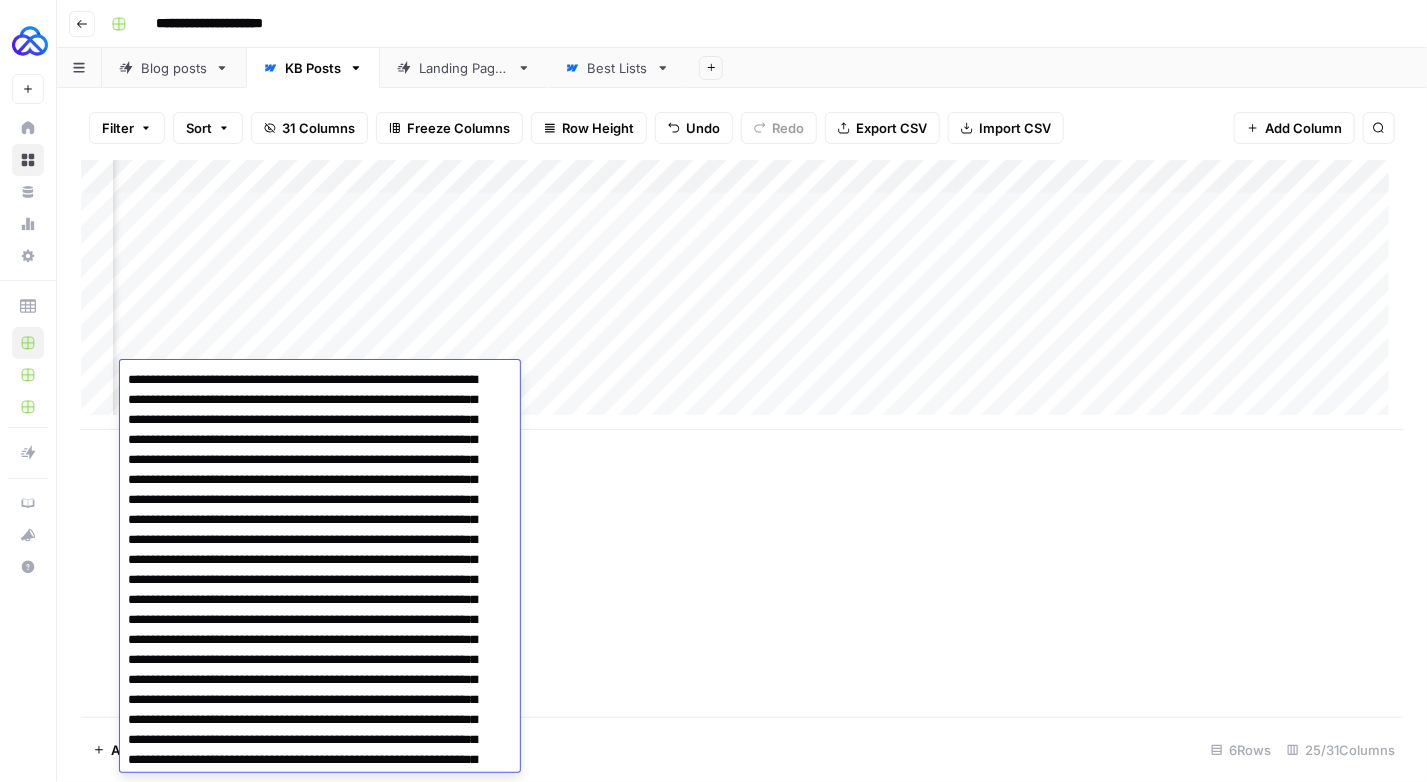drag, startPoint x: 328, startPoint y: 398, endPoint x: 110, endPoint y: 376, distance: 219.10728 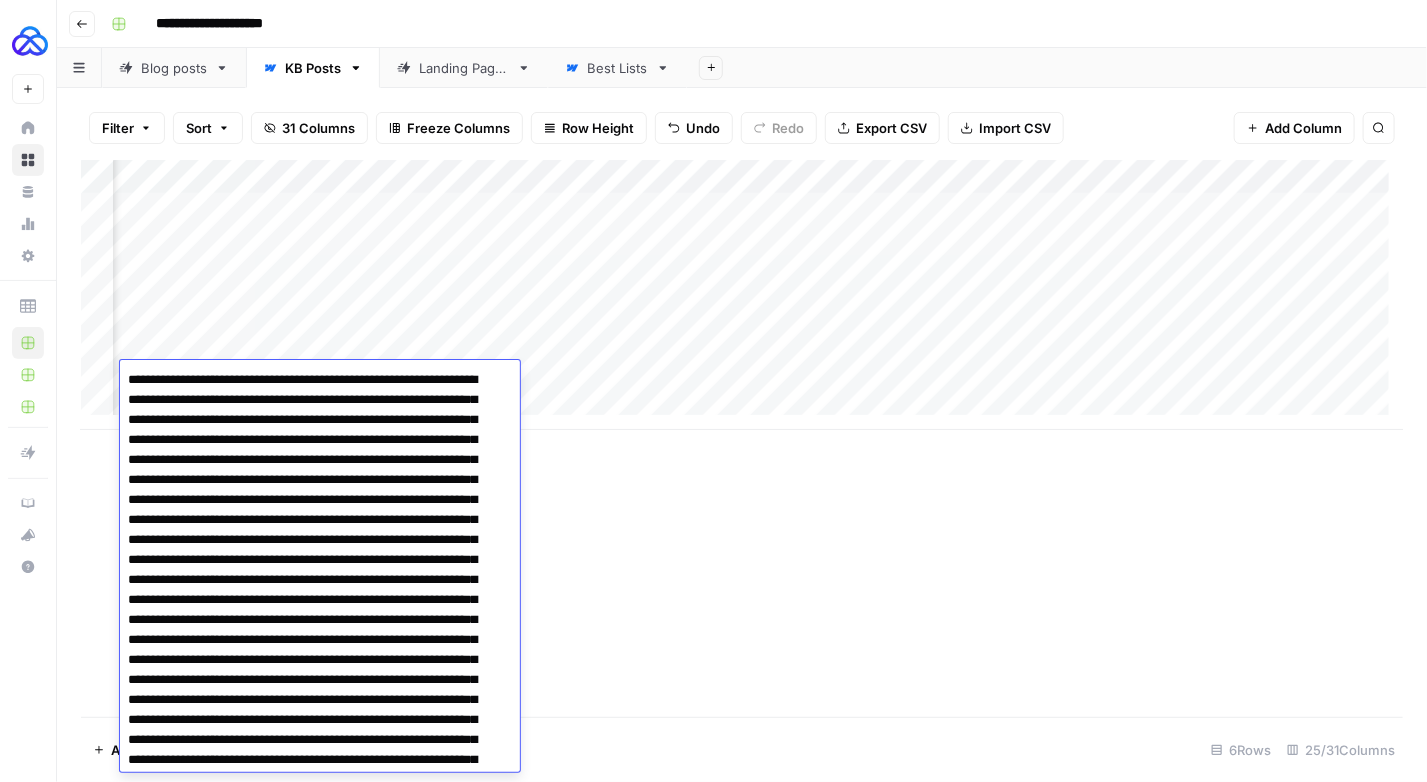 click on "**********" at bounding box center [713, 391] 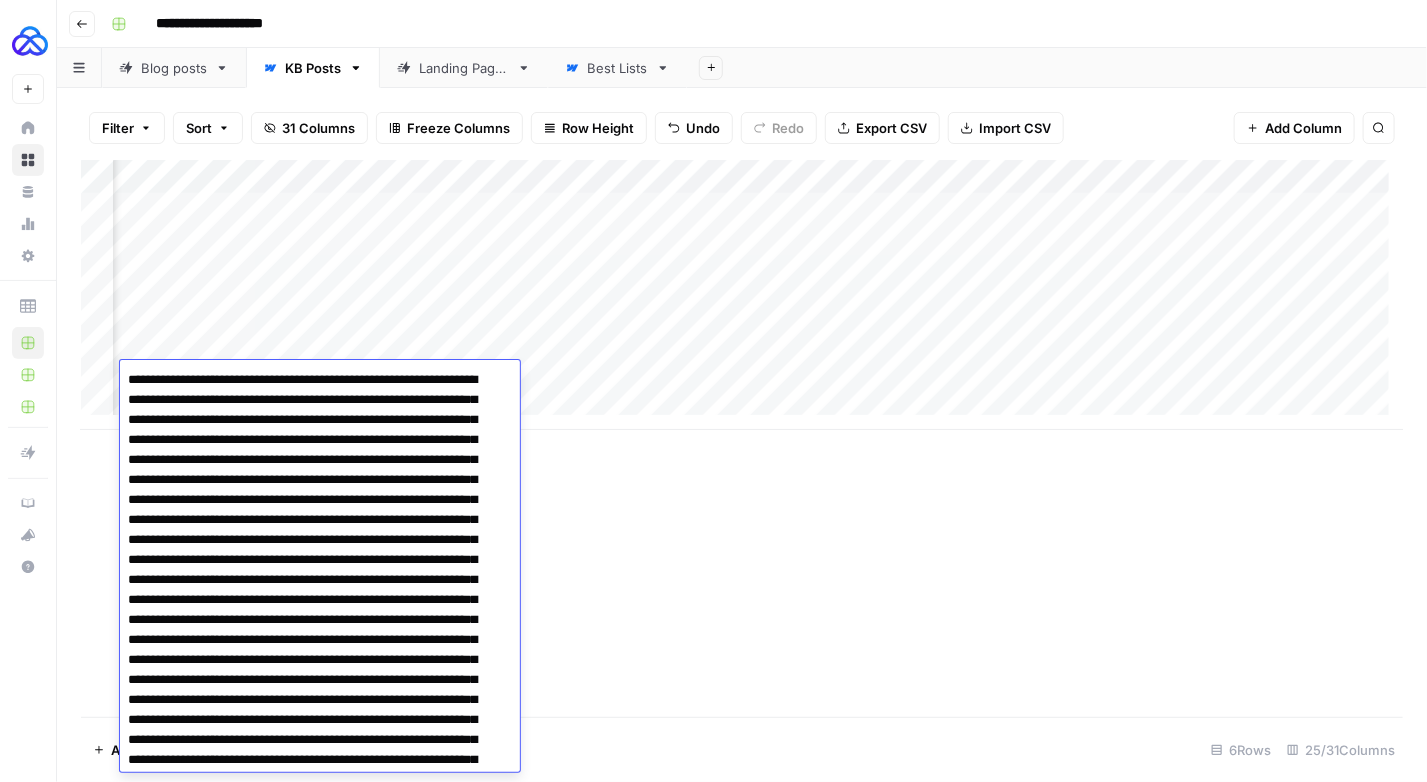 scroll, scrollTop: 100, scrollLeft: 0, axis: vertical 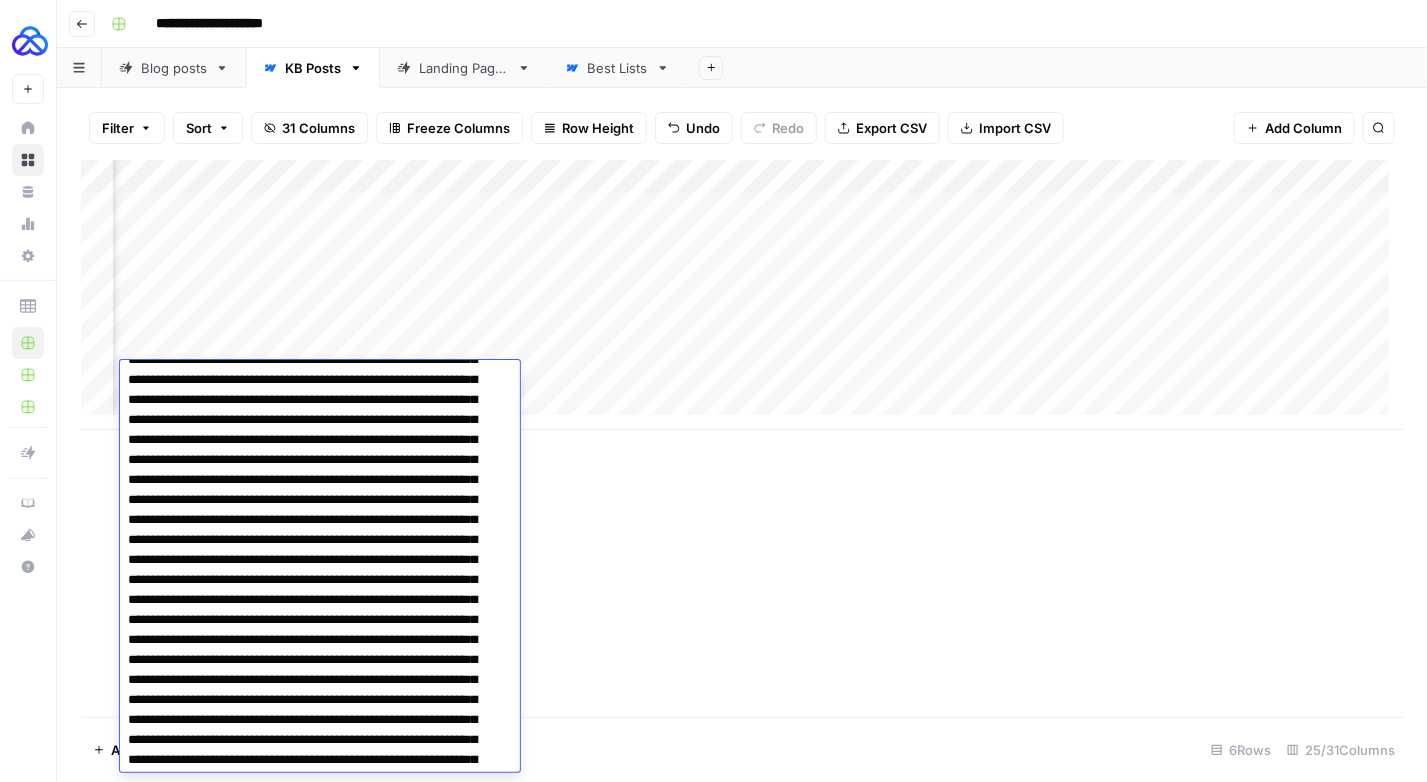 drag, startPoint x: 205, startPoint y: 616, endPoint x: 249, endPoint y: 579, distance: 57.48913 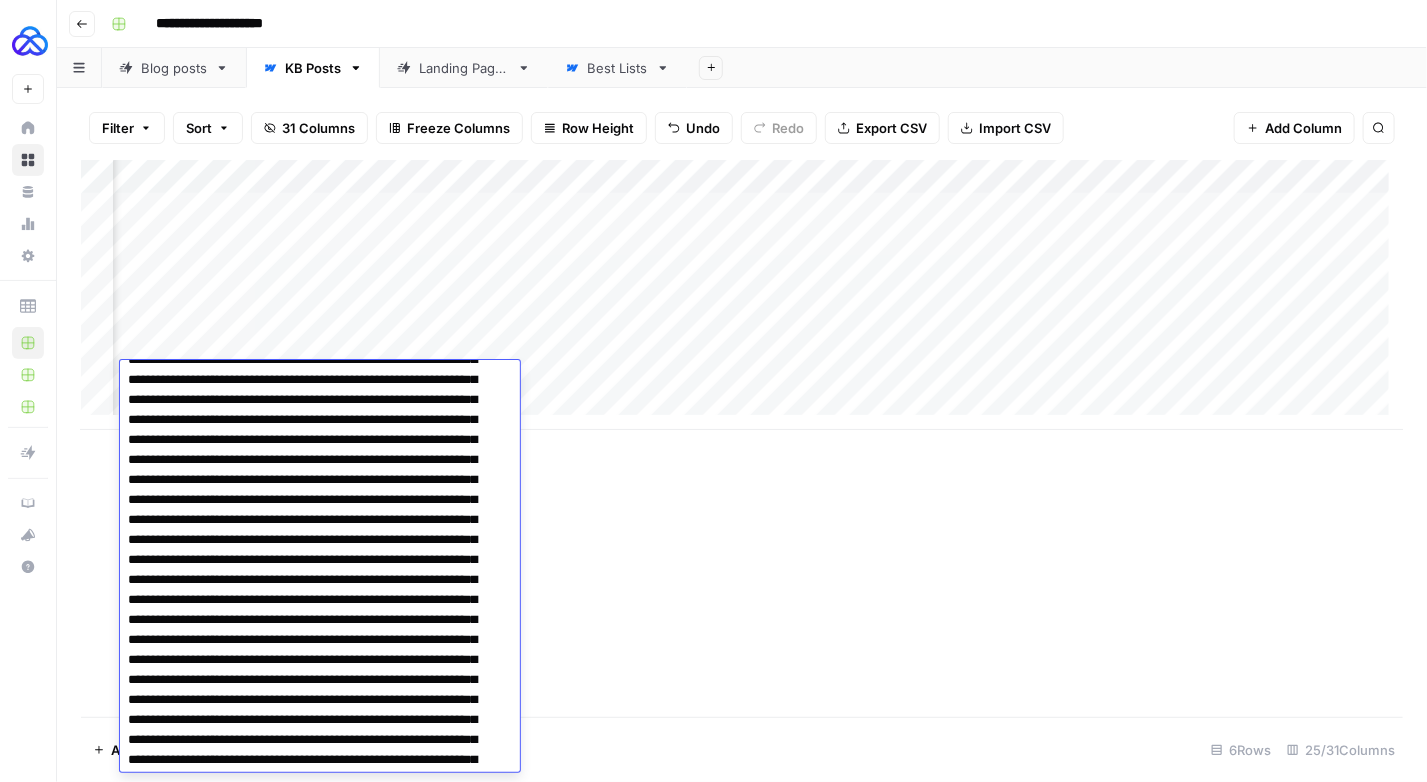 click at bounding box center [312, 1980] 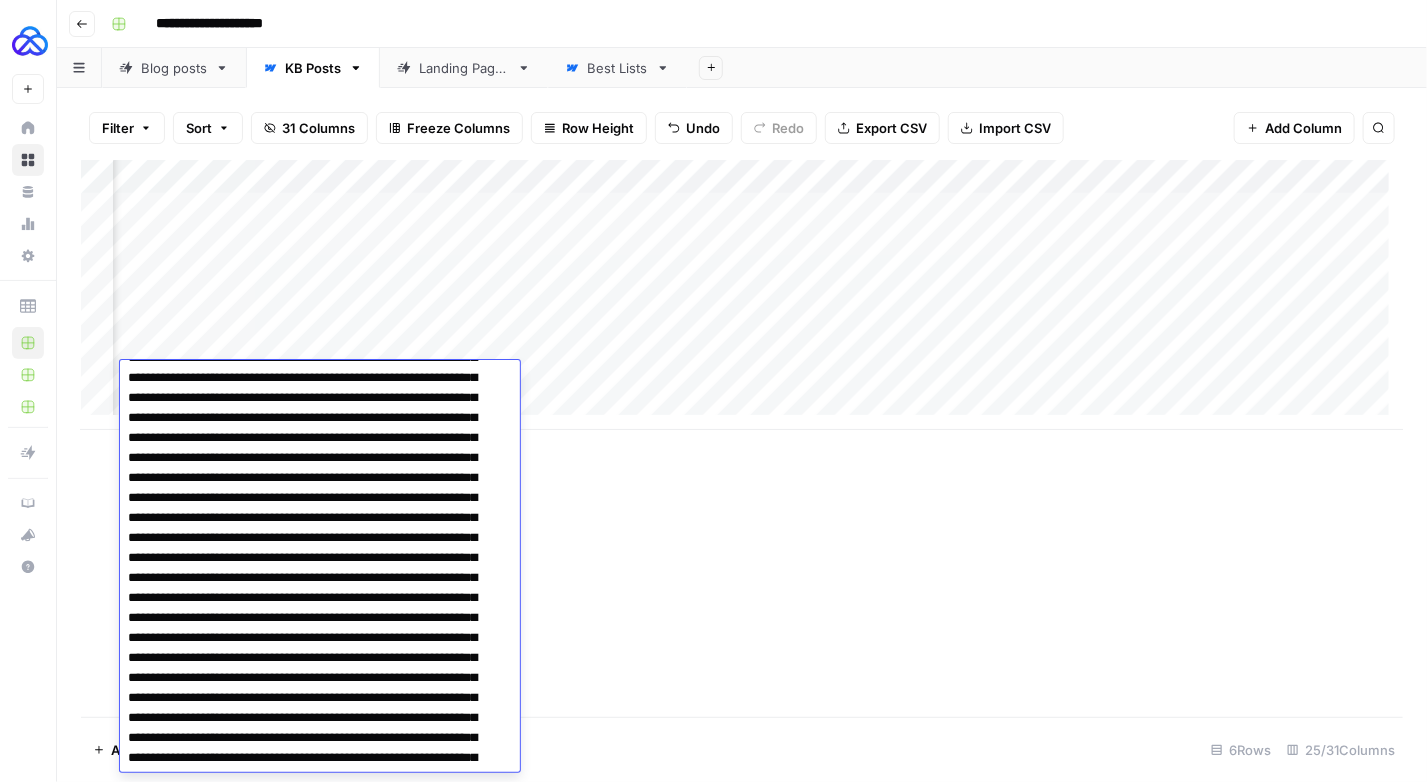 scroll, scrollTop: 800, scrollLeft: 0, axis: vertical 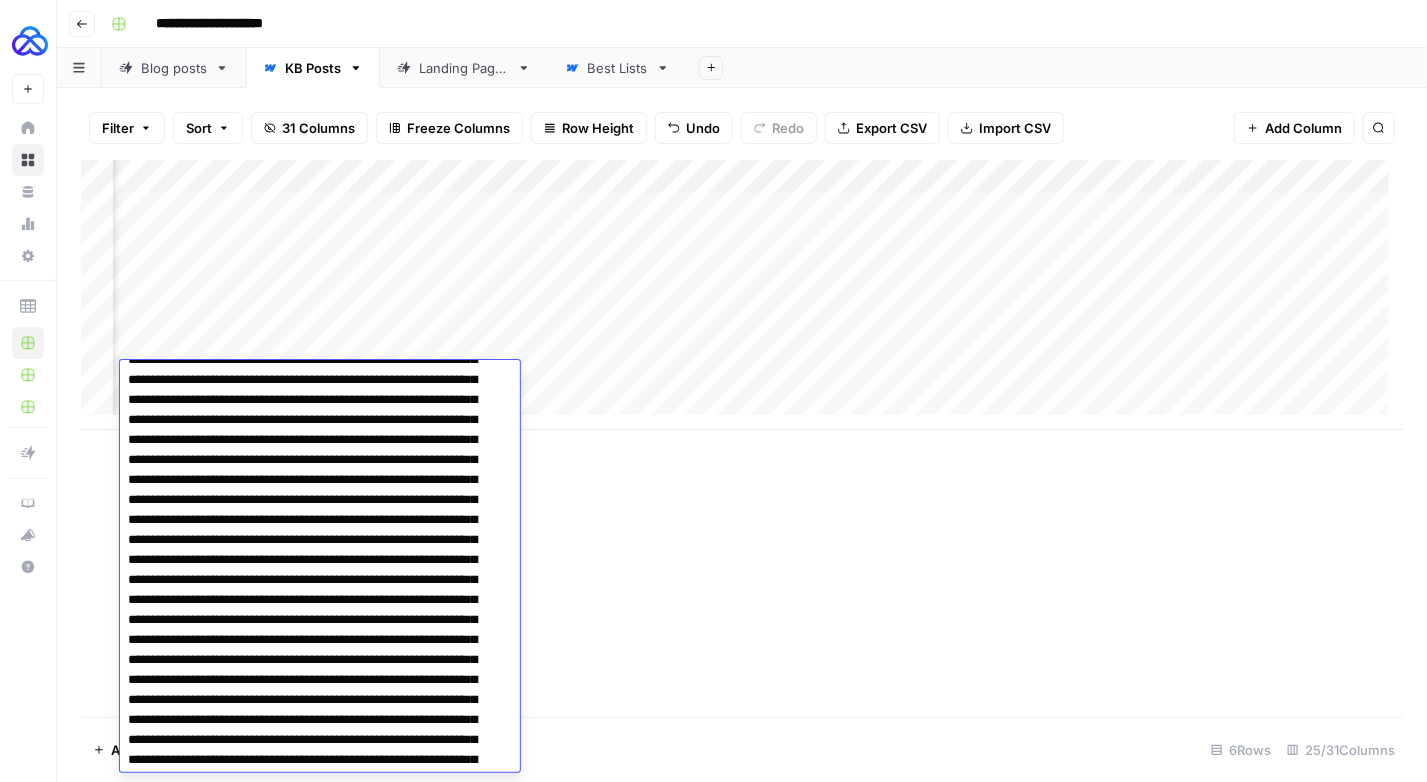 drag, startPoint x: 214, startPoint y: 618, endPoint x: 154, endPoint y: 607, distance: 61 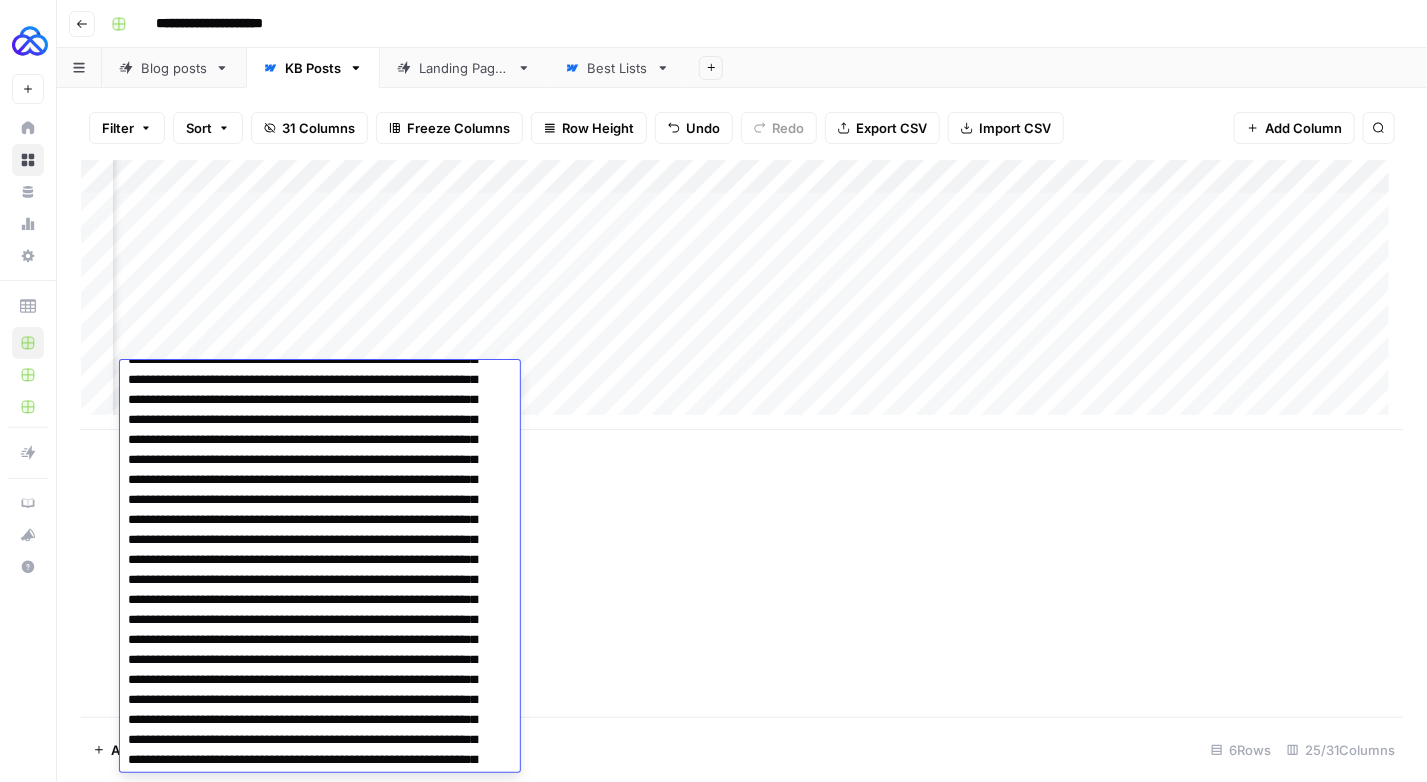 click at bounding box center [312, 1270] 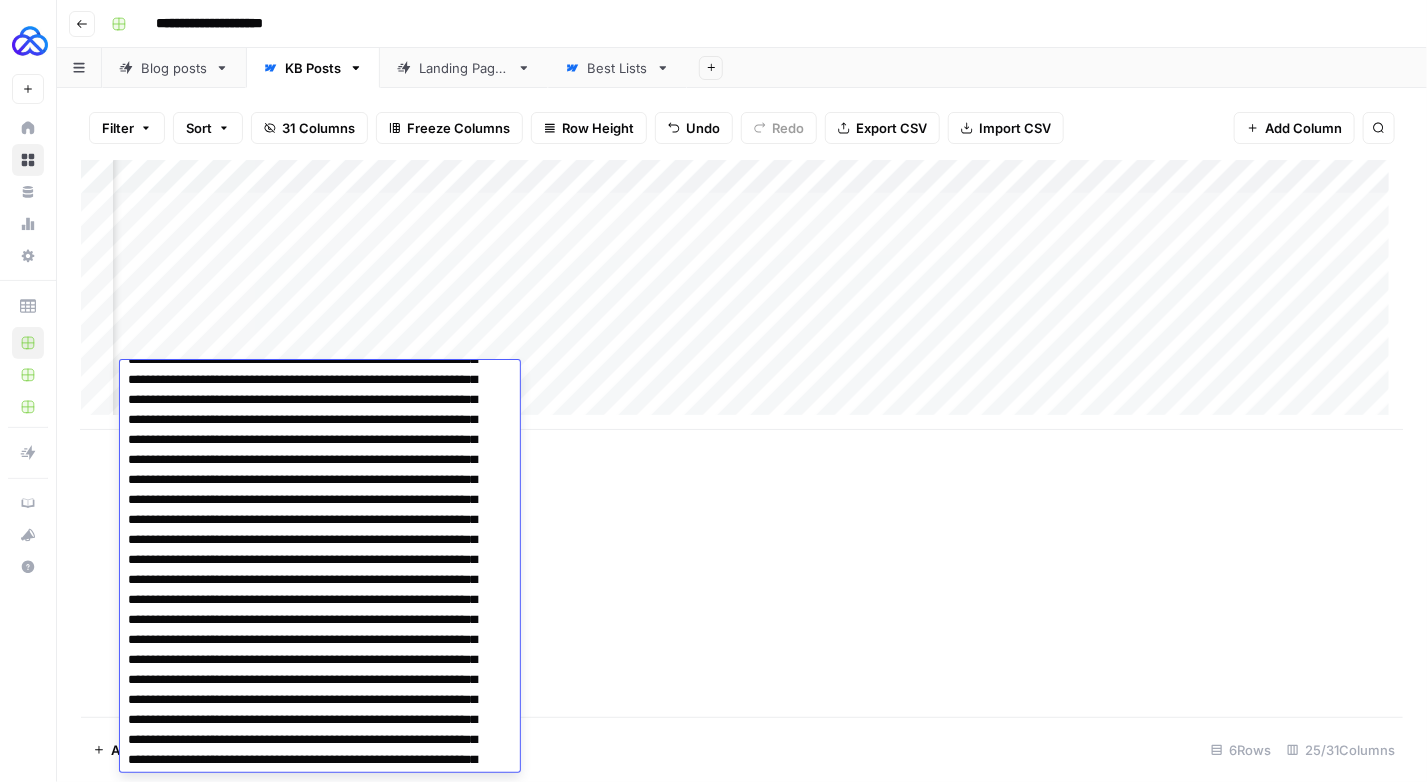 type on "**********" 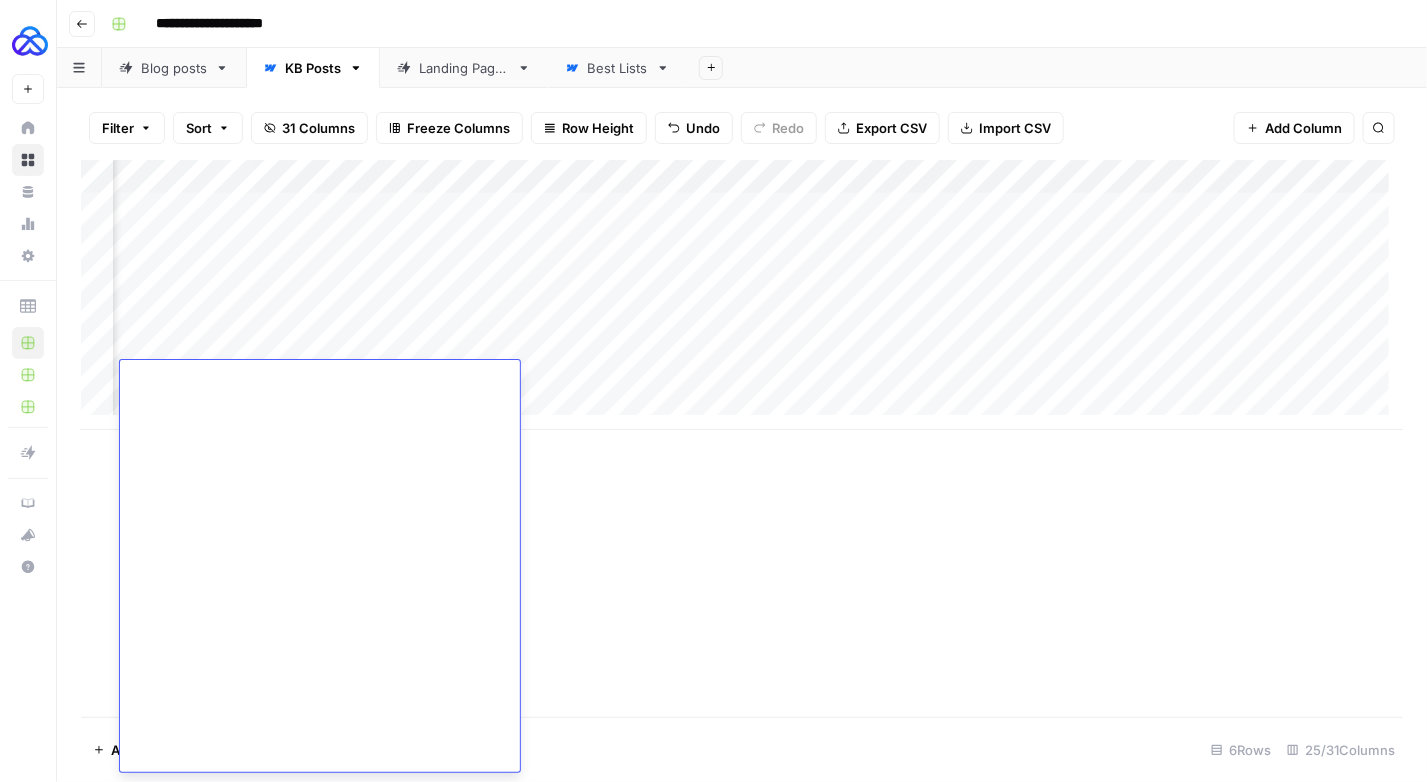scroll, scrollTop: 3002, scrollLeft: 0, axis: vertical 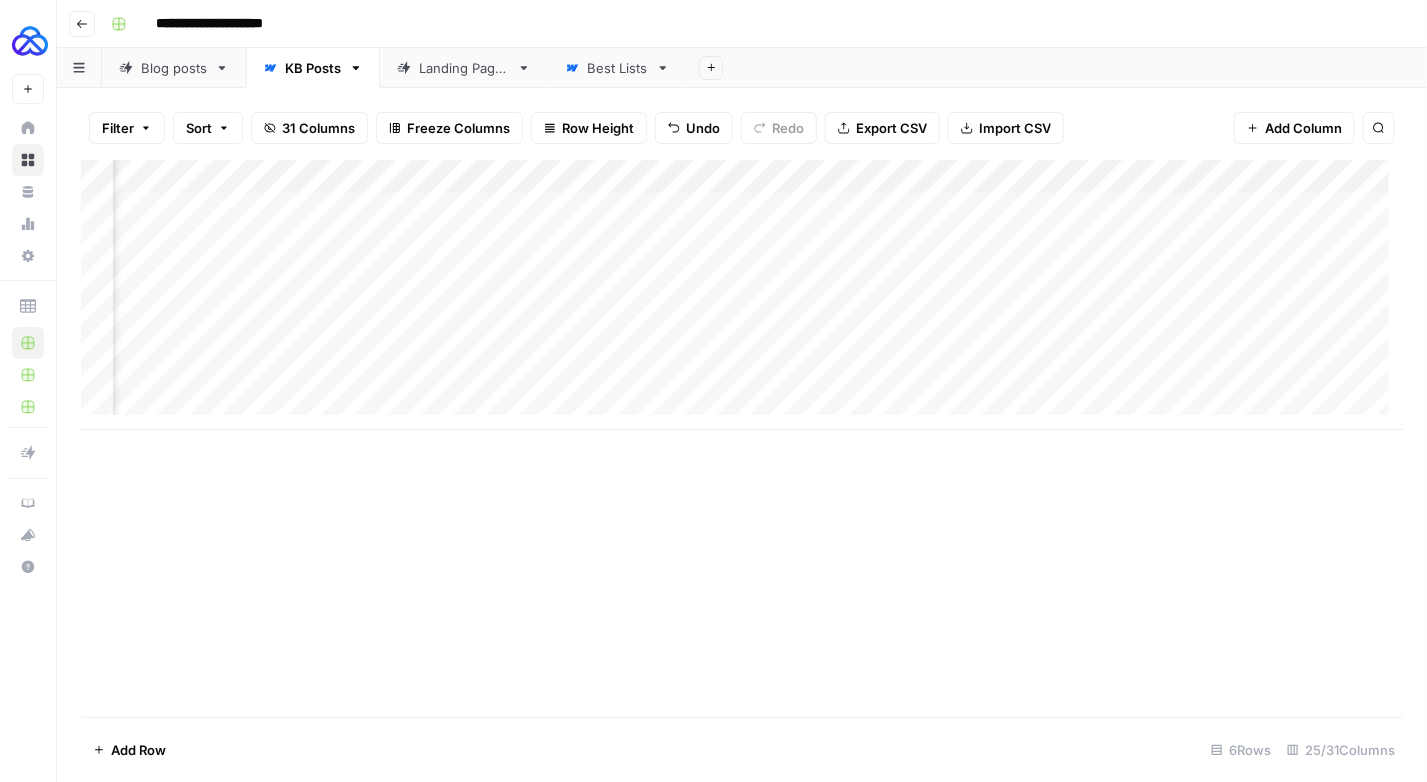 click on "Add Column" at bounding box center (742, 295) 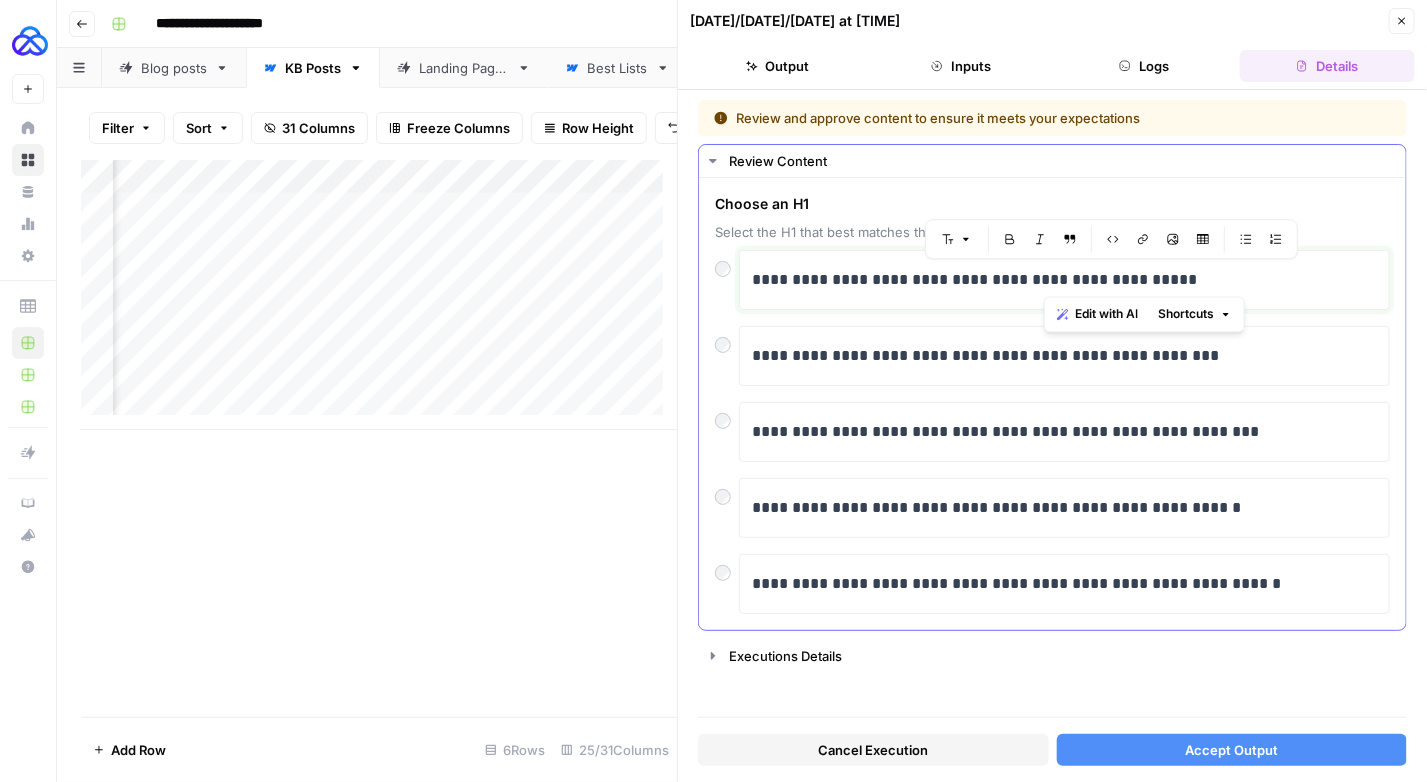 drag, startPoint x: 1218, startPoint y: 285, endPoint x: 1042, endPoint y: 287, distance: 176.01137 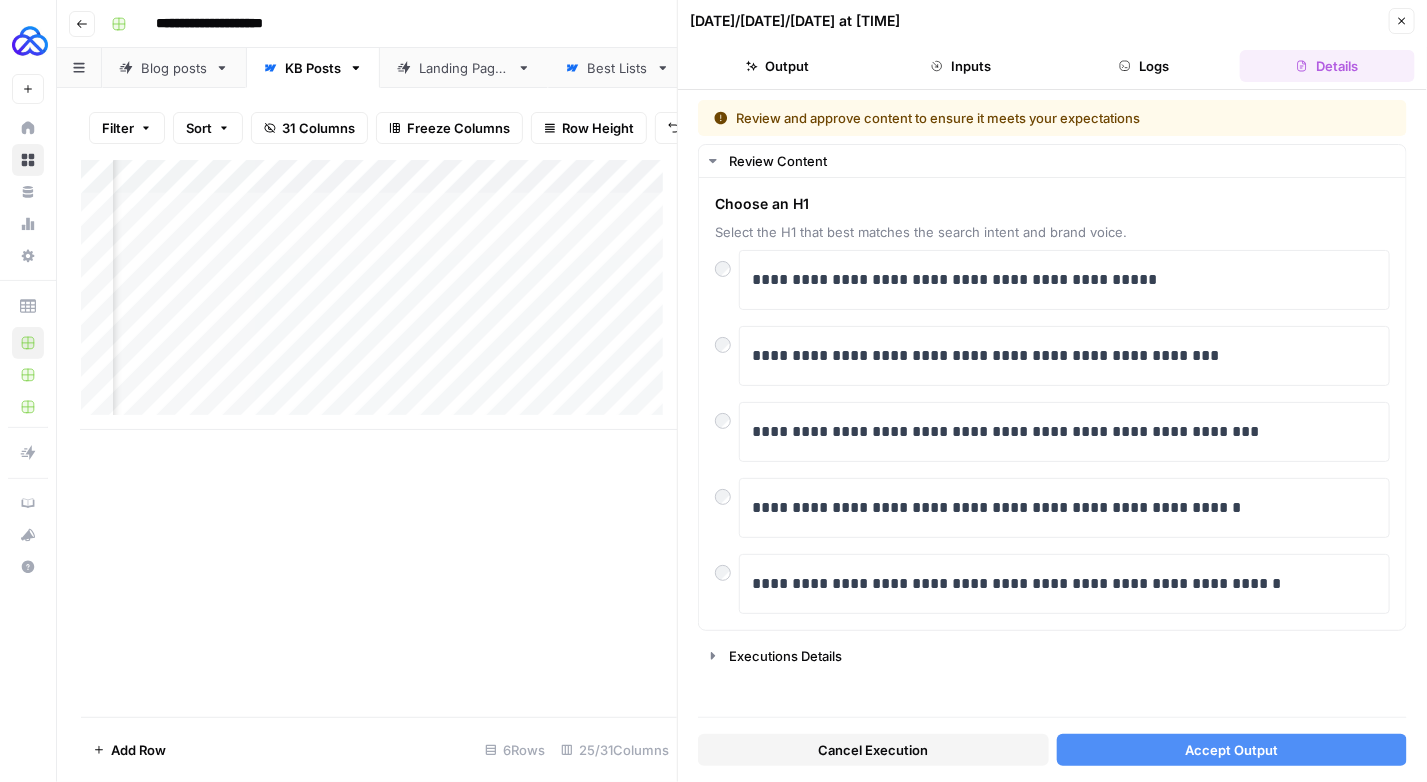 click on "Accept Output" at bounding box center (1231, 750) 